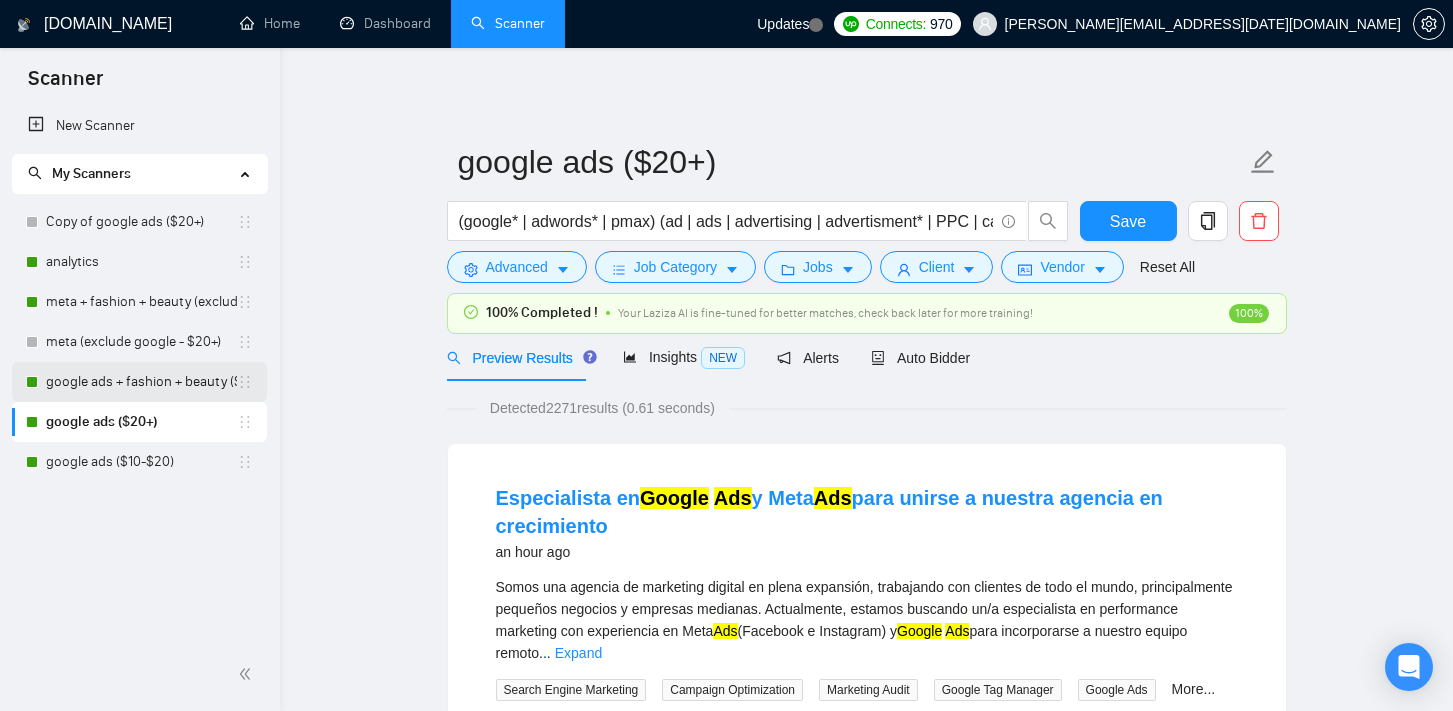 scroll, scrollTop: 0, scrollLeft: 0, axis: both 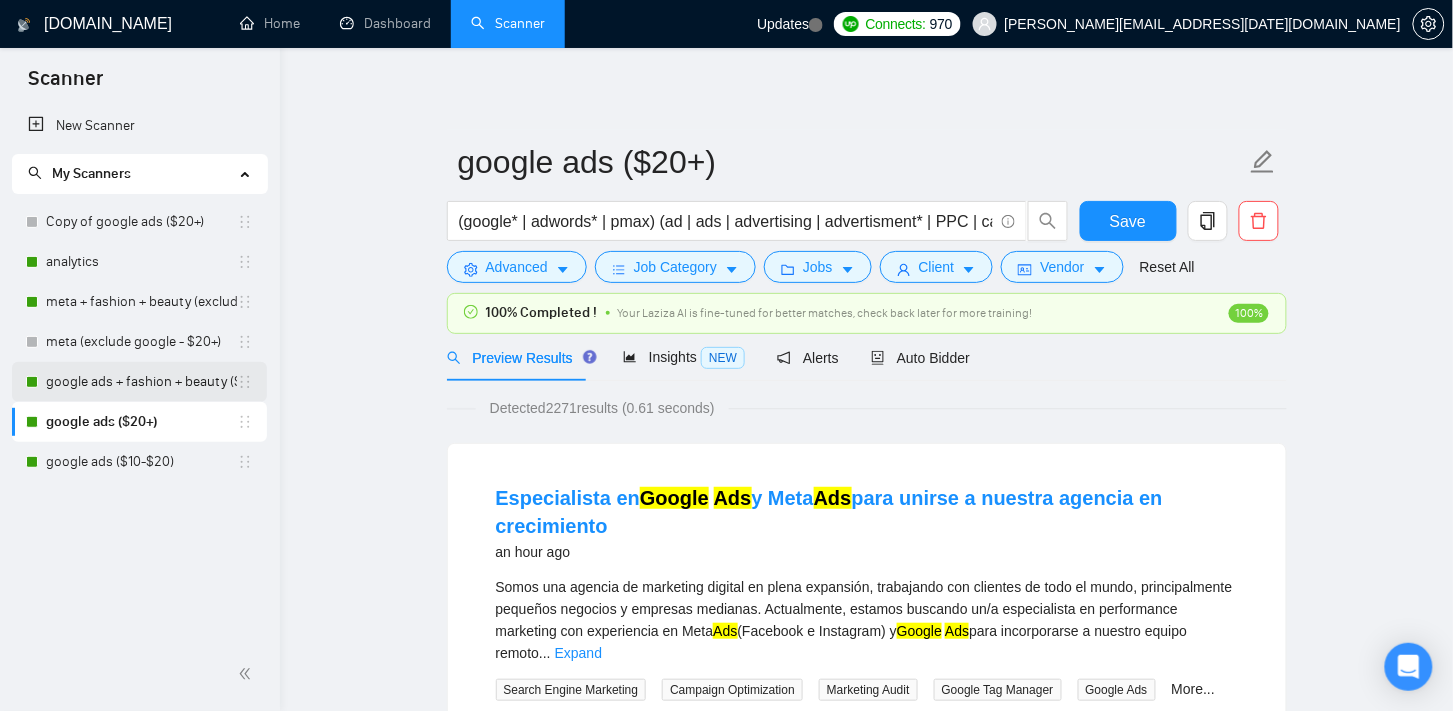 click on "google ads + fashion + beauty ($1+)" at bounding box center [141, 382] 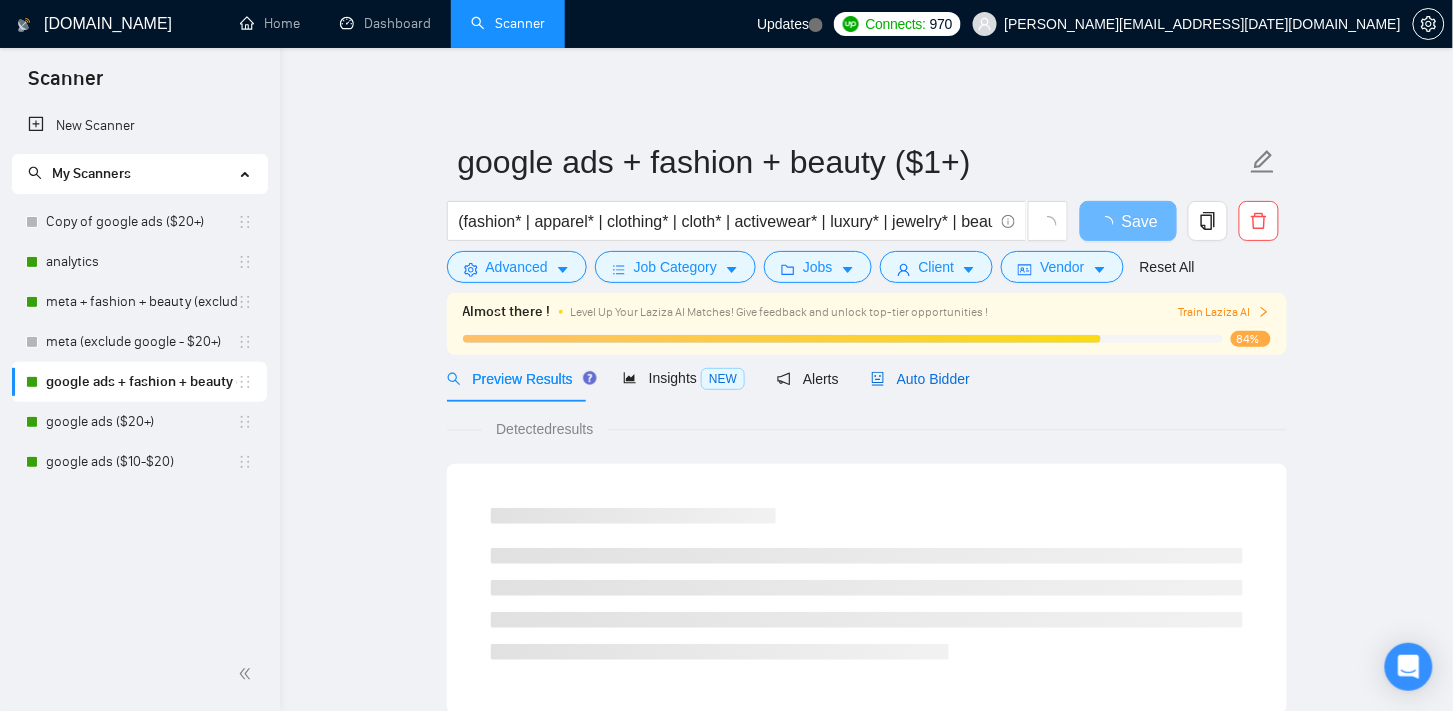click on "Auto Bidder" at bounding box center [920, 379] 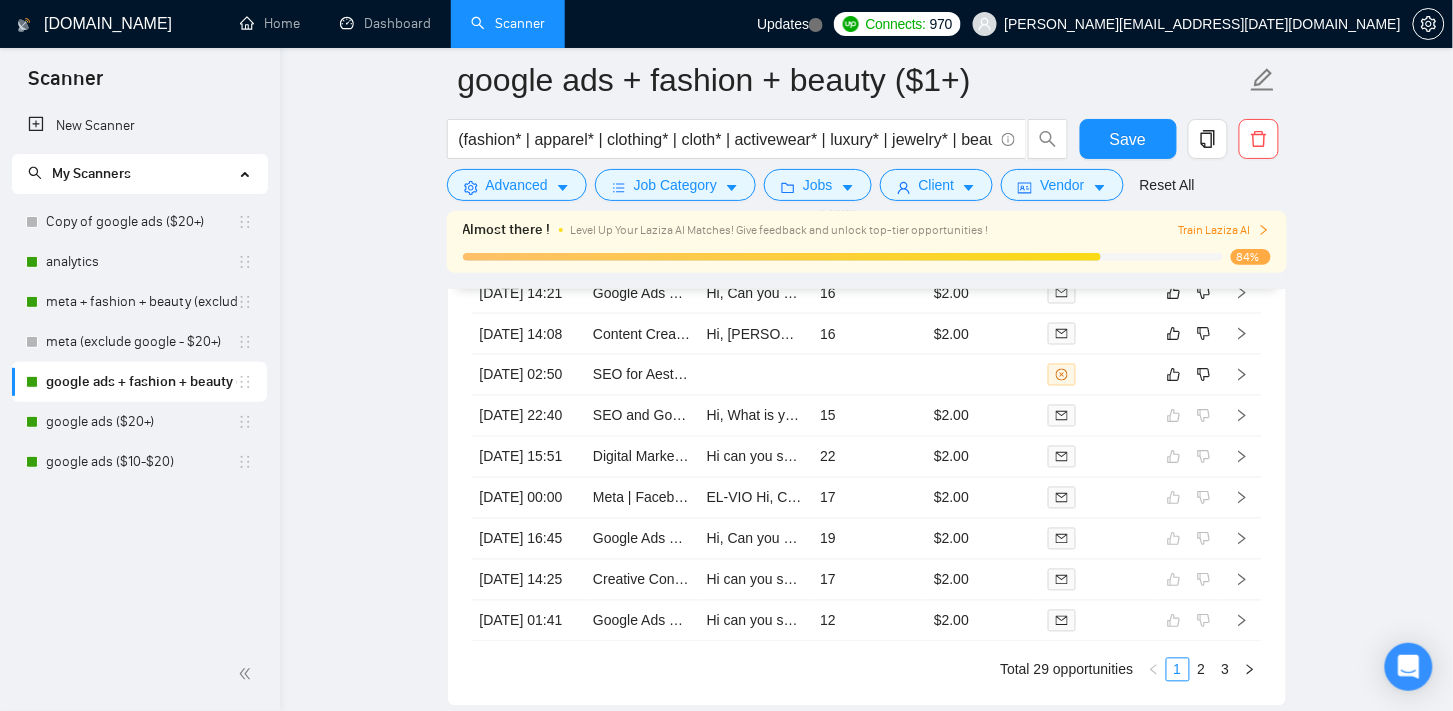 scroll, scrollTop: 4666, scrollLeft: 0, axis: vertical 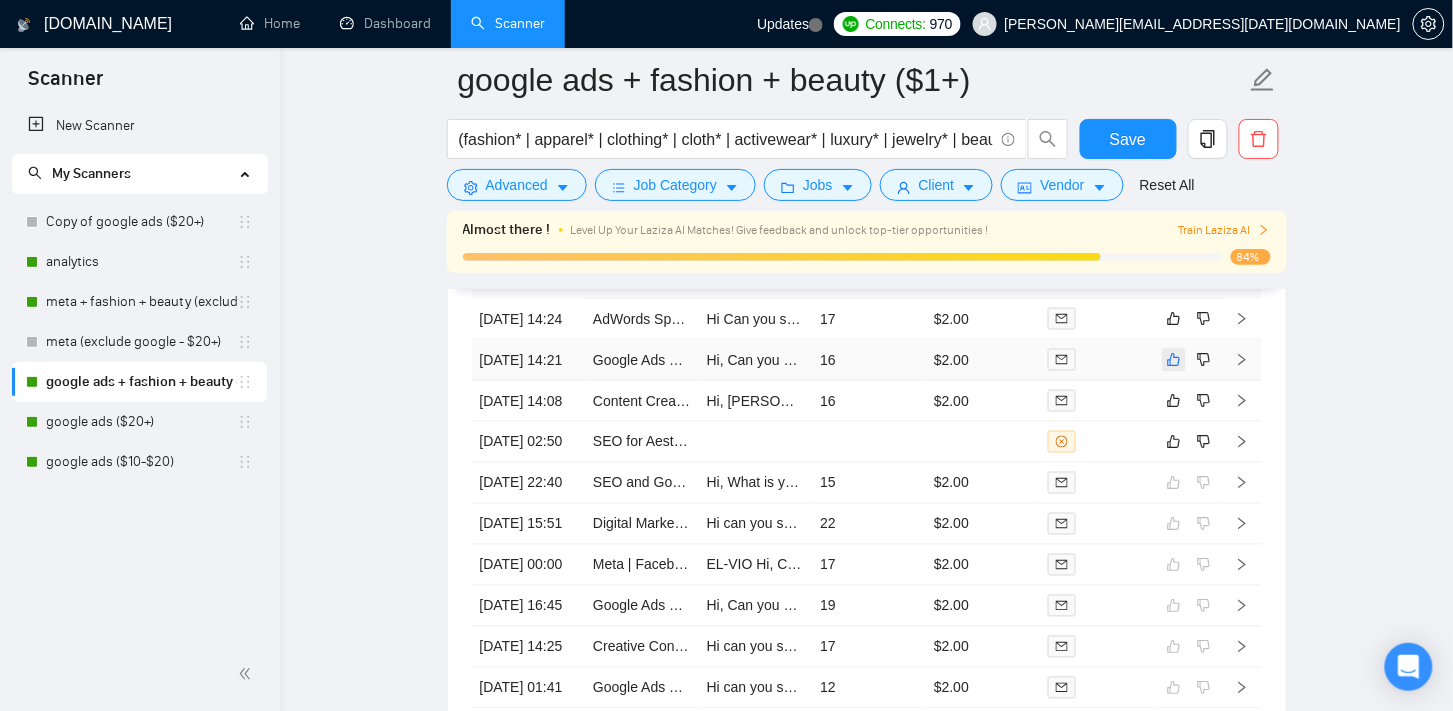 click 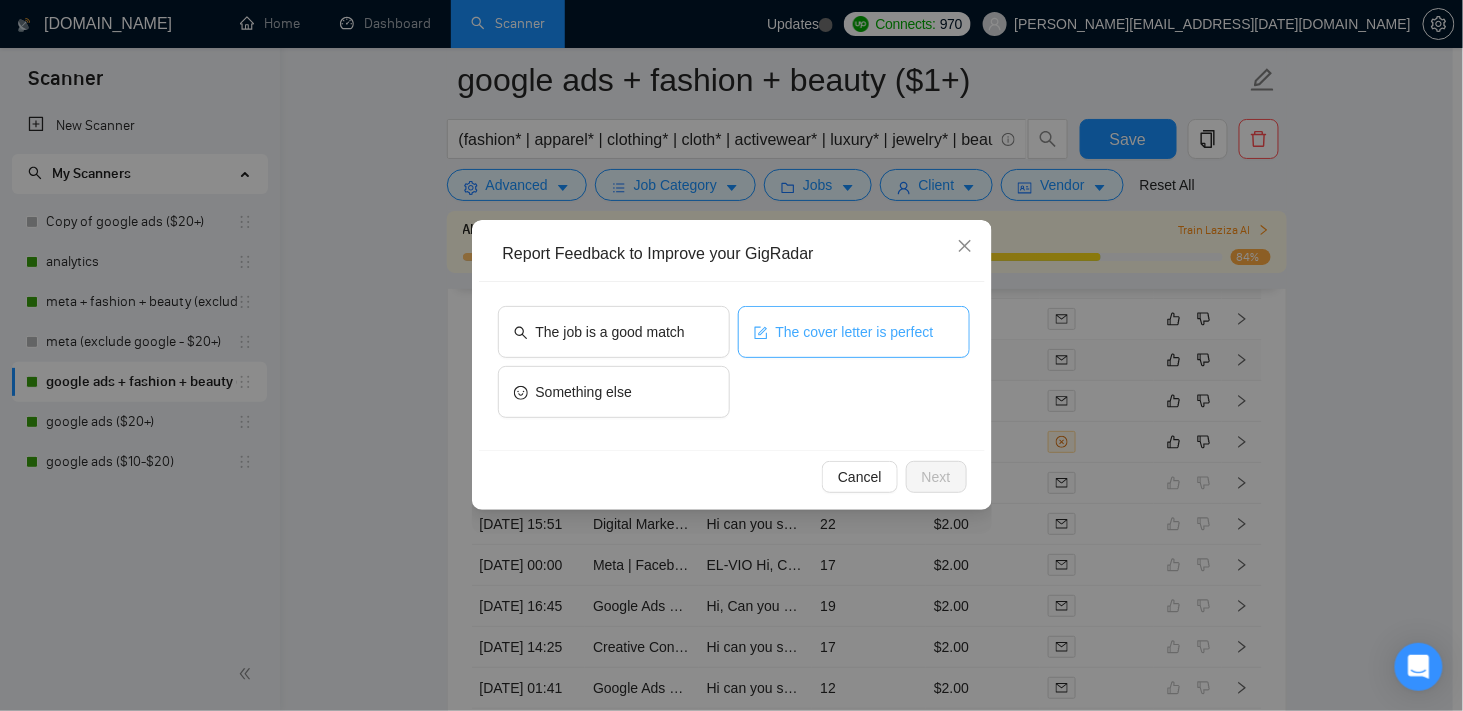 click on "The cover letter is perfect" at bounding box center [855, 332] 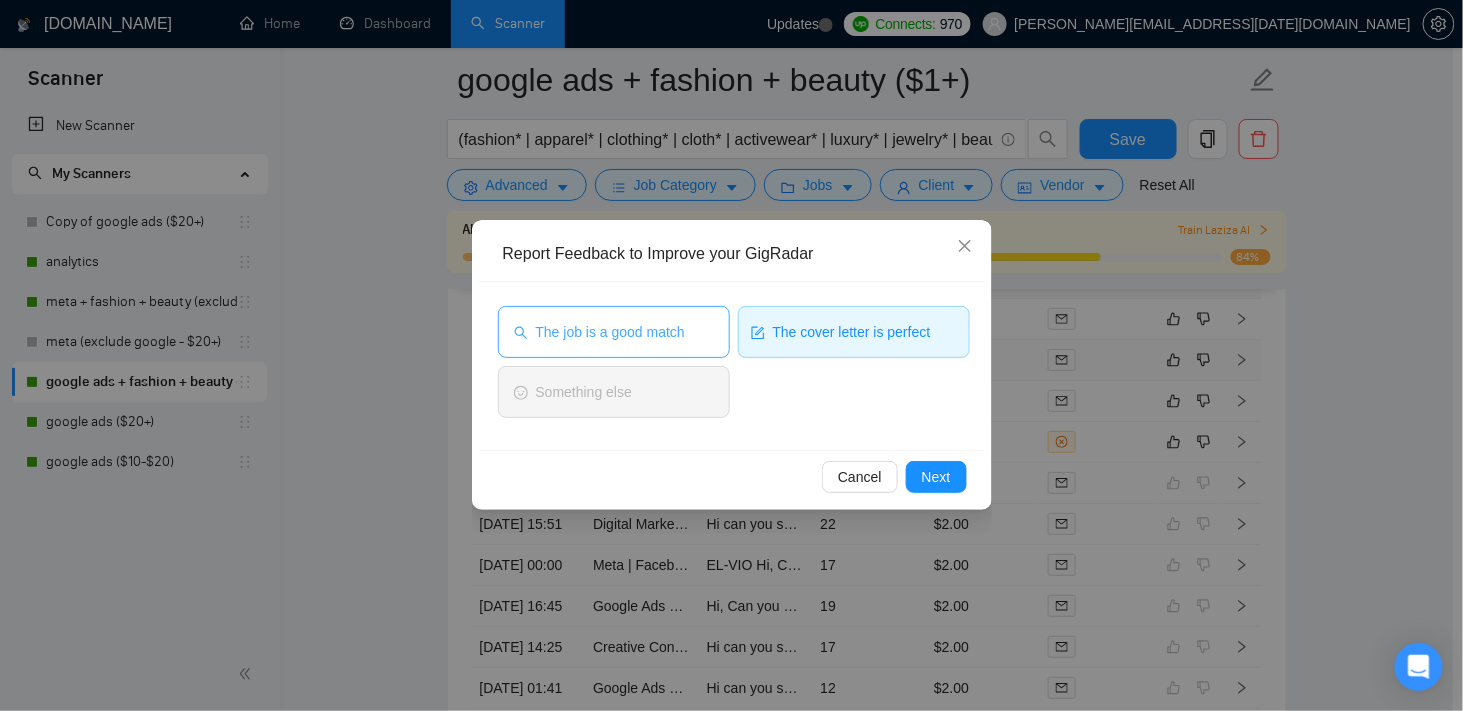 click on "The job is a good match" at bounding box center (610, 332) 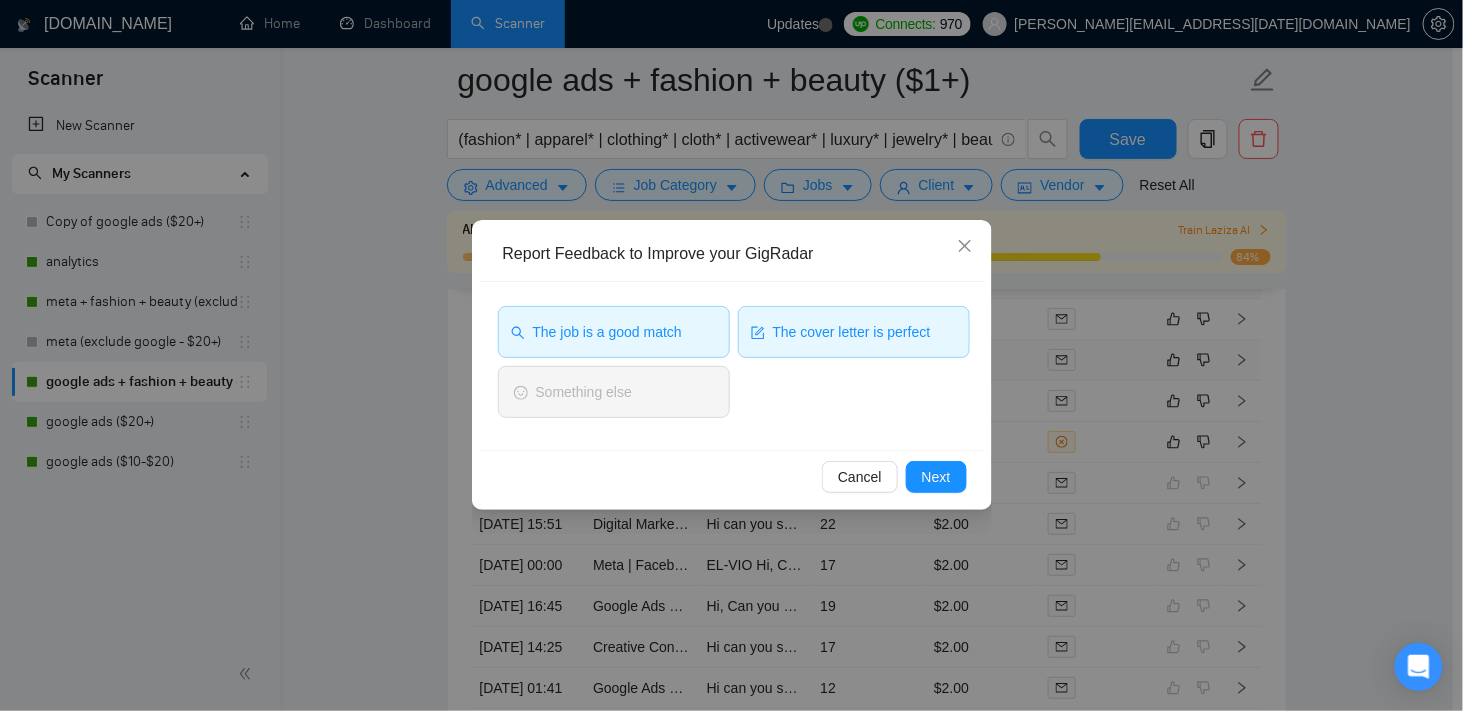 click on "Cancel Next" at bounding box center (732, 476) 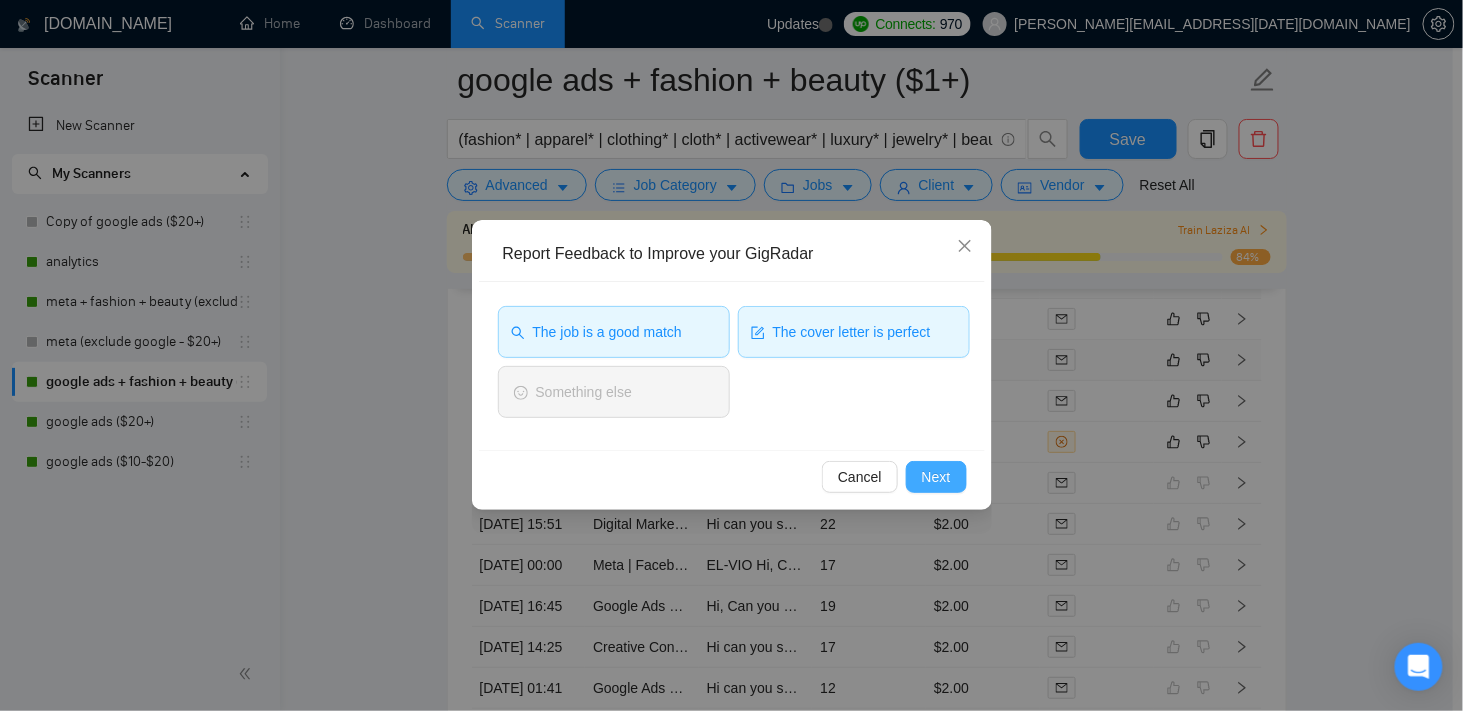 click on "Next" at bounding box center (936, 477) 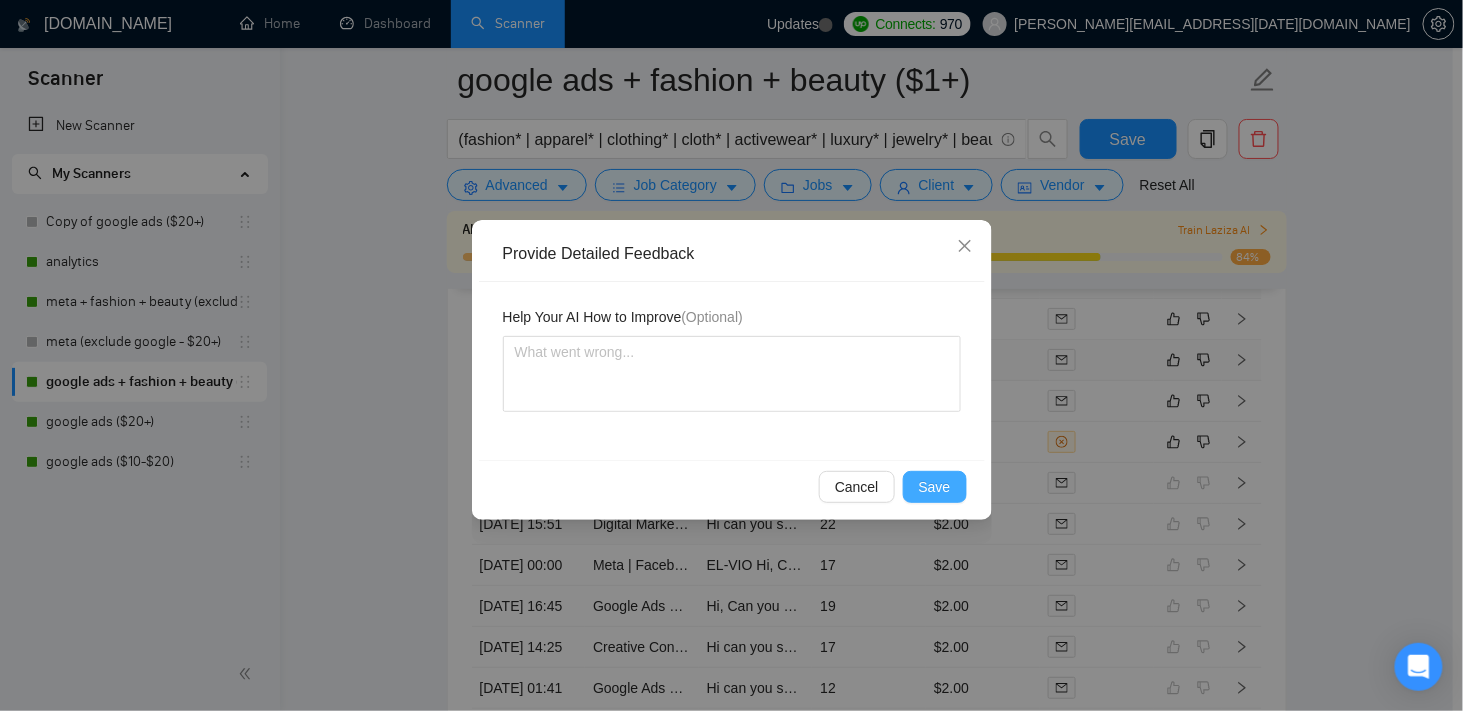 click on "Save" at bounding box center (935, 487) 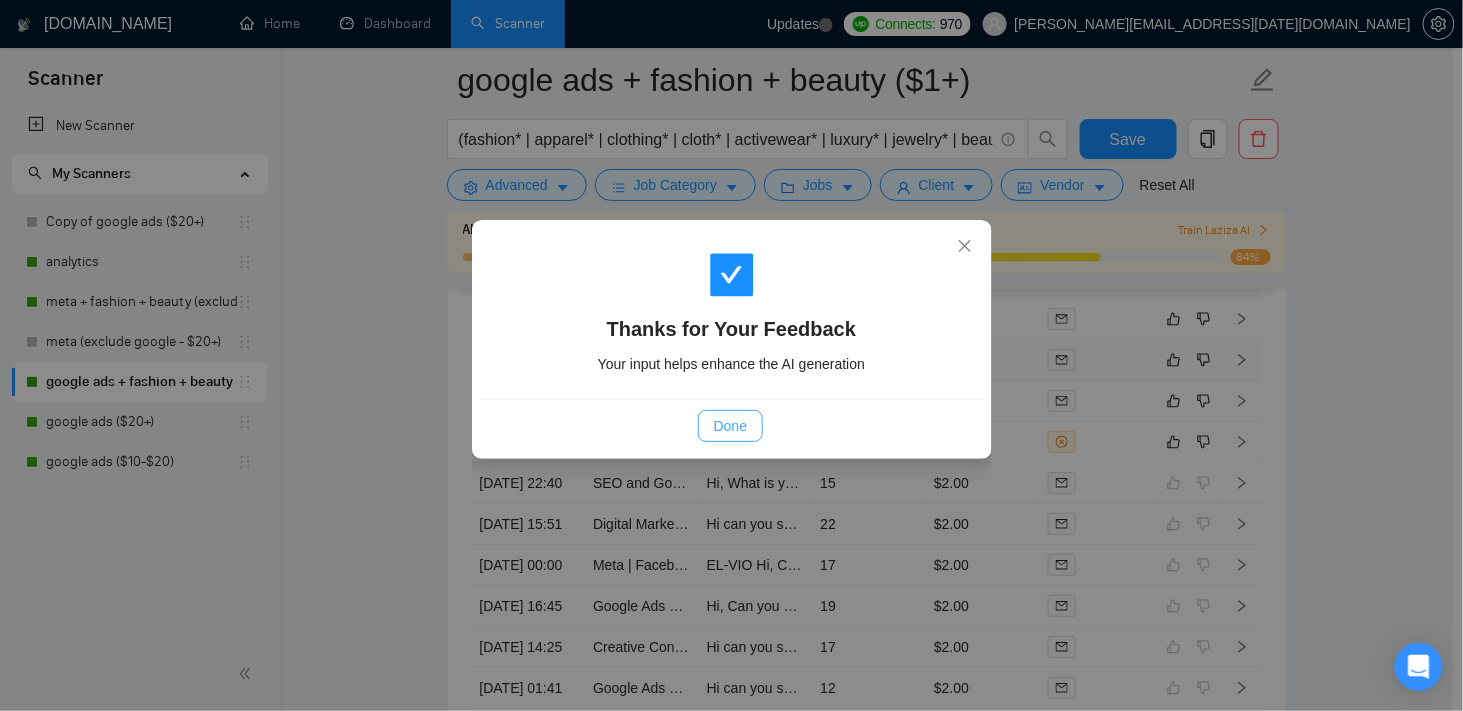 click on "Done" at bounding box center [730, 426] 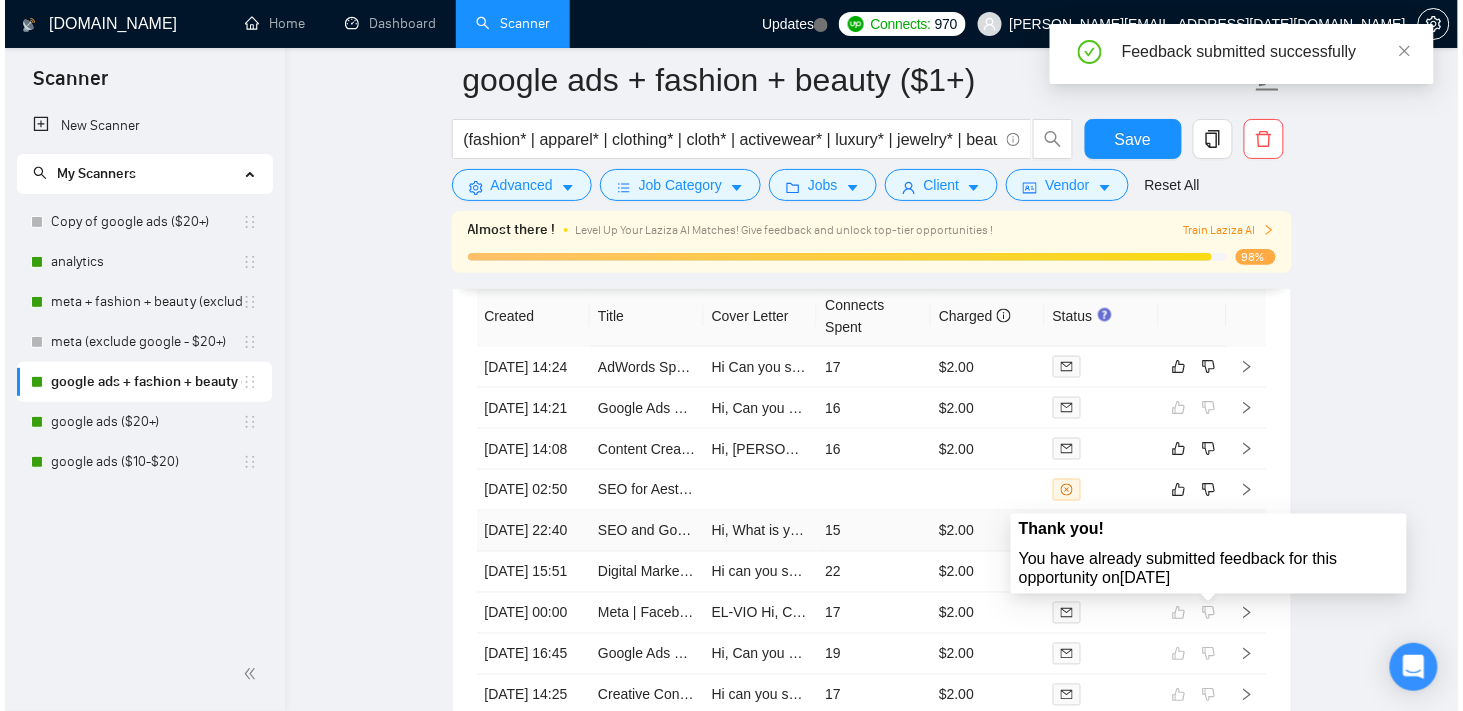 scroll, scrollTop: 4600, scrollLeft: 0, axis: vertical 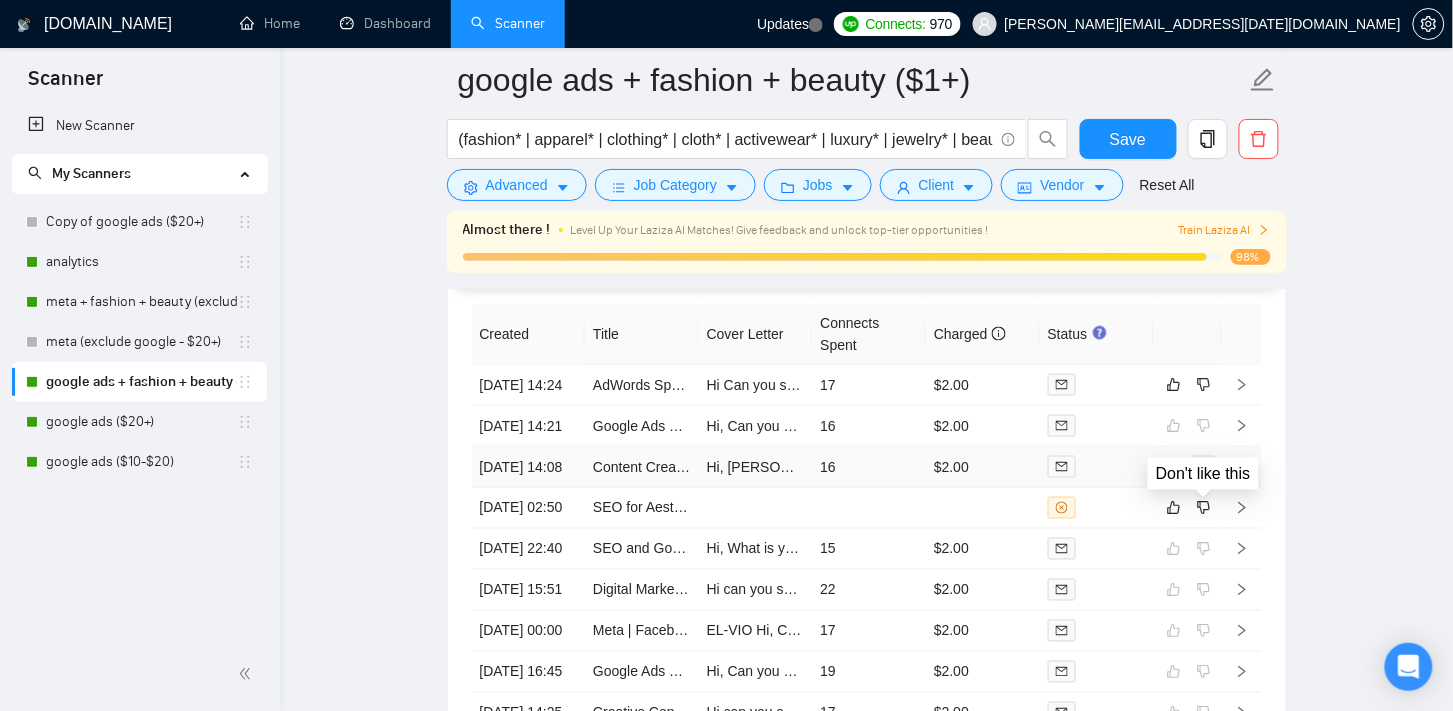 click 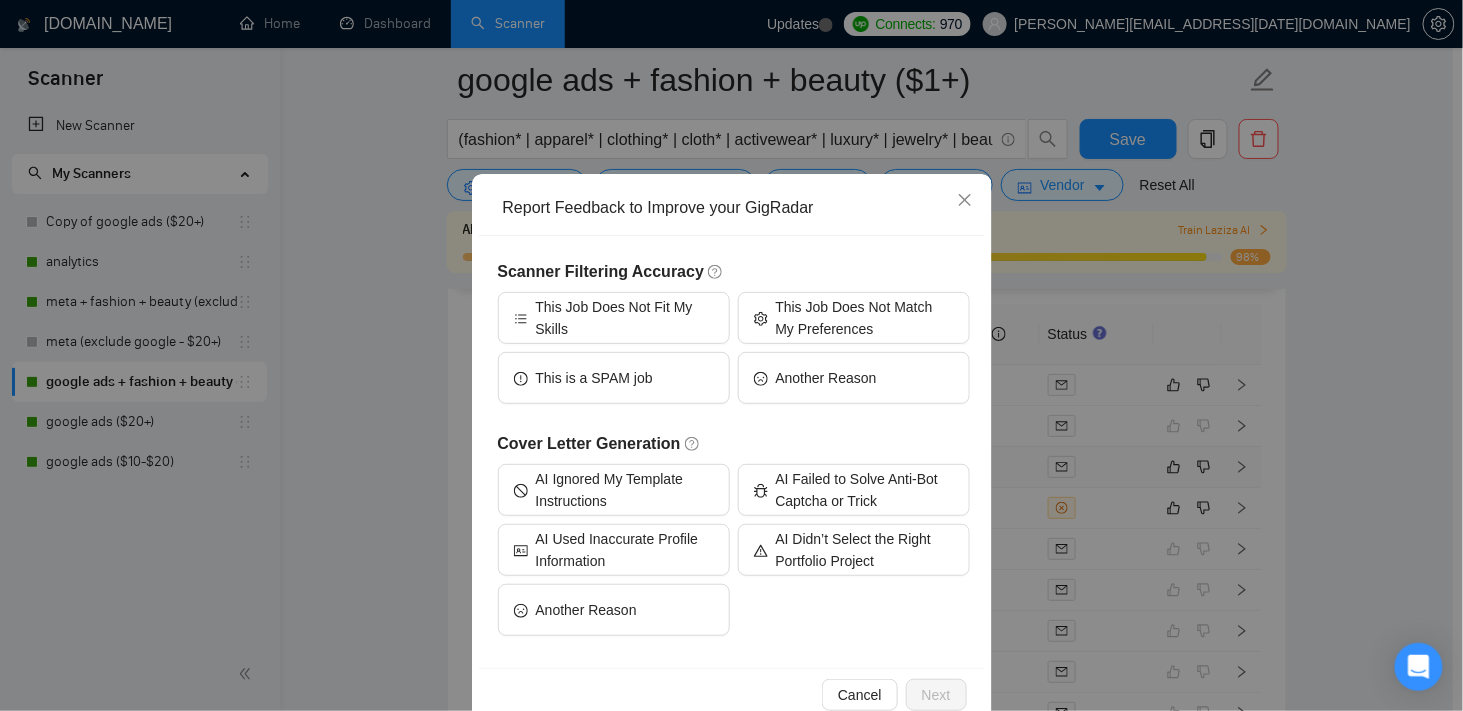 scroll, scrollTop: 86, scrollLeft: 0, axis: vertical 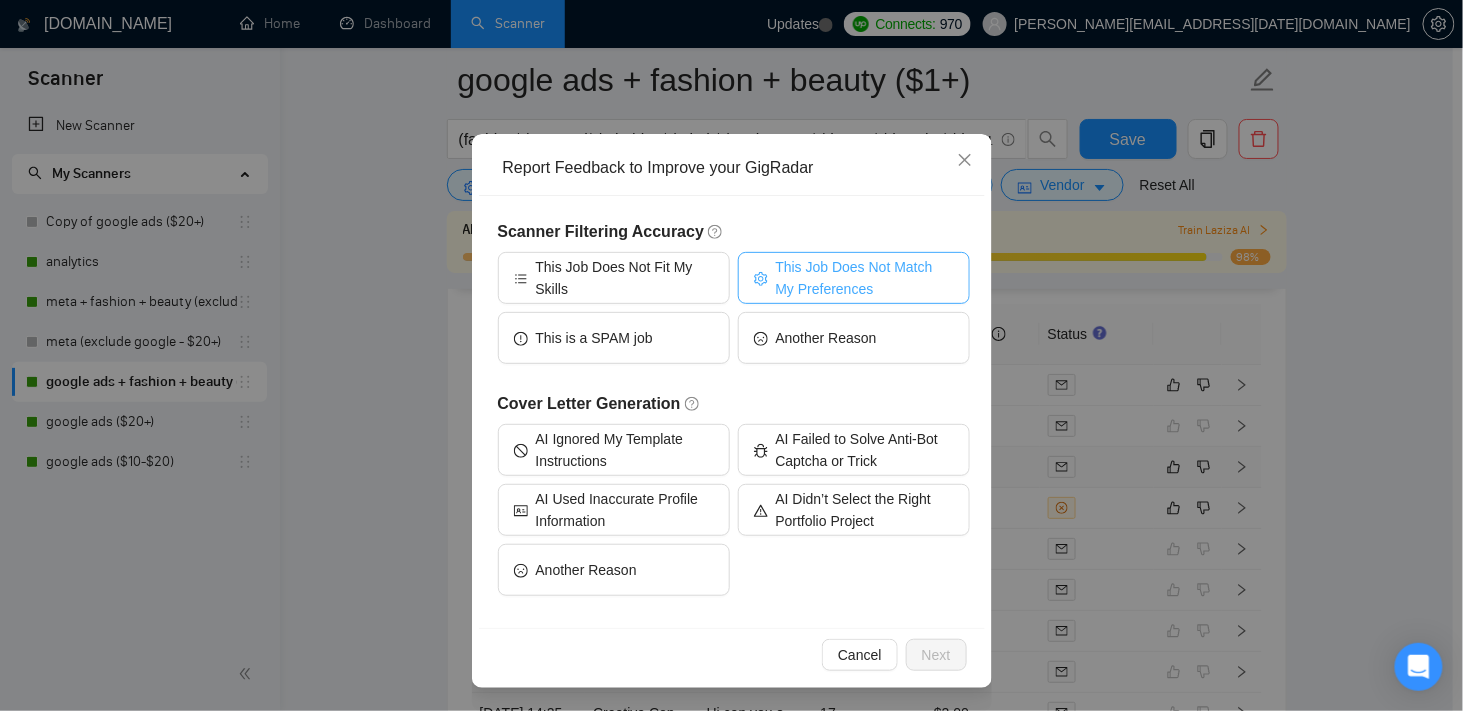 click on "This Job Does Not Match My Preferences" at bounding box center [865, 278] 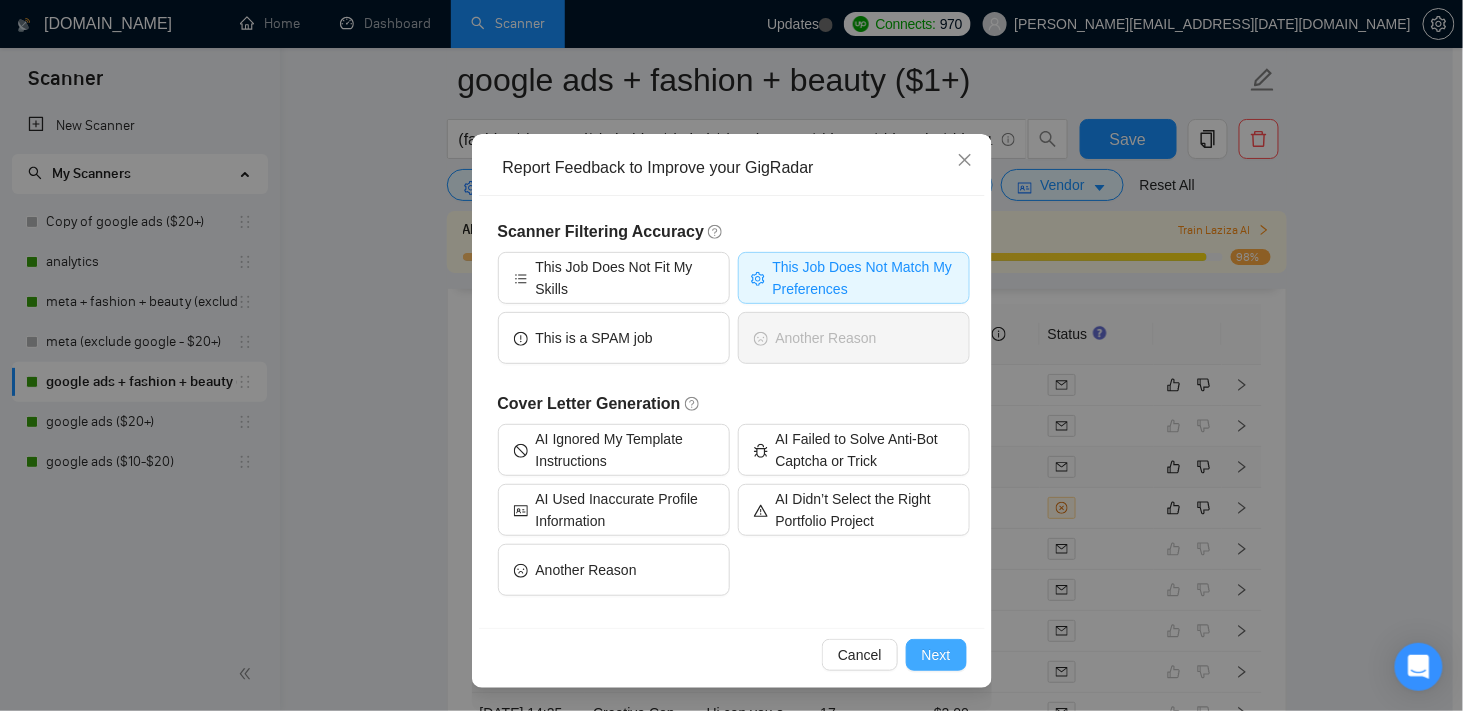 click on "Next" at bounding box center [936, 655] 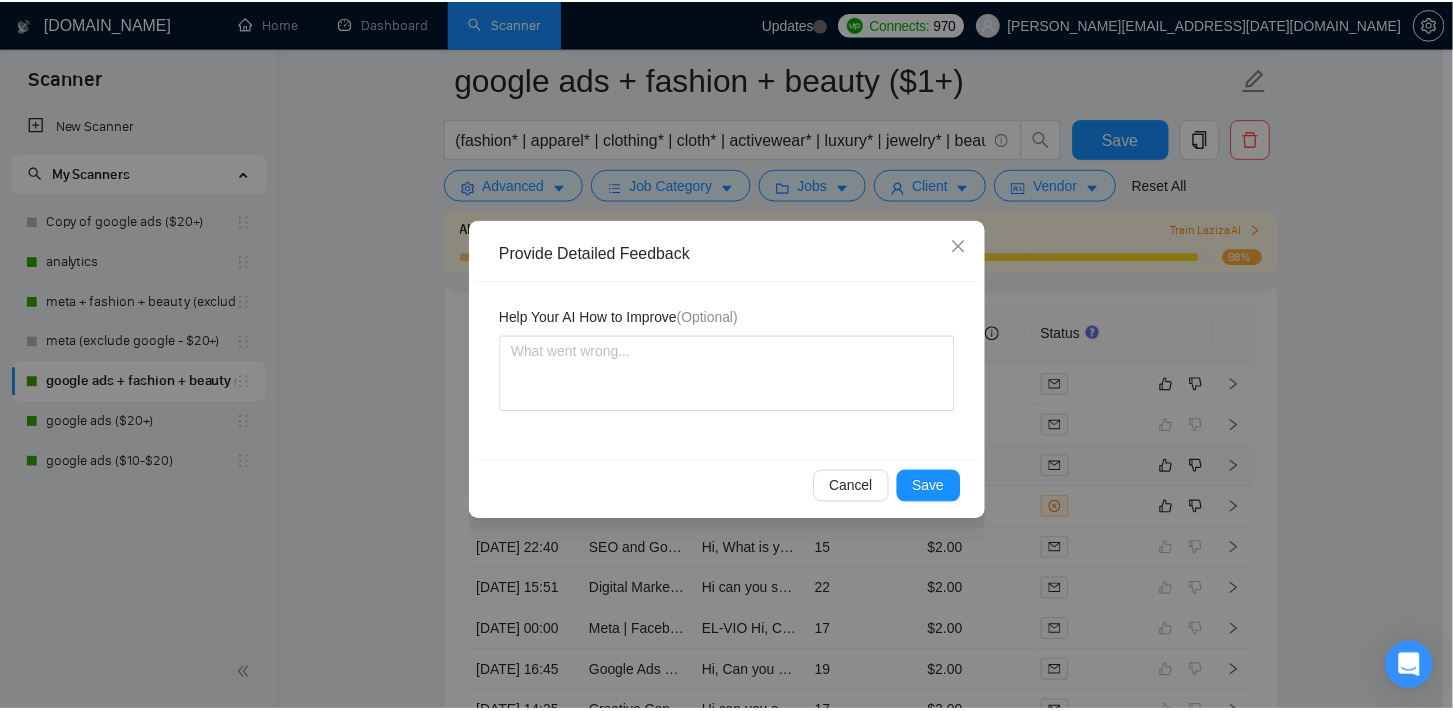 scroll, scrollTop: 0, scrollLeft: 0, axis: both 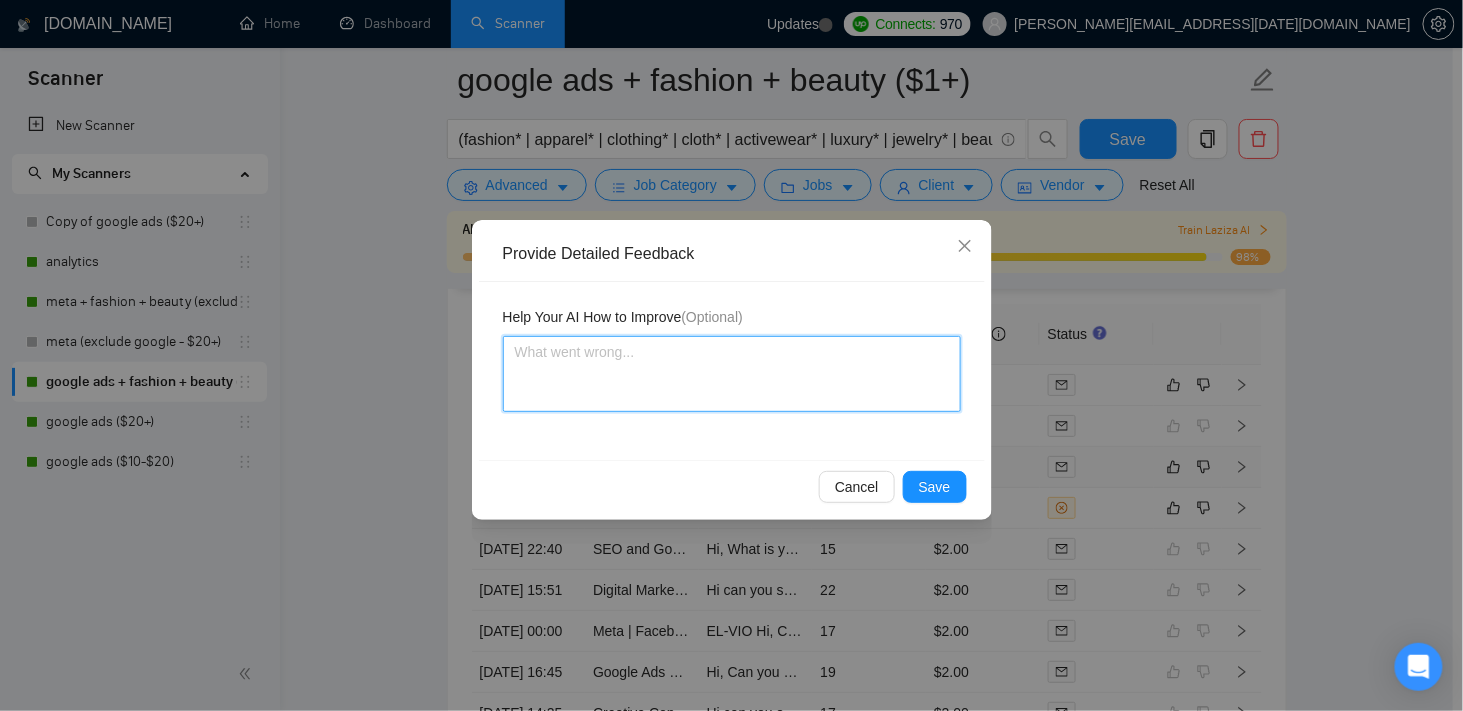 drag, startPoint x: 649, startPoint y: 395, endPoint x: 654, endPoint y: 356, distance: 39.319206 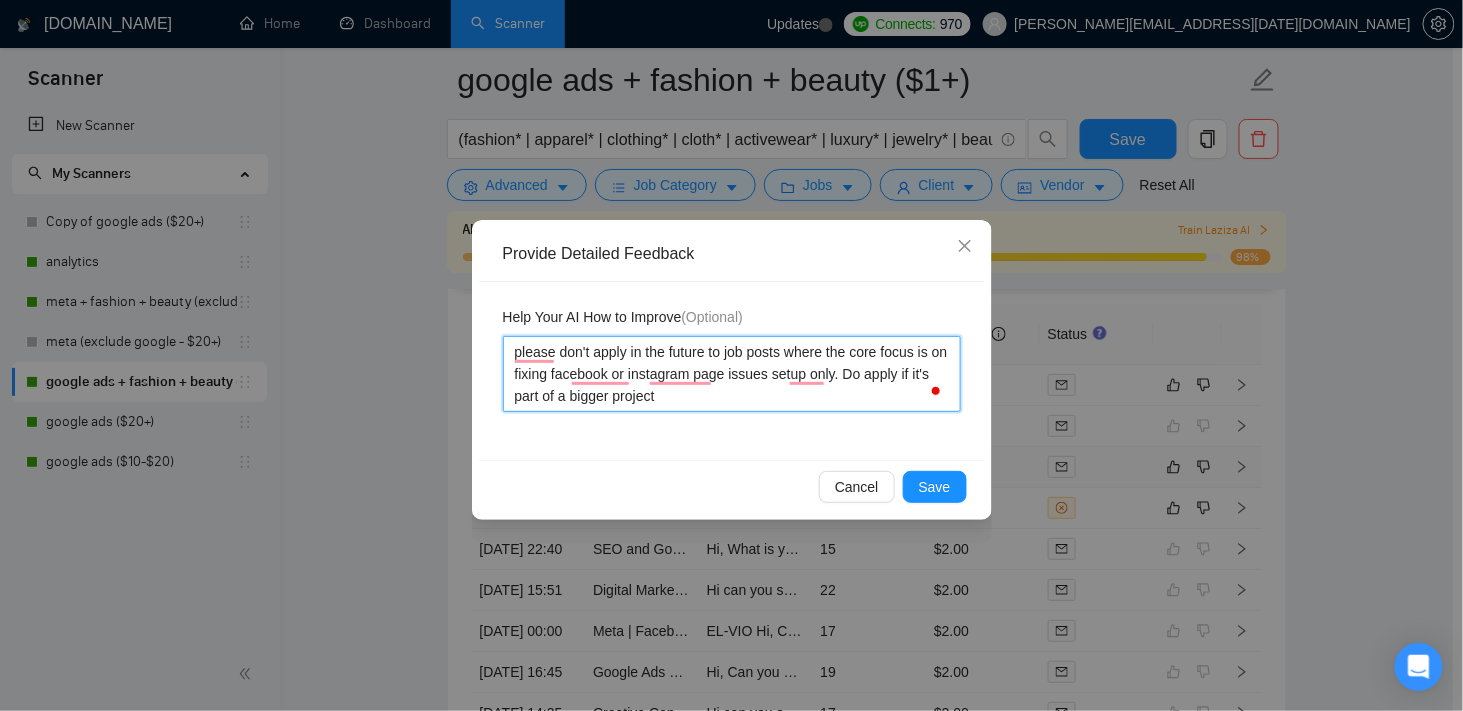click on "please don't apply in the future to job posts where the core focus is on fixing facebook or instagram page issues setup only. Do apply if it's part of a bigger project" at bounding box center [732, 374] 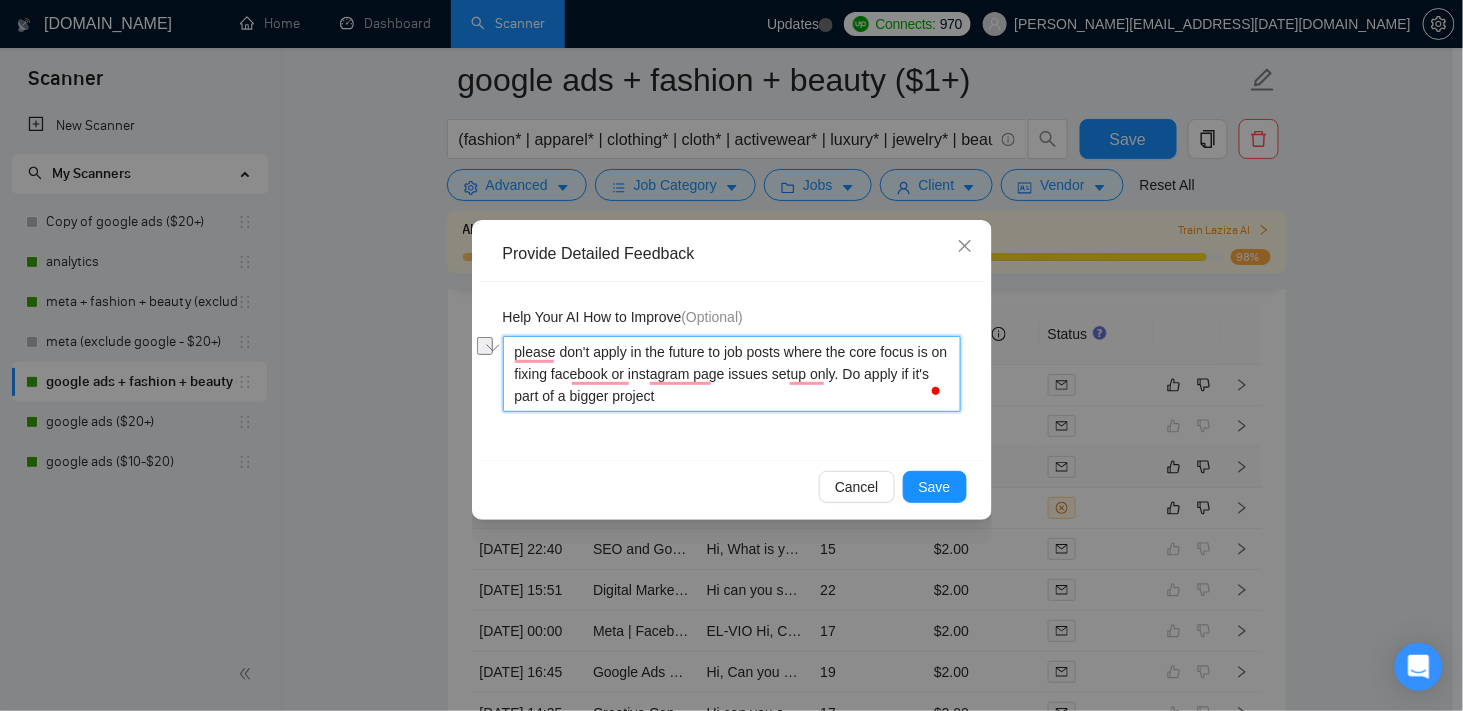 type 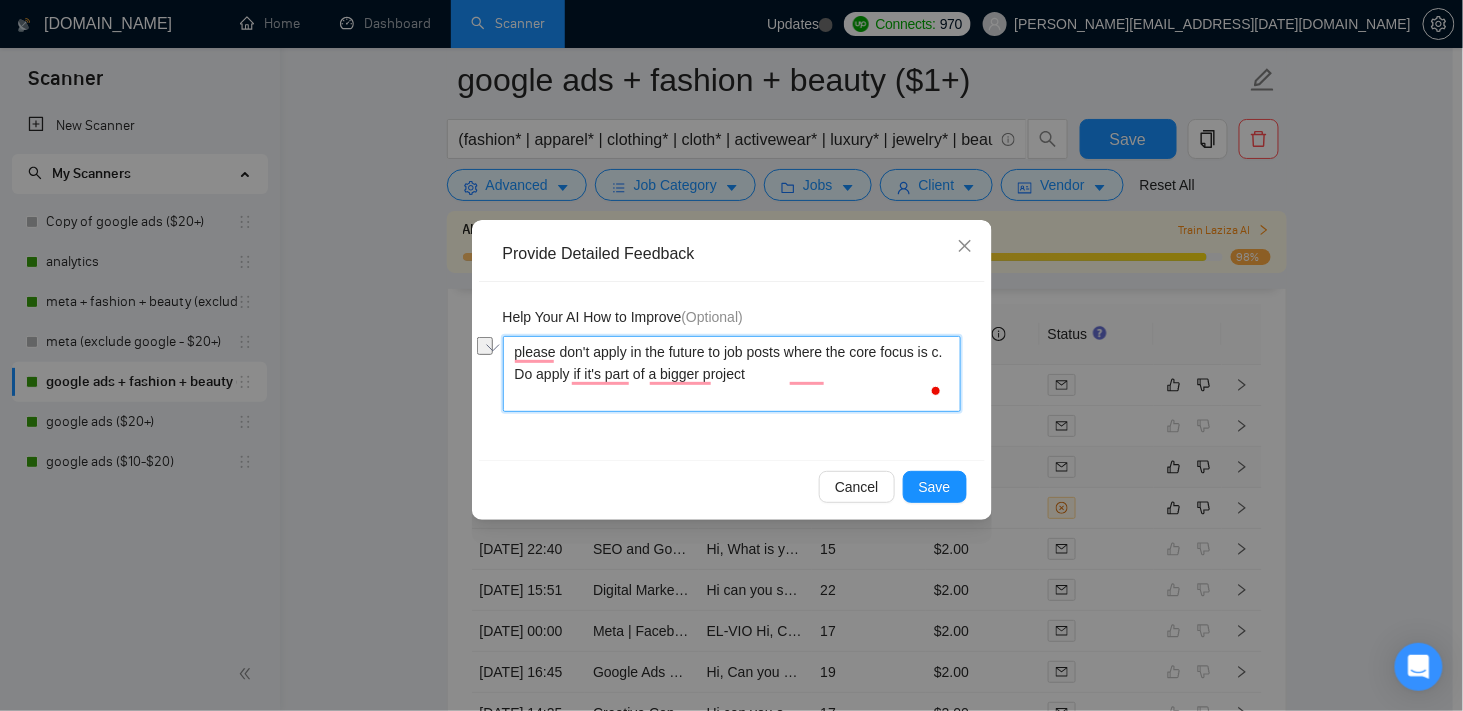 type 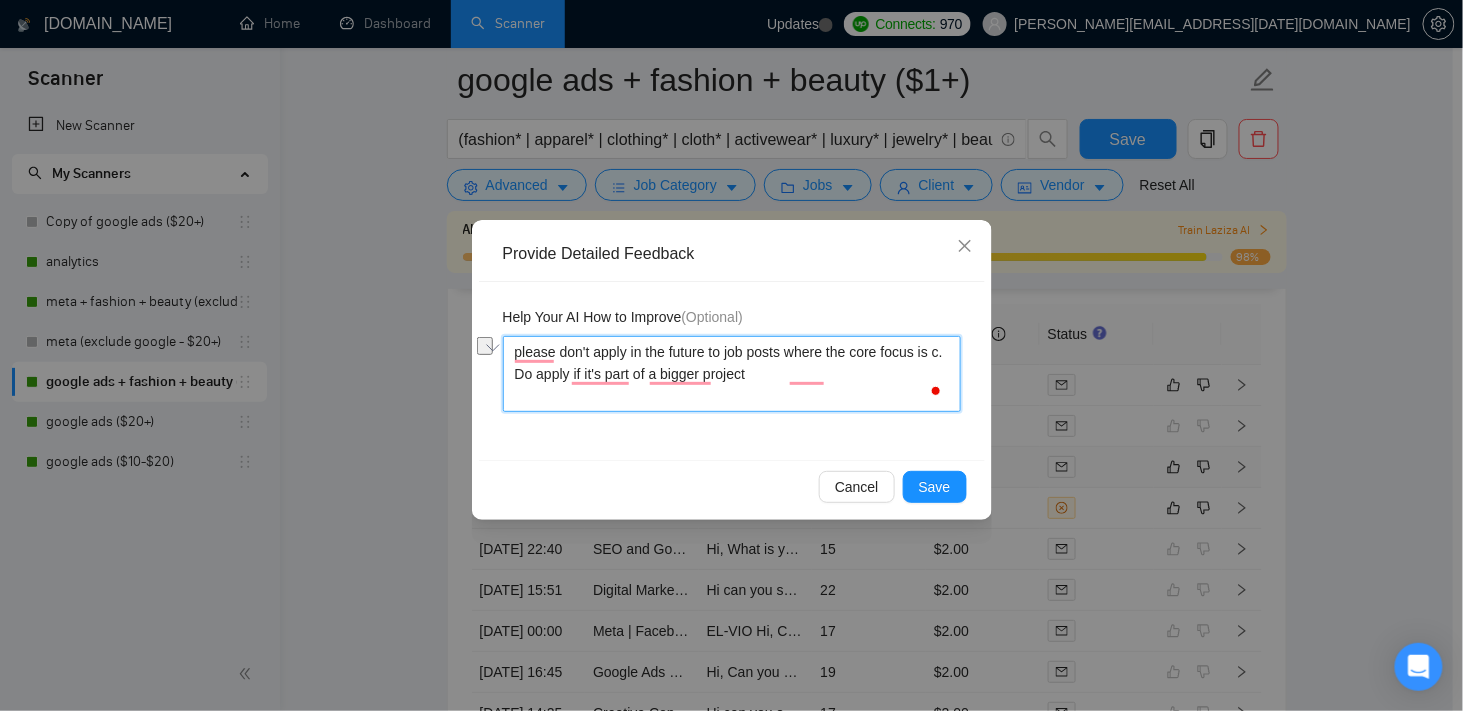type on "please don't apply in the future to job posts where the core focus is co. Do apply if it's part of a bigger project" 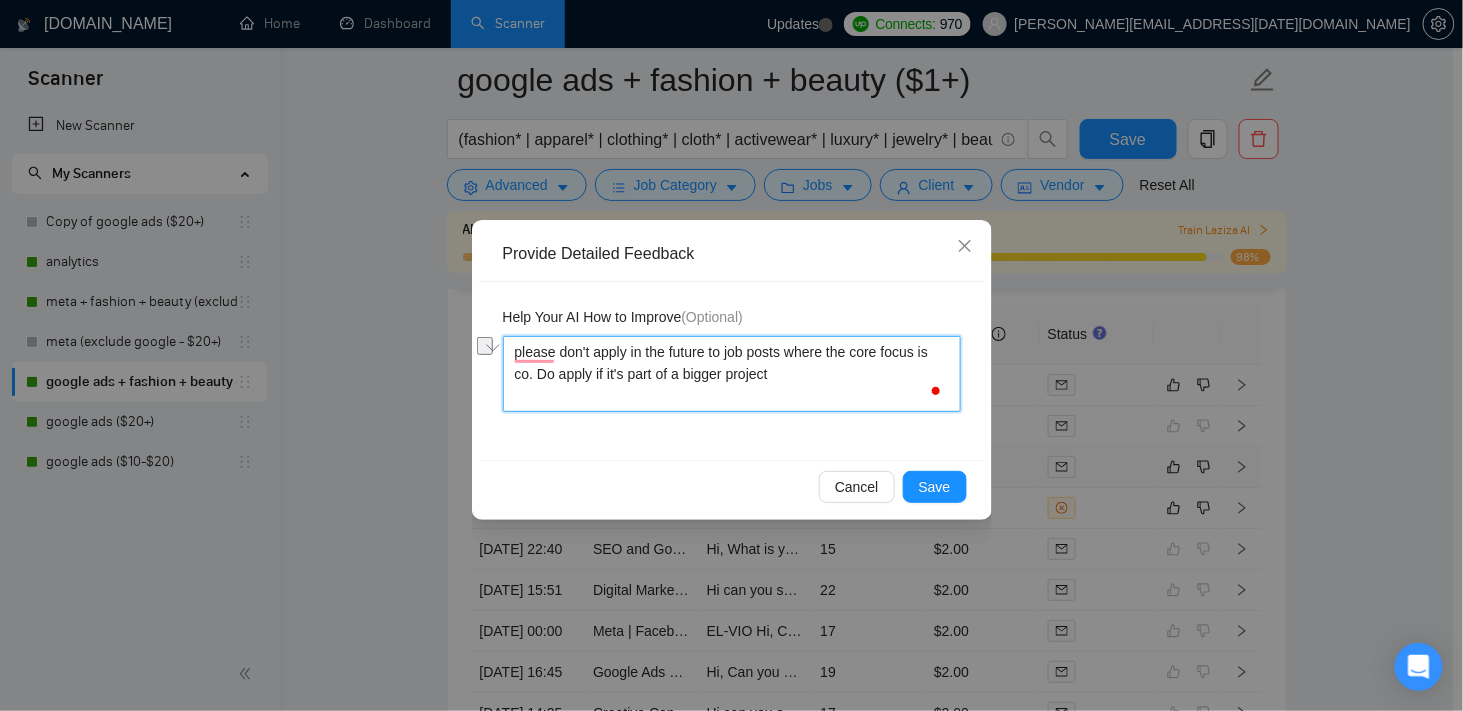 type 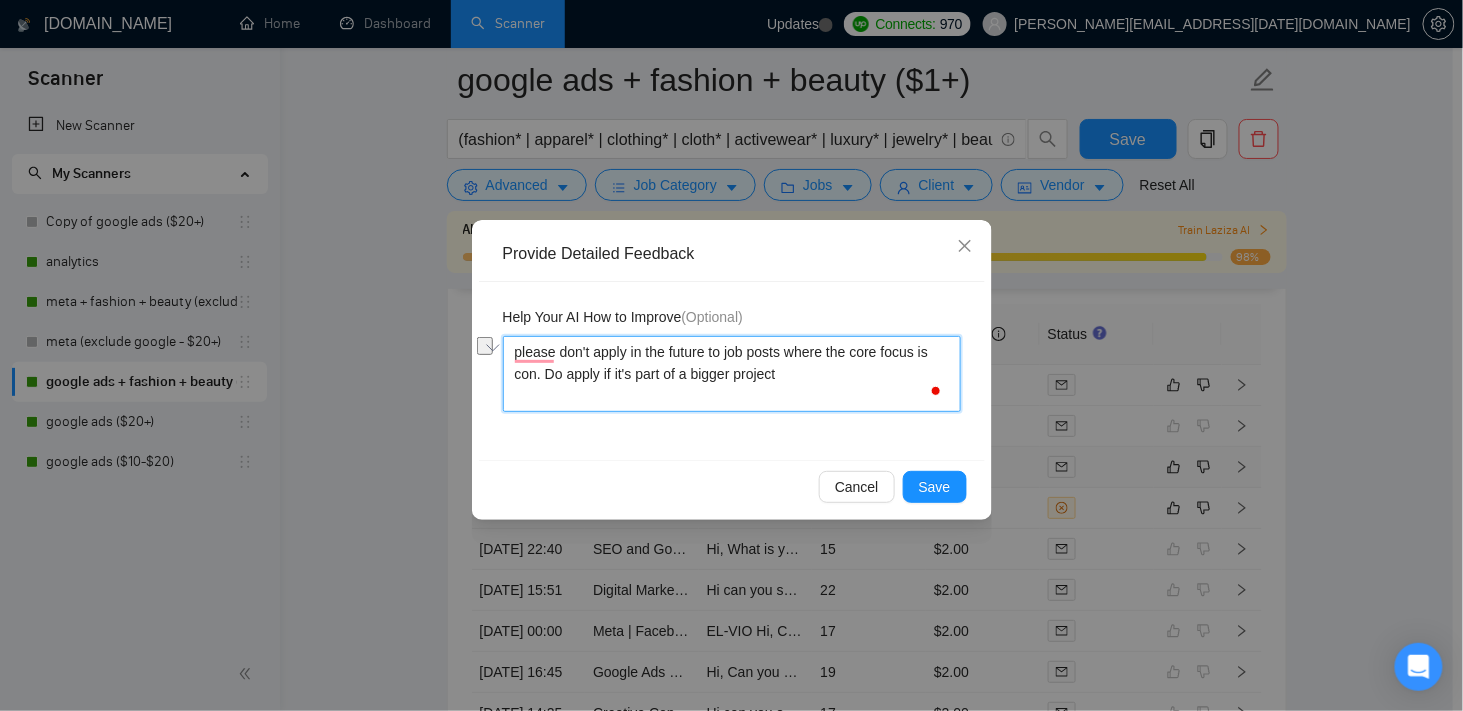type 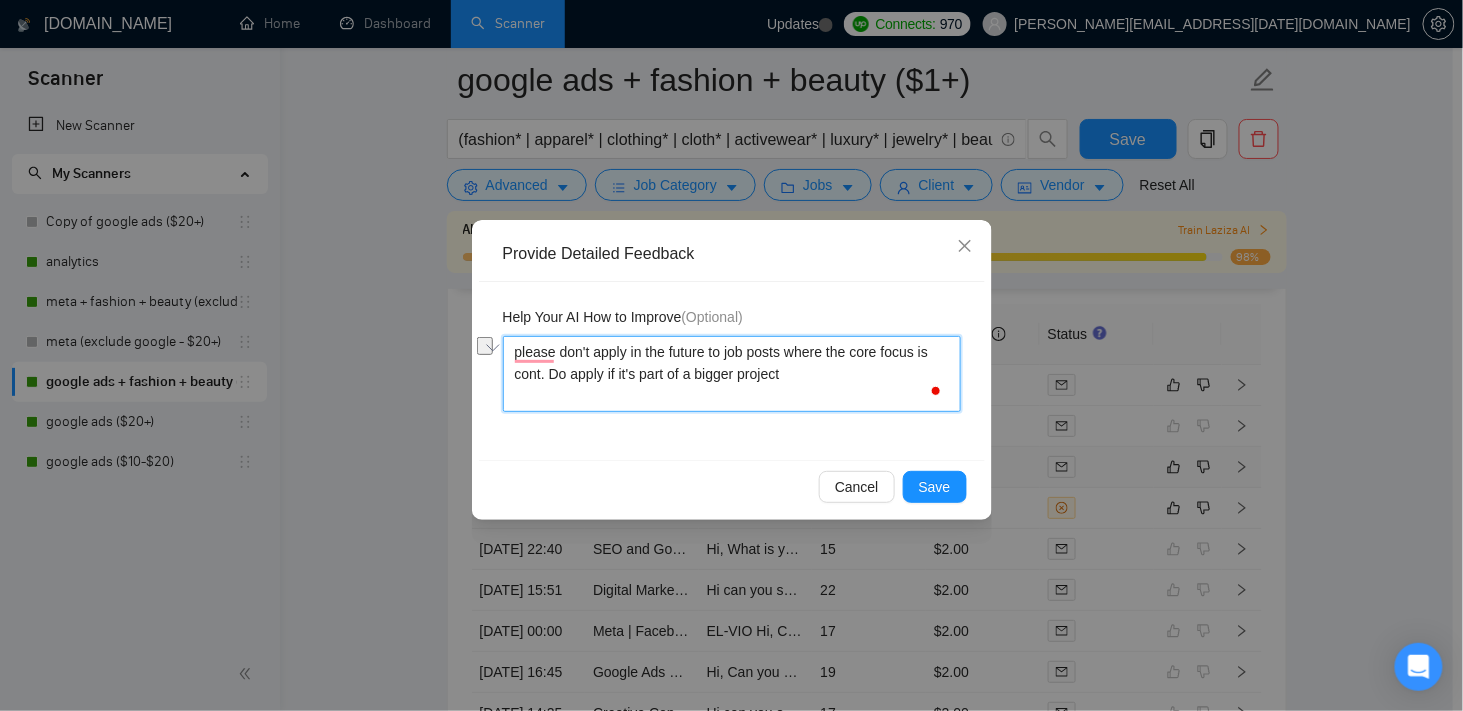 type 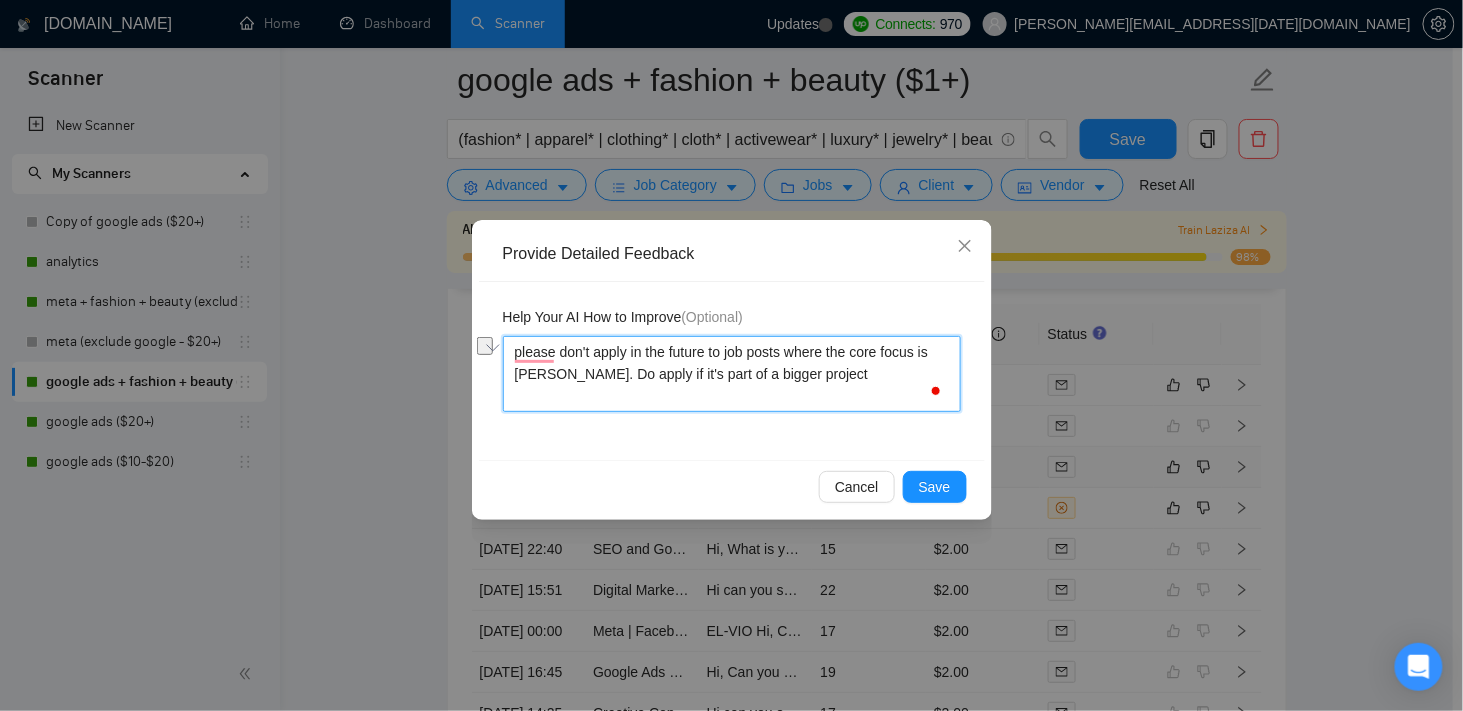 type on "please don't apply in the future to job posts where the core focus is conten. Do apply if it's part of a bigger project" 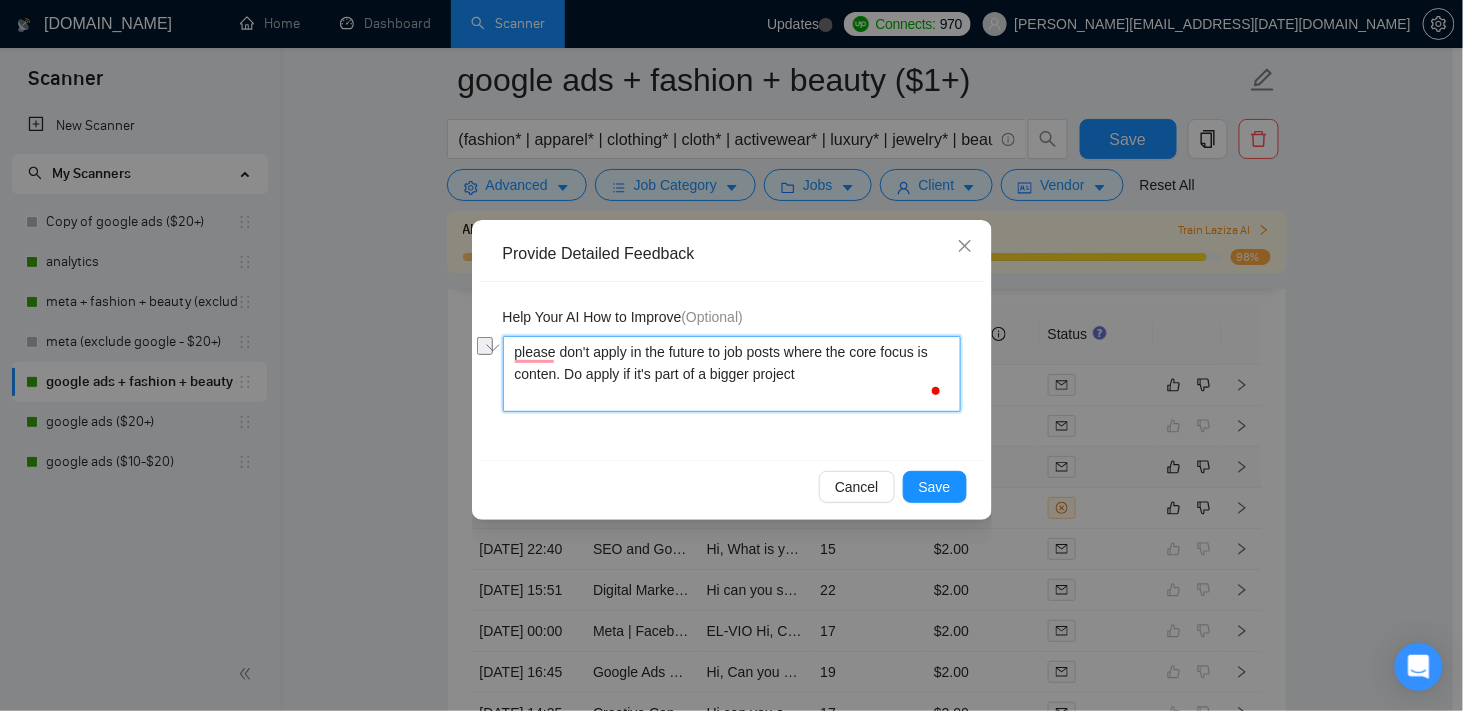 type 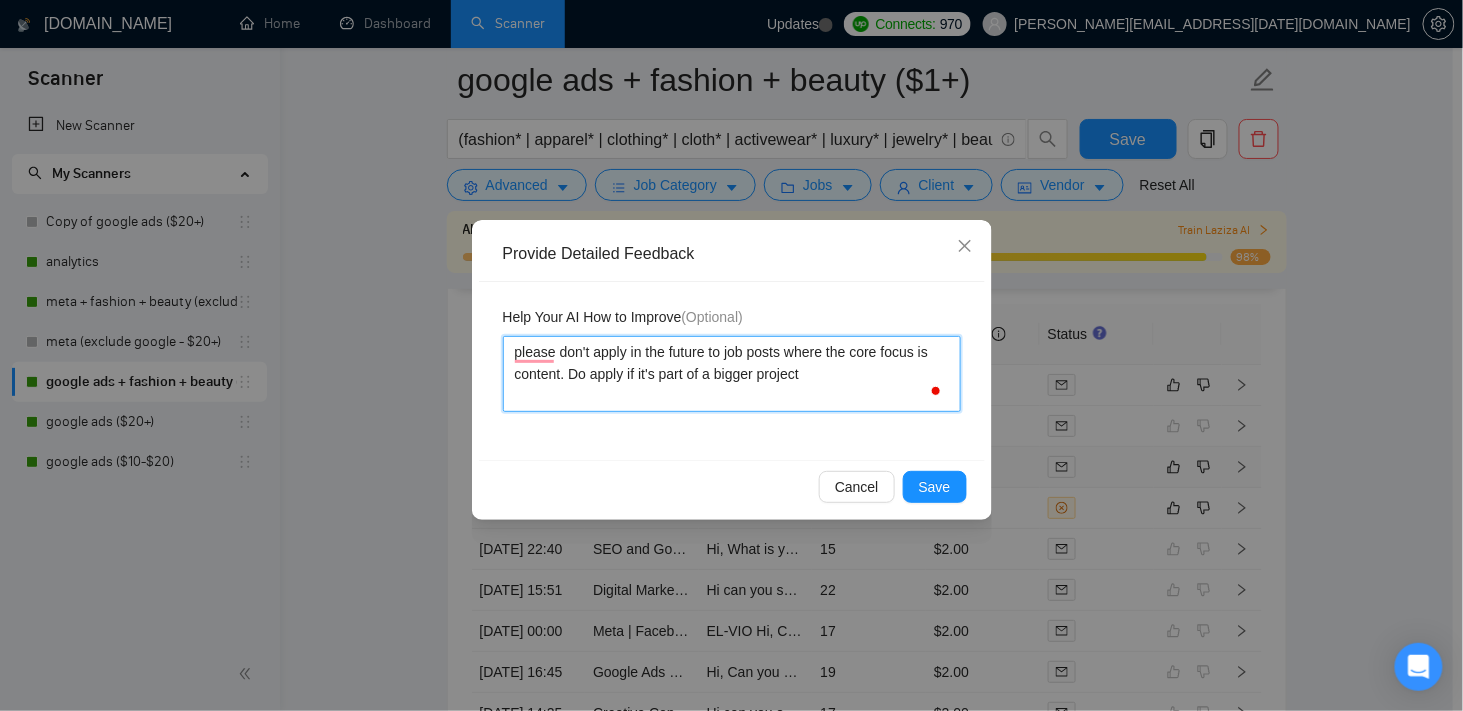 type 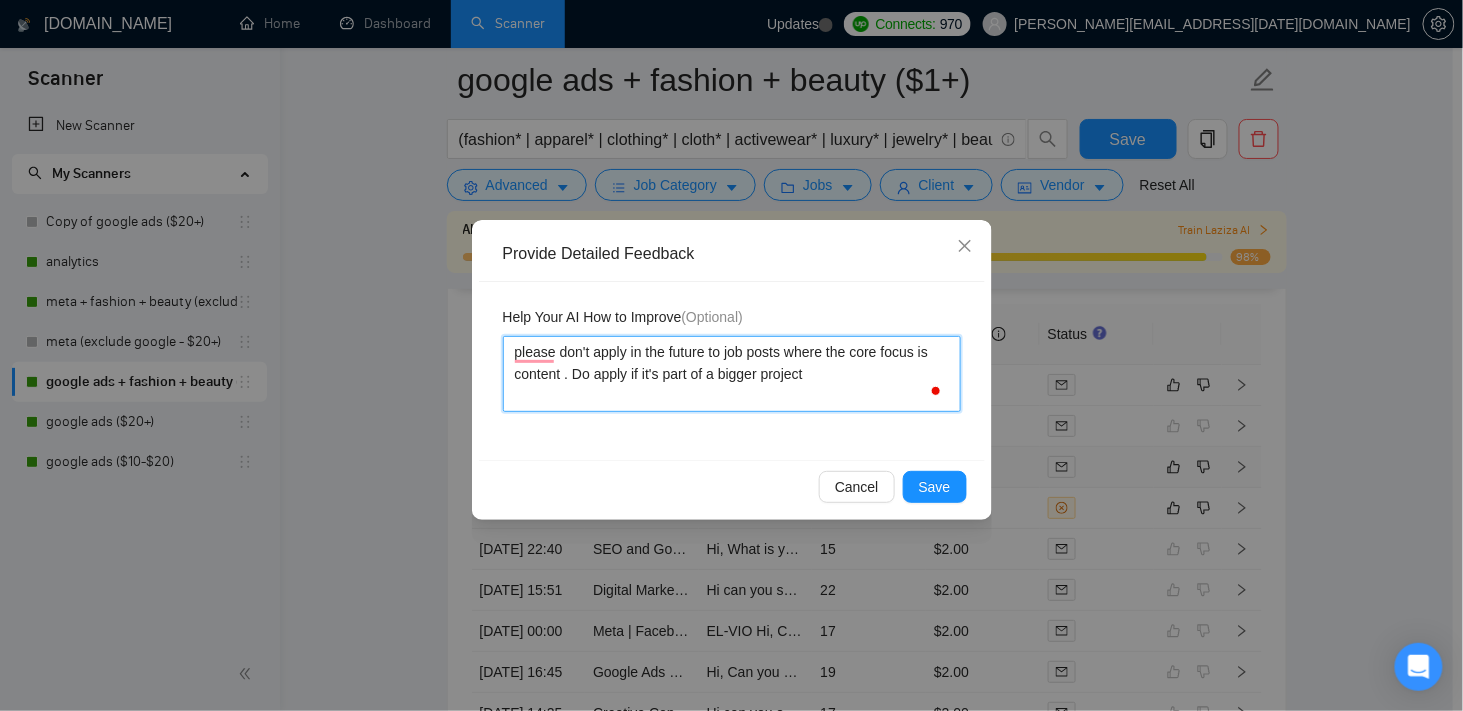 type 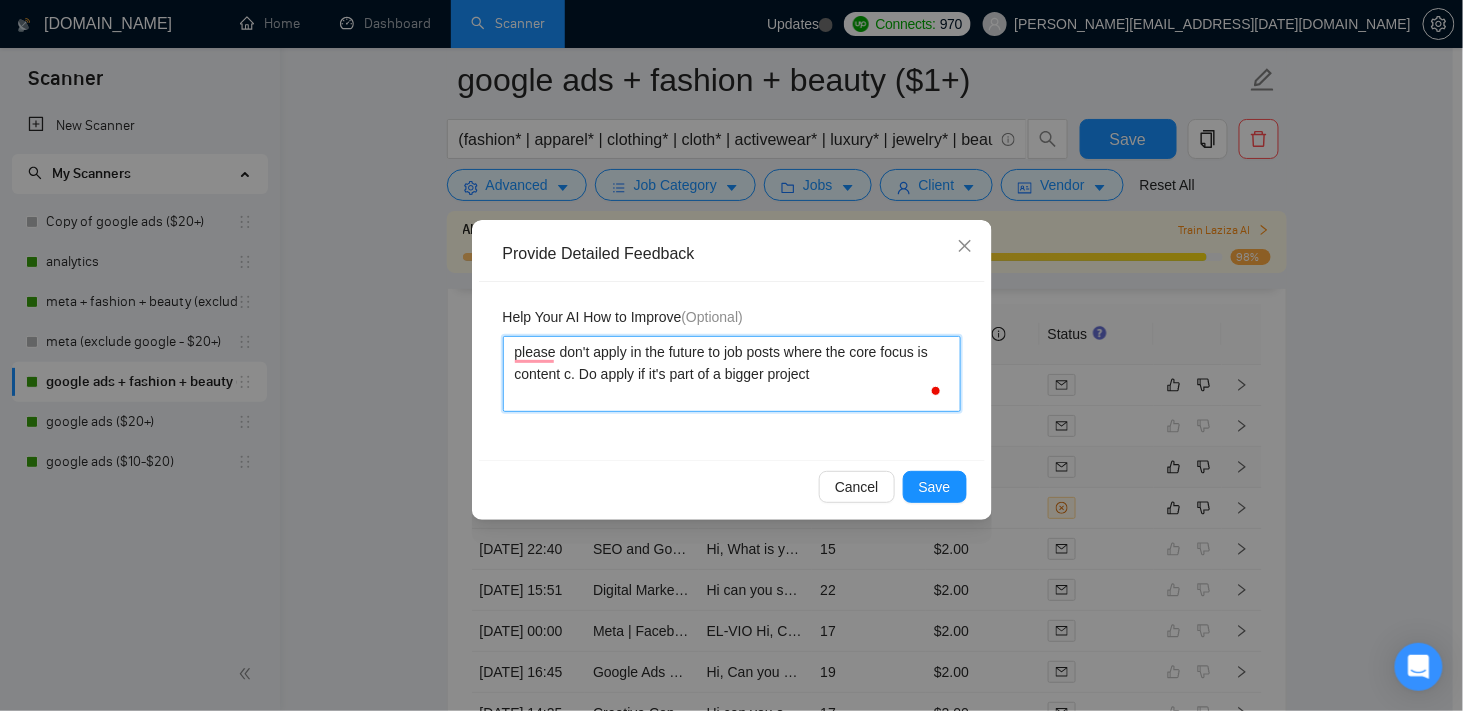 type 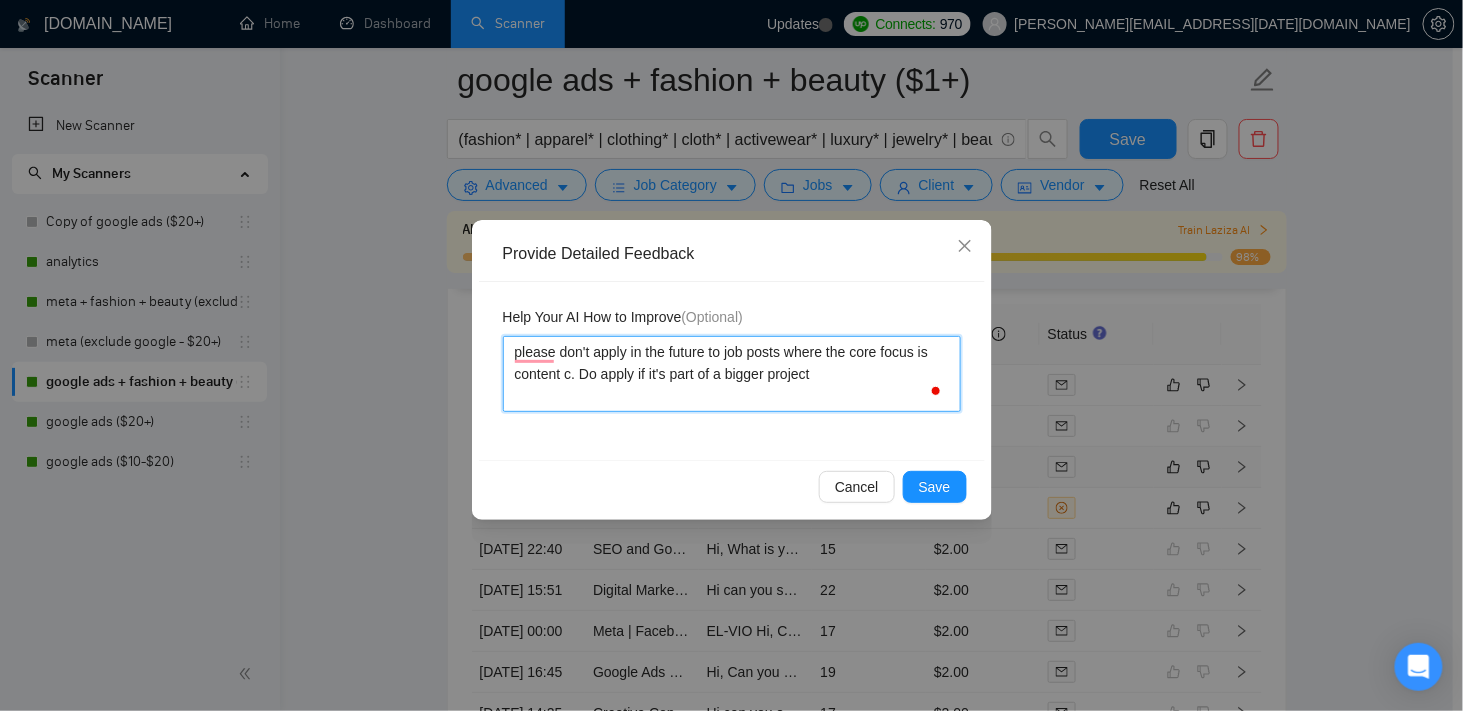 type on "please don't apply in the future to job posts where the core focus is content cr. Do apply if it's part of a bigger project" 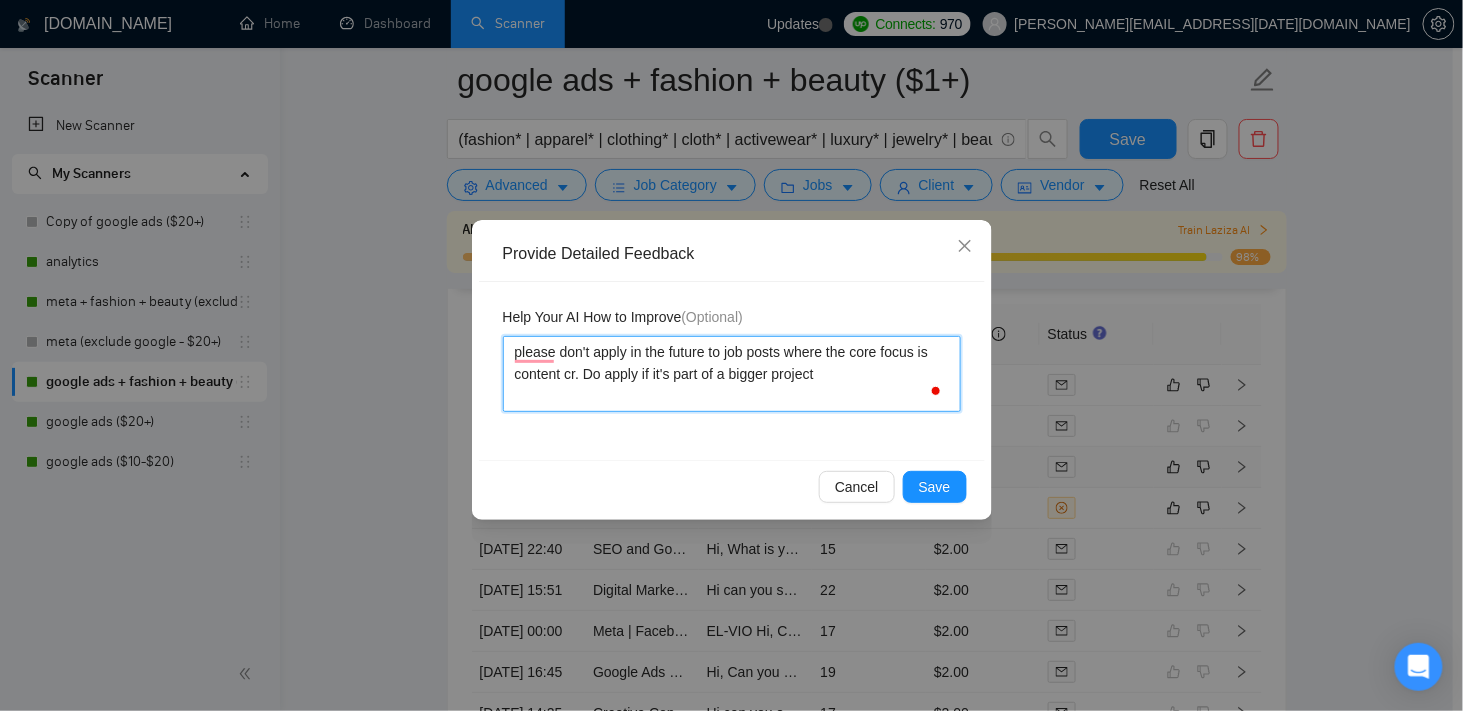 type 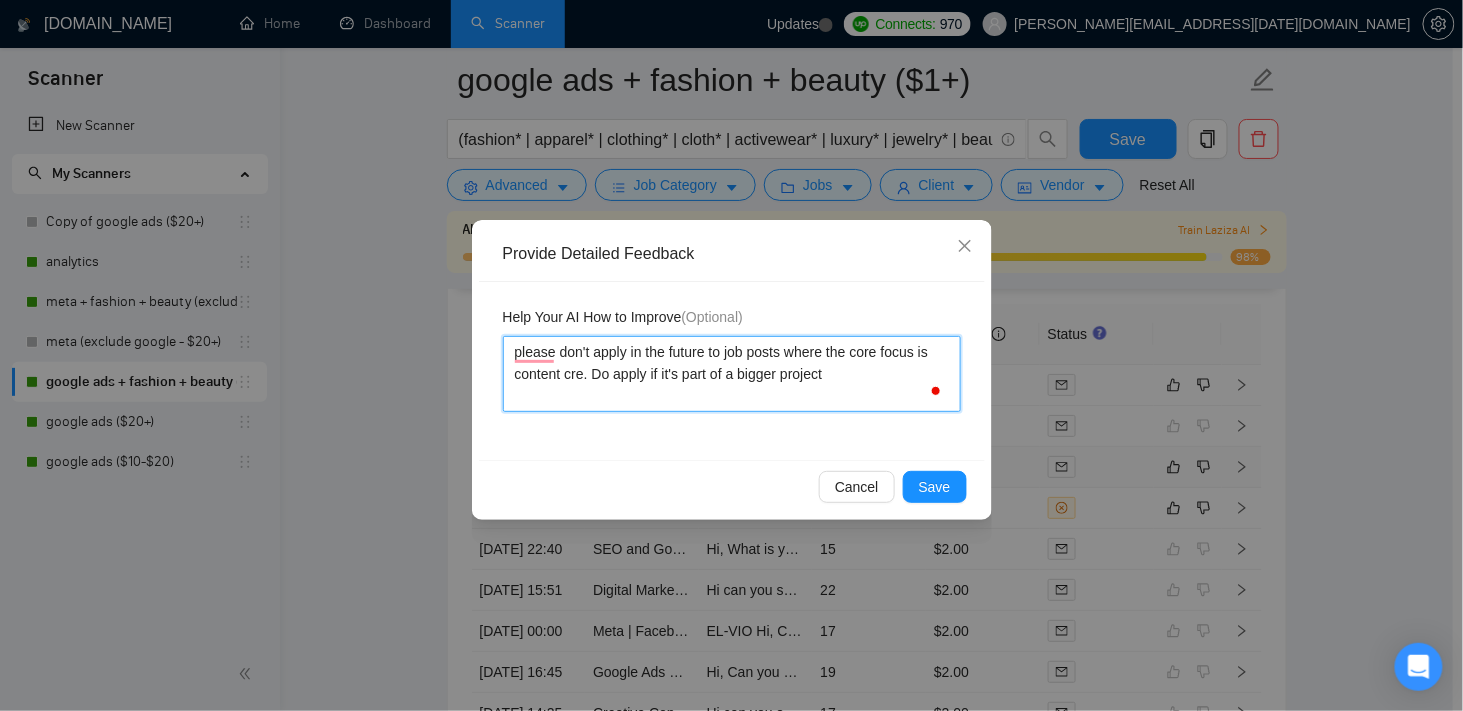 type 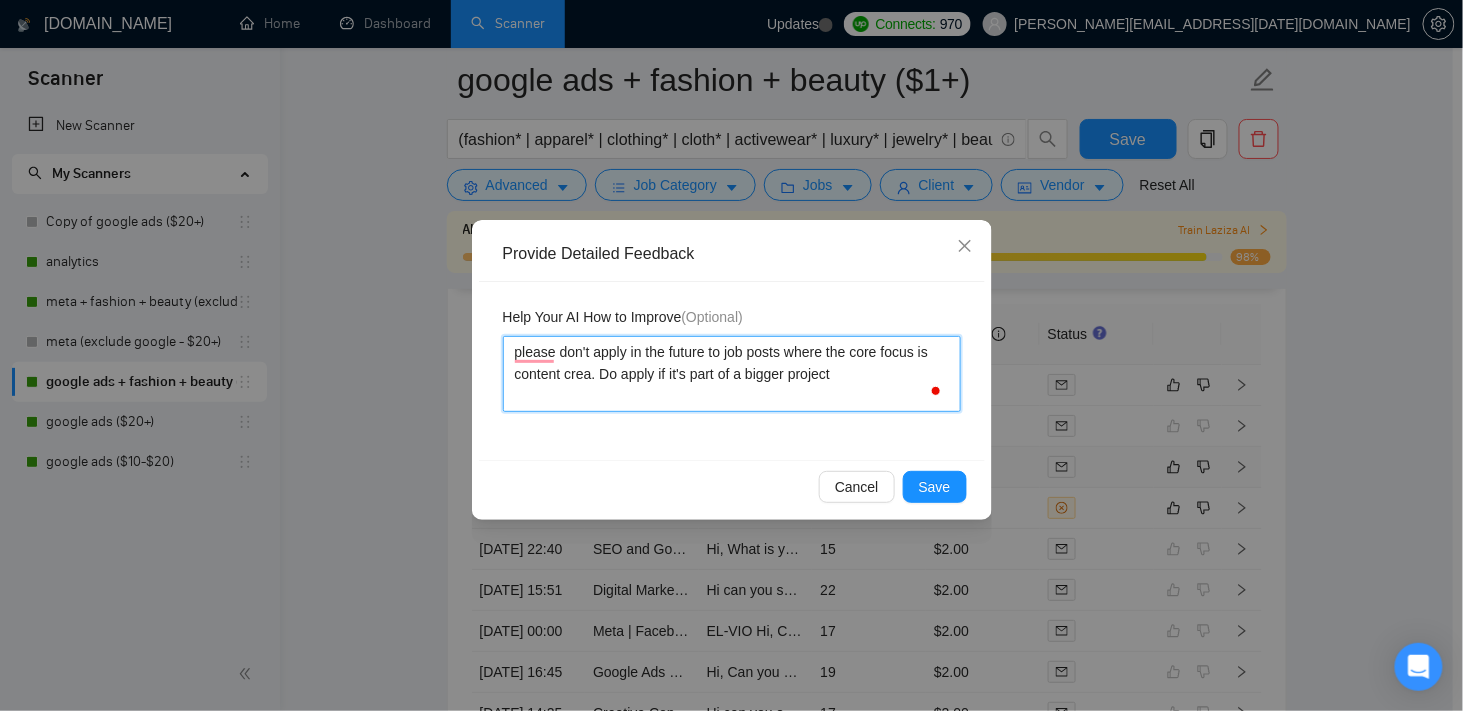 type 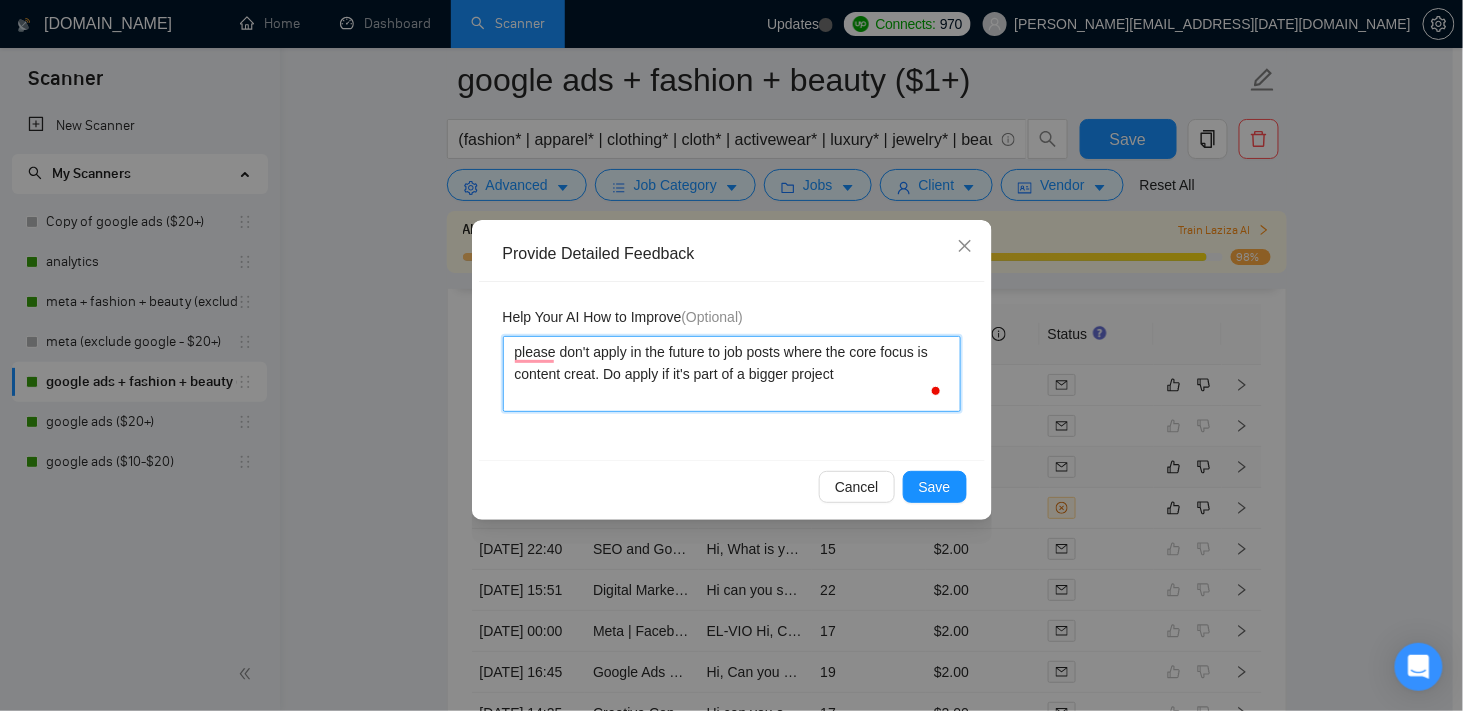 type on "please don't apply in the future to job posts where the core focus is content creati. Do apply if it's part of a bigger project" 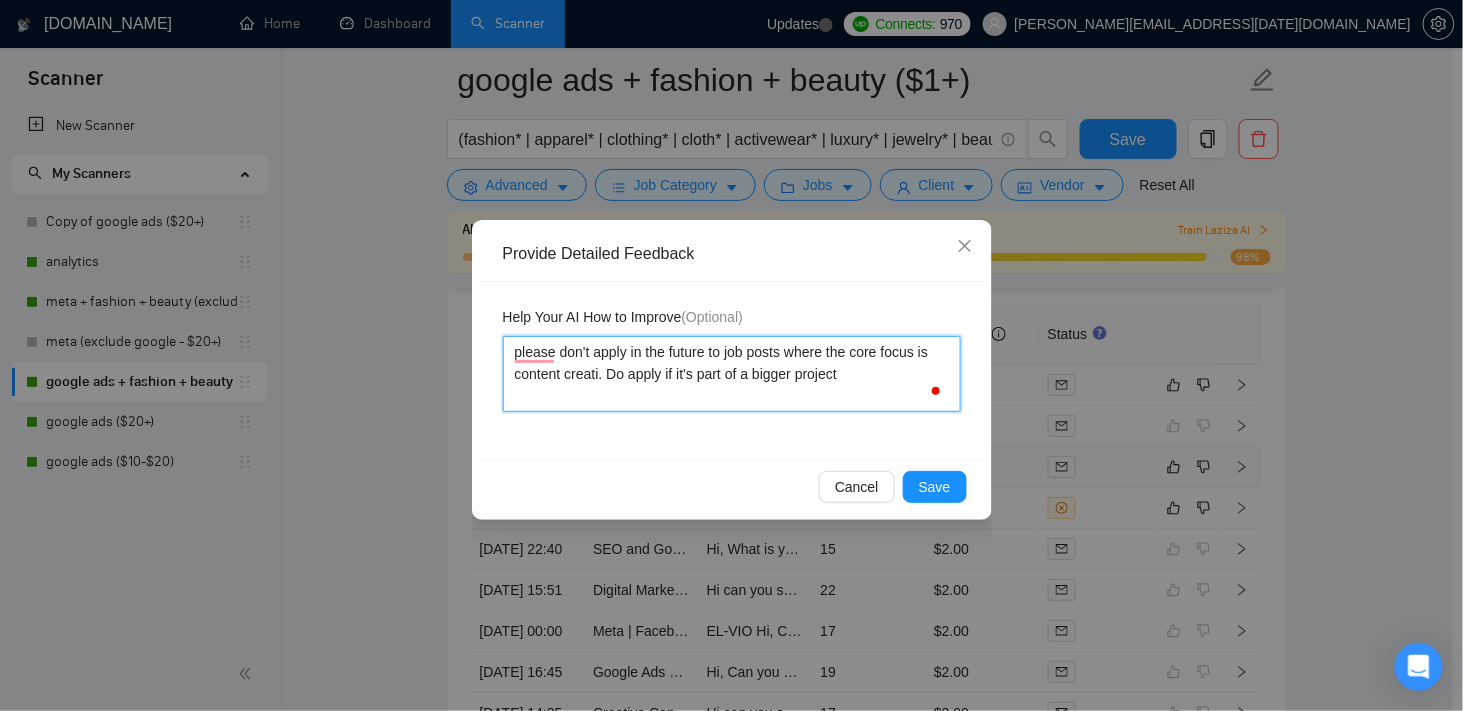 type 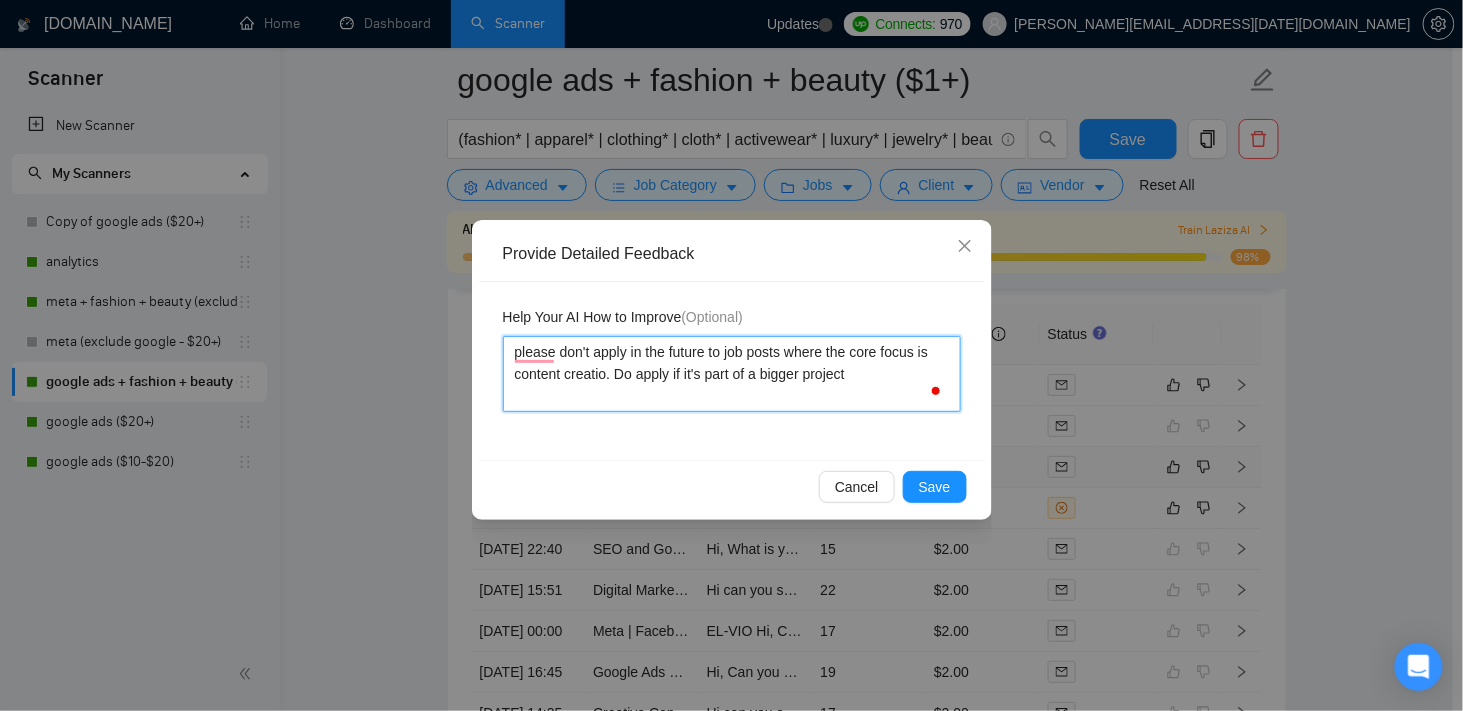 type 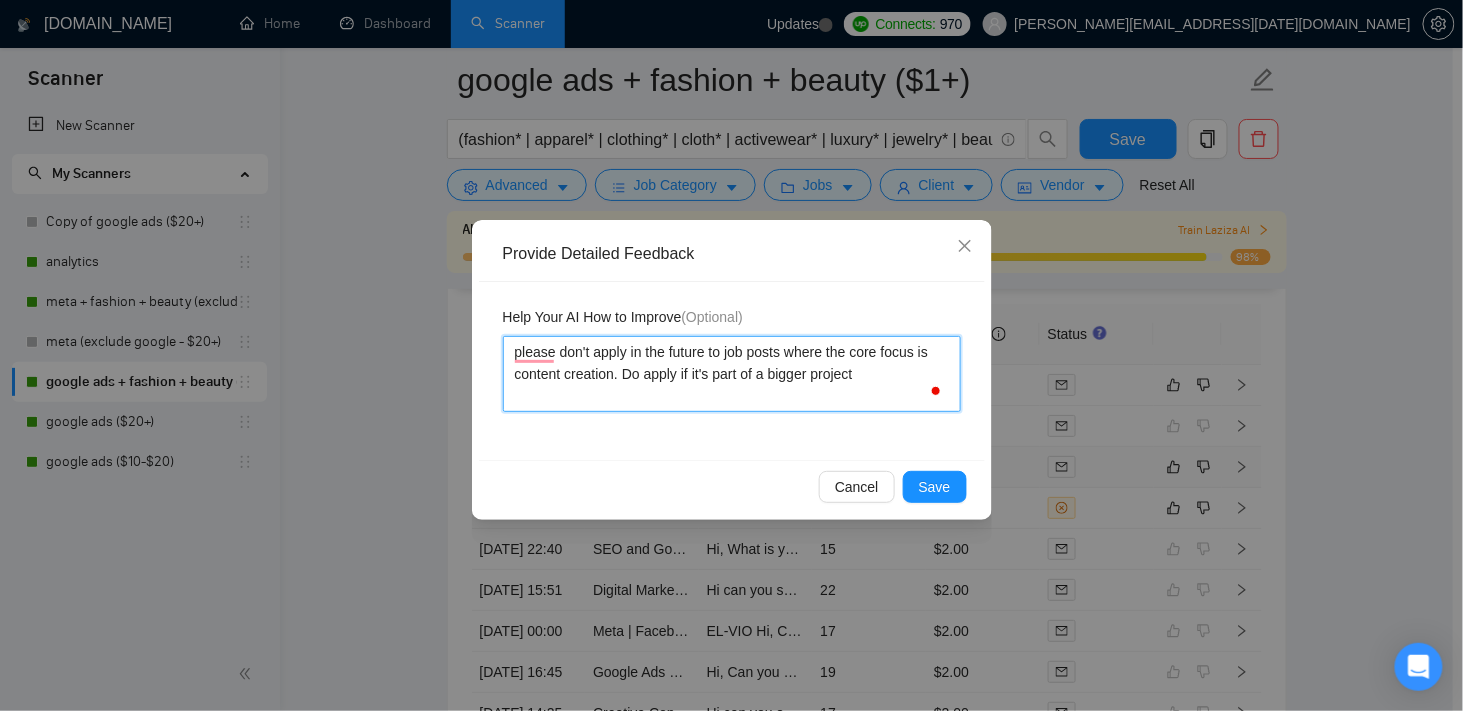 type 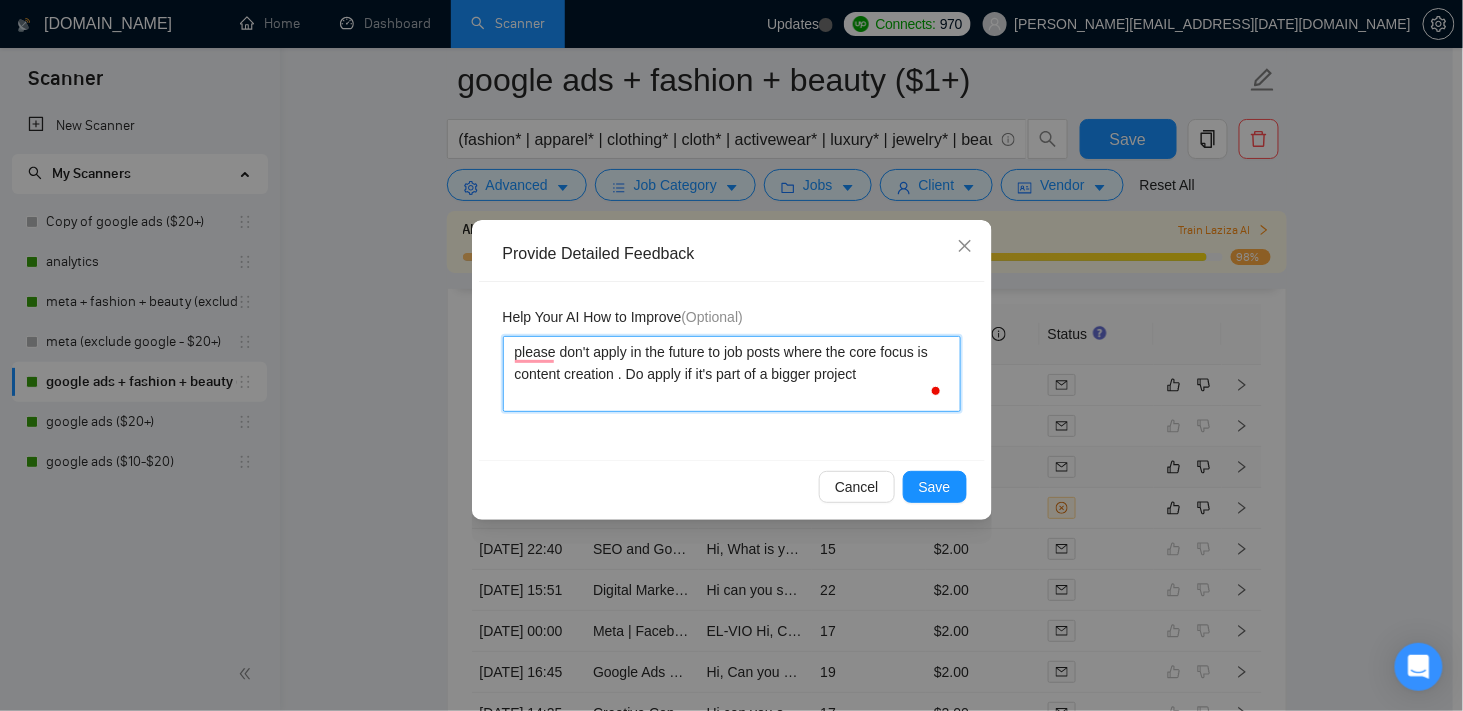 type 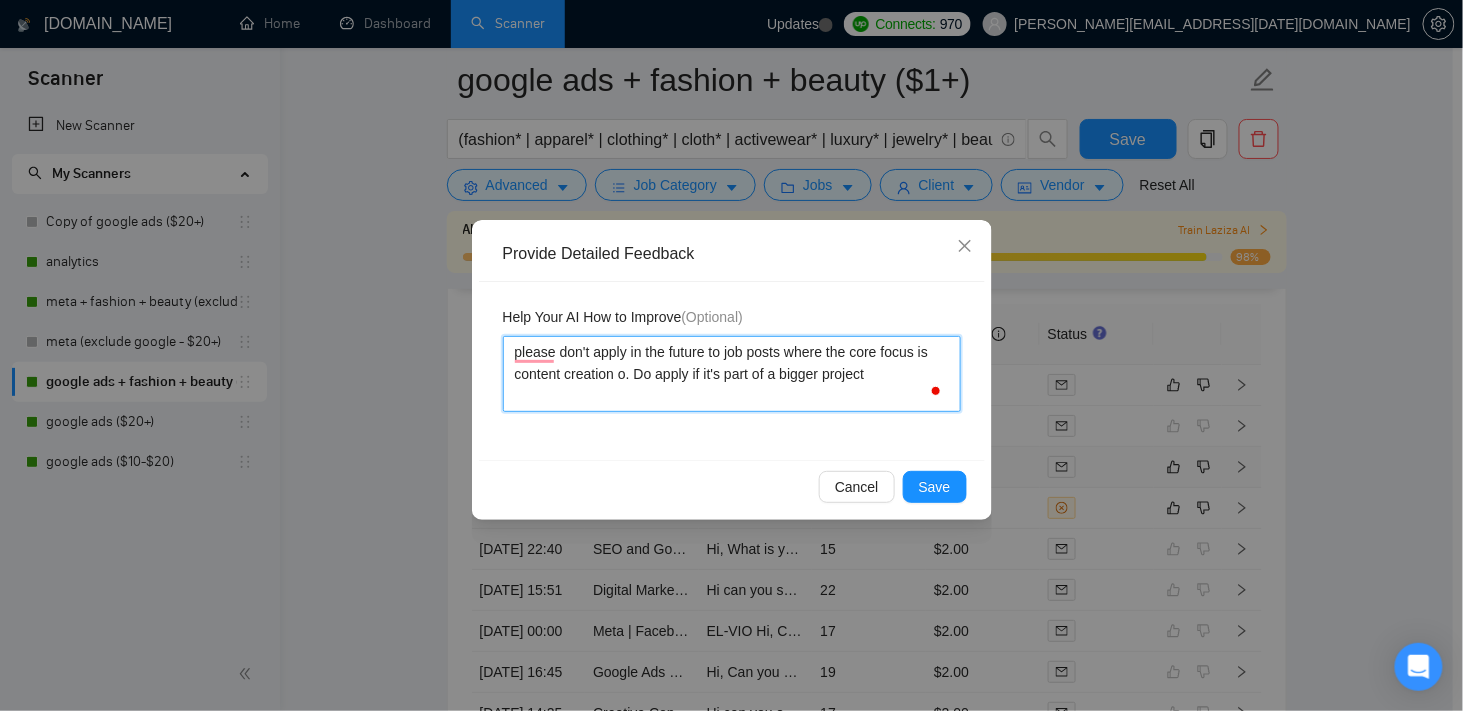 type 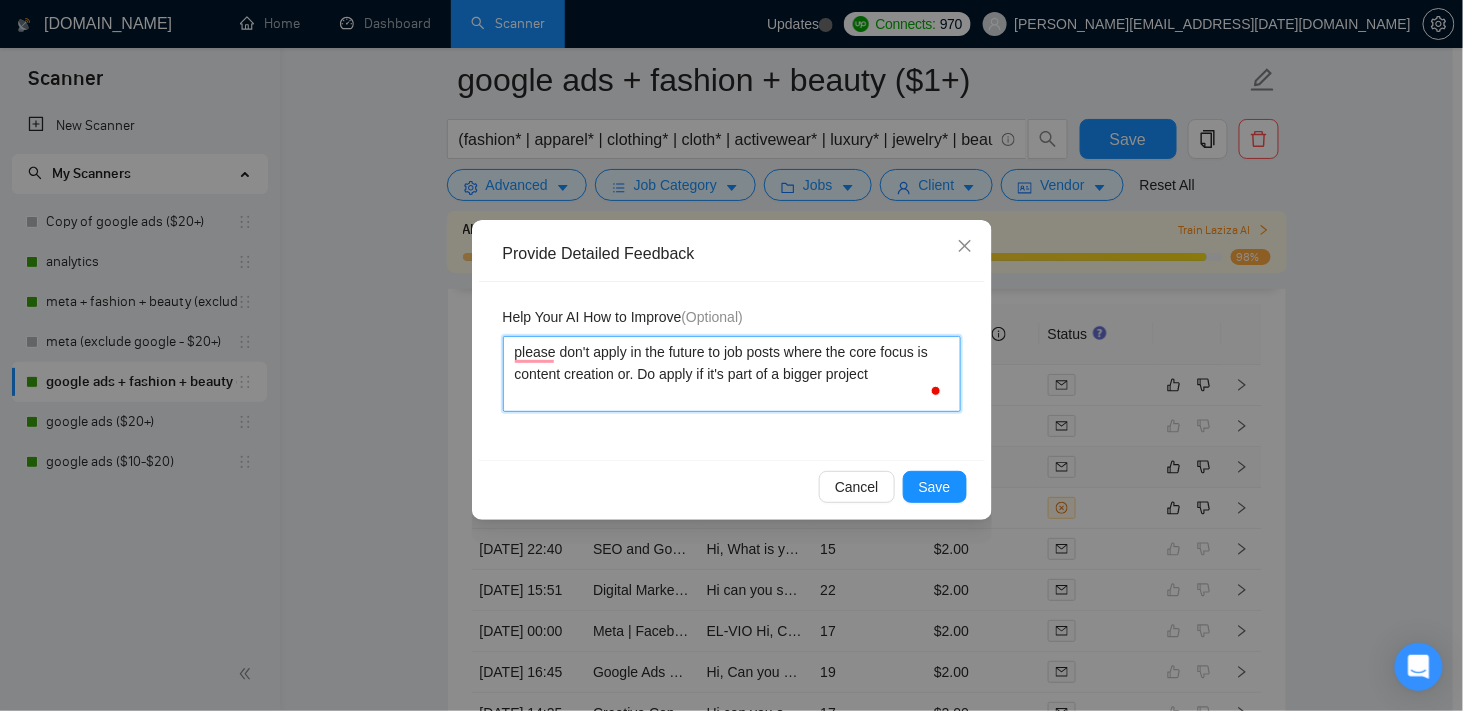 type 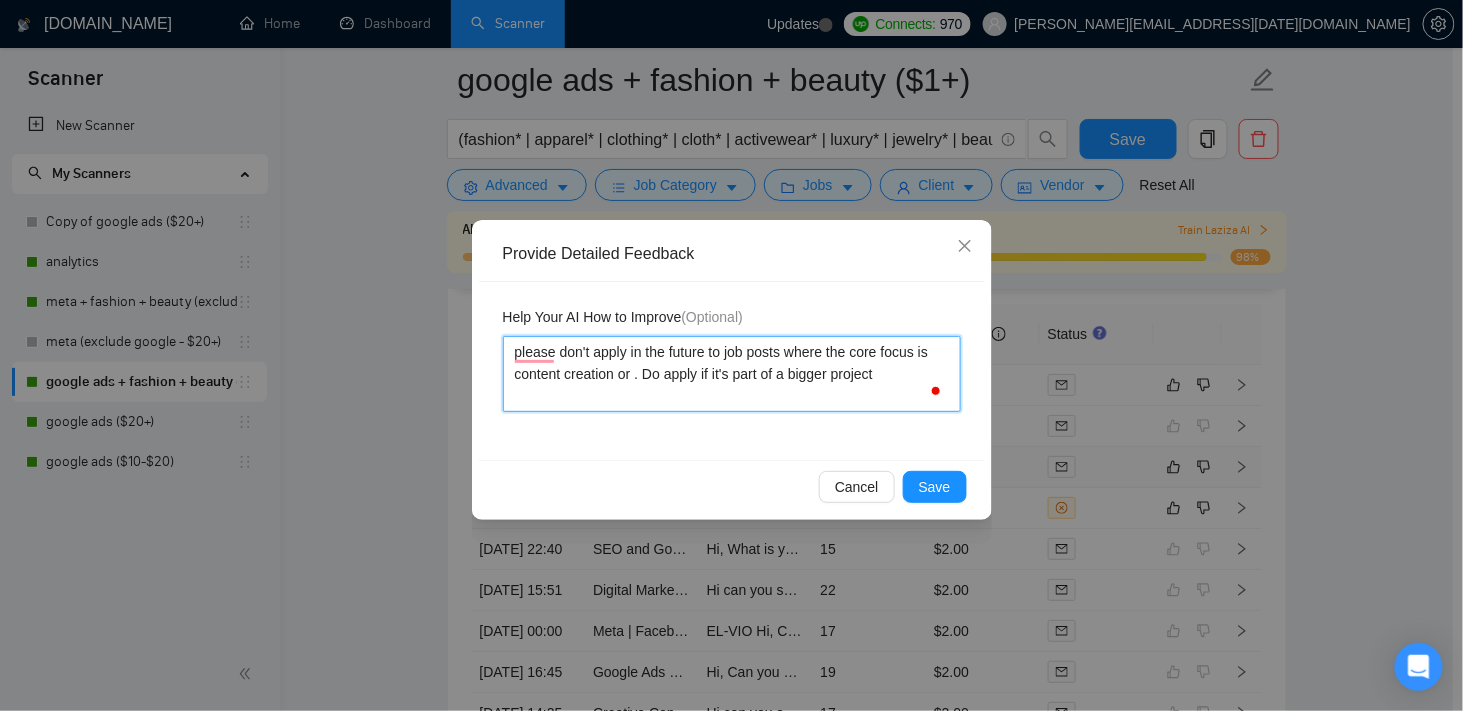 type 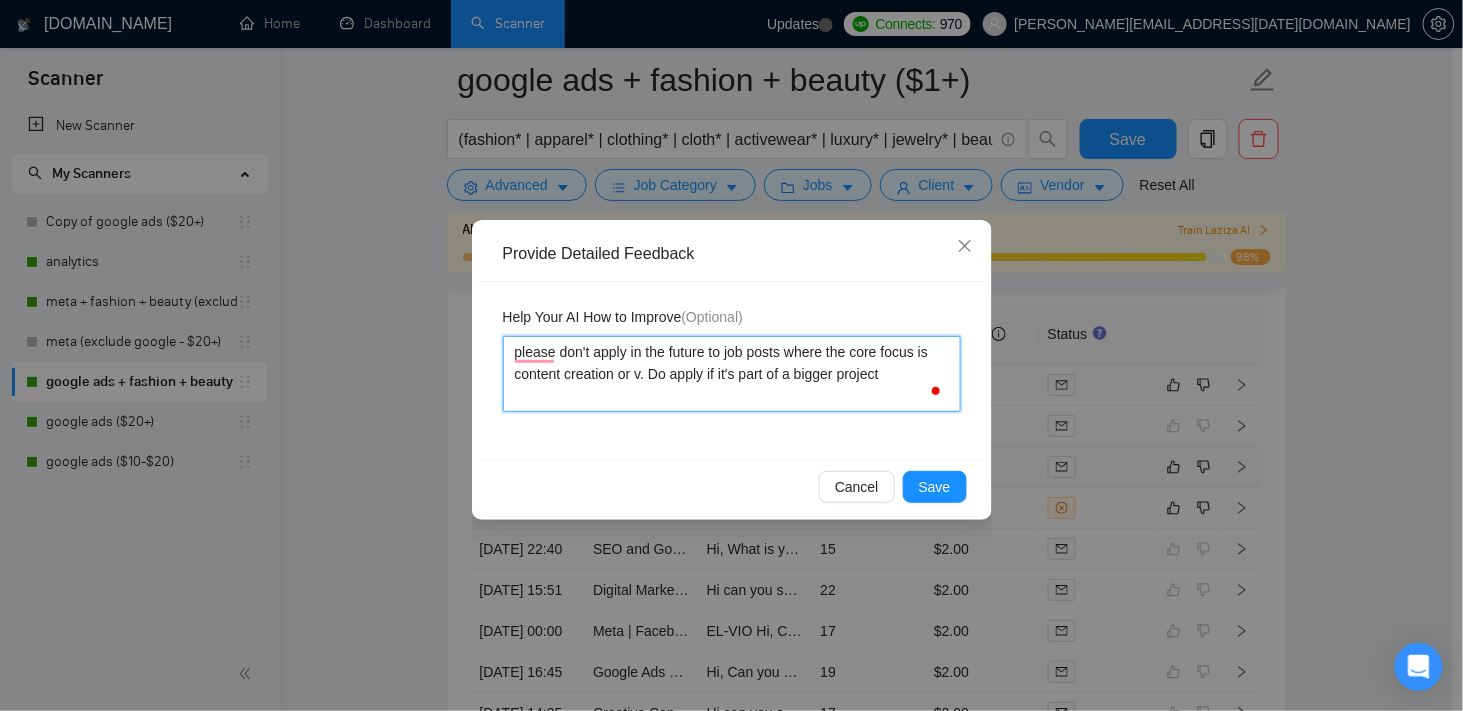 type on "please don't apply in the future to job posts where the core focus is content creation or vi. Do apply if it's part of a bigger project" 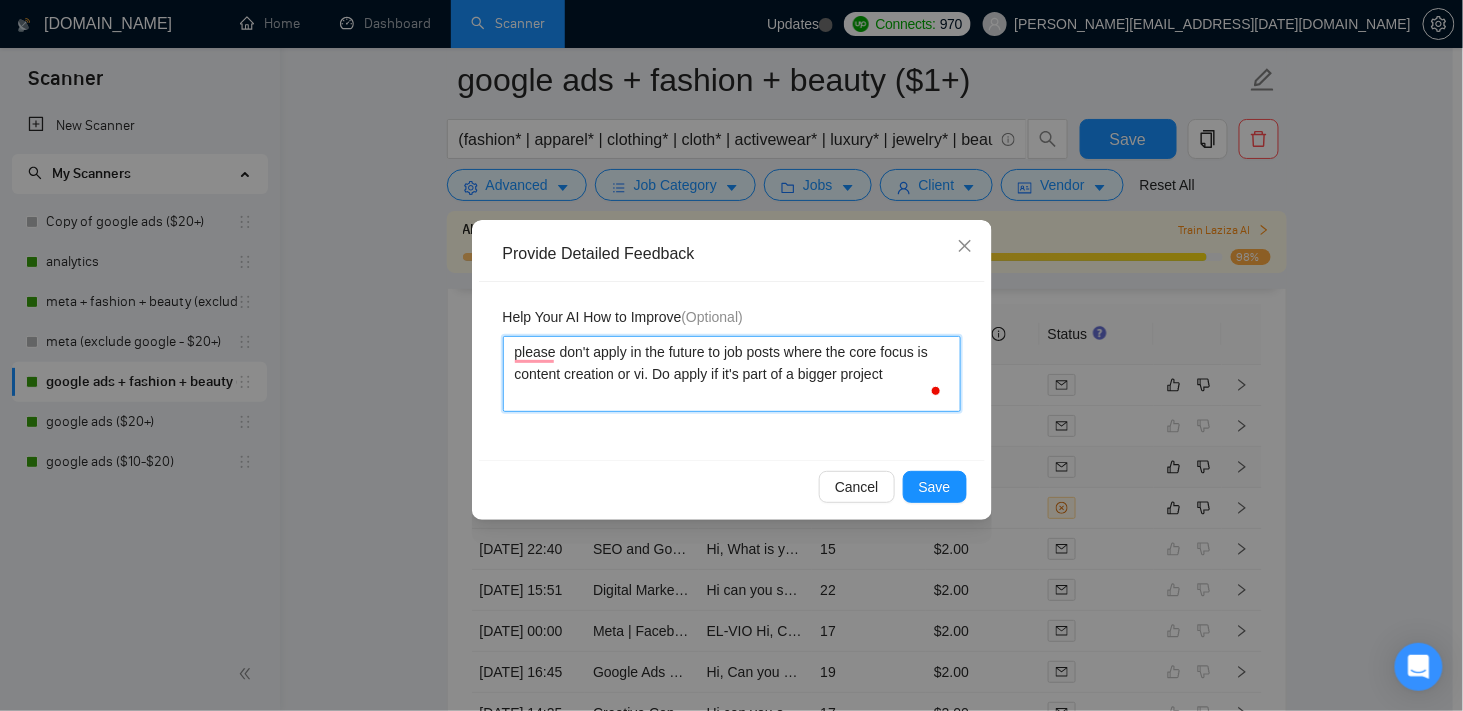 type 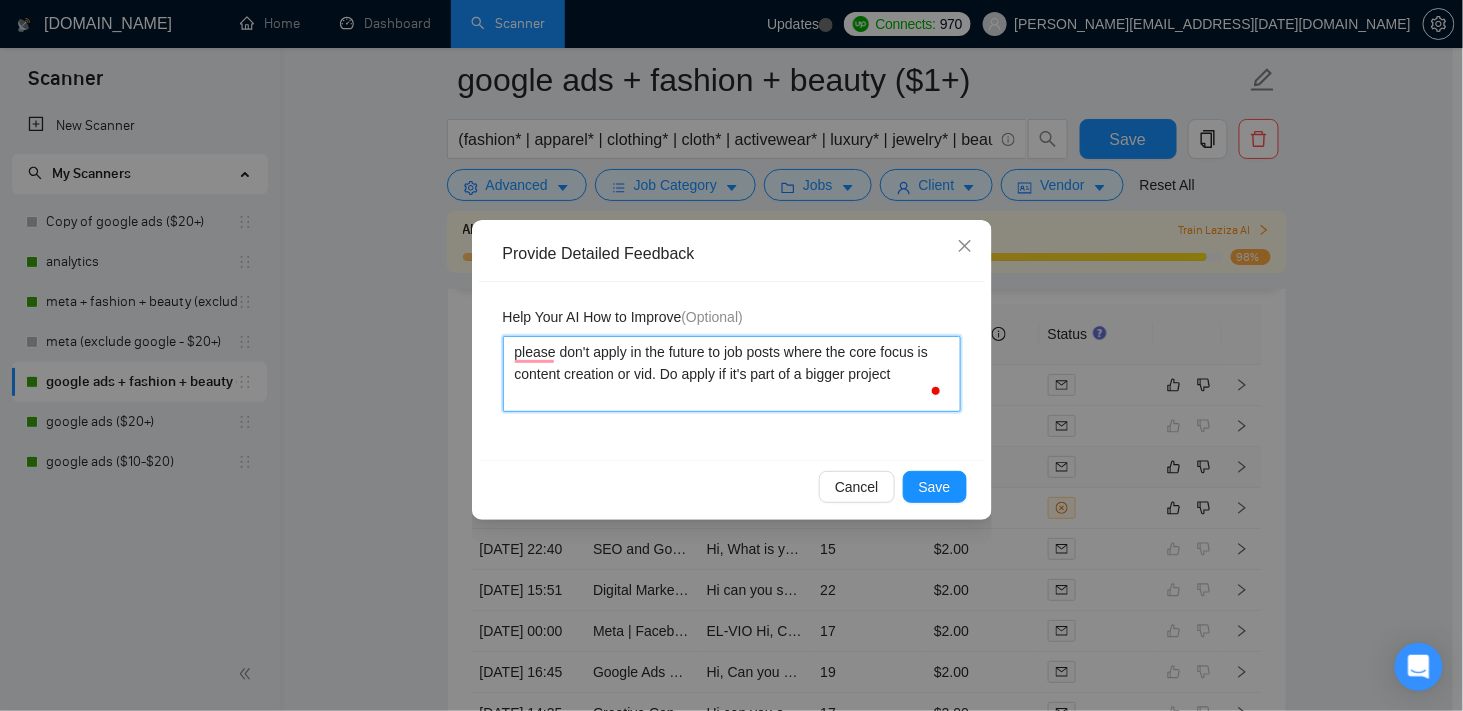 type 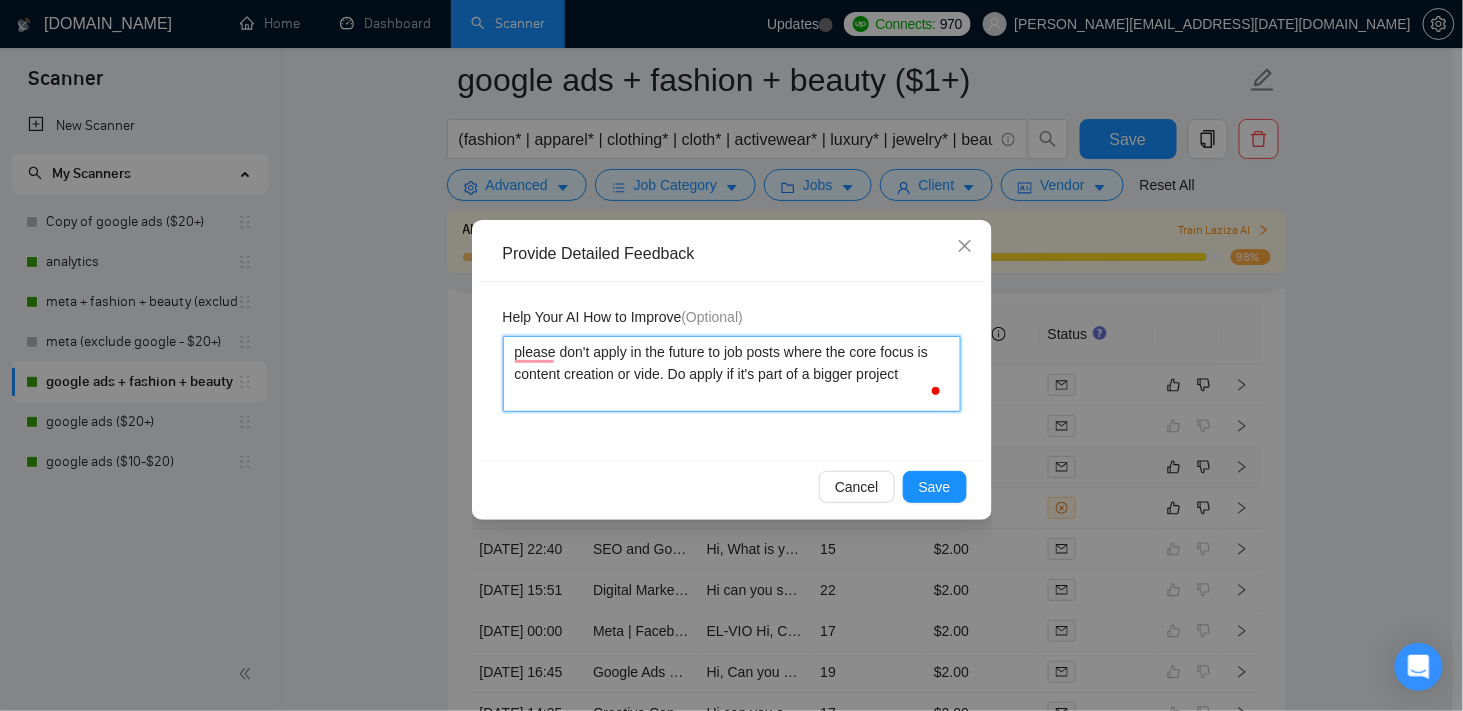 type 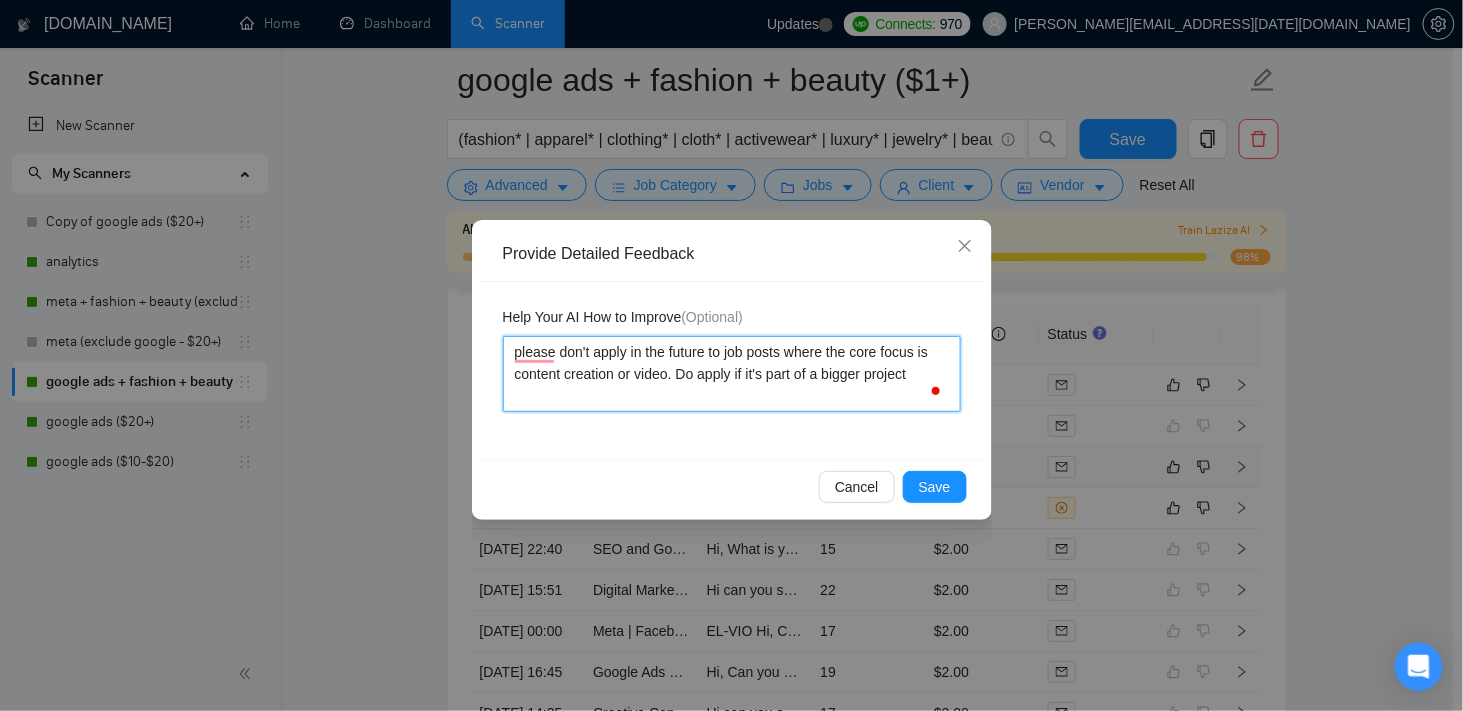 type 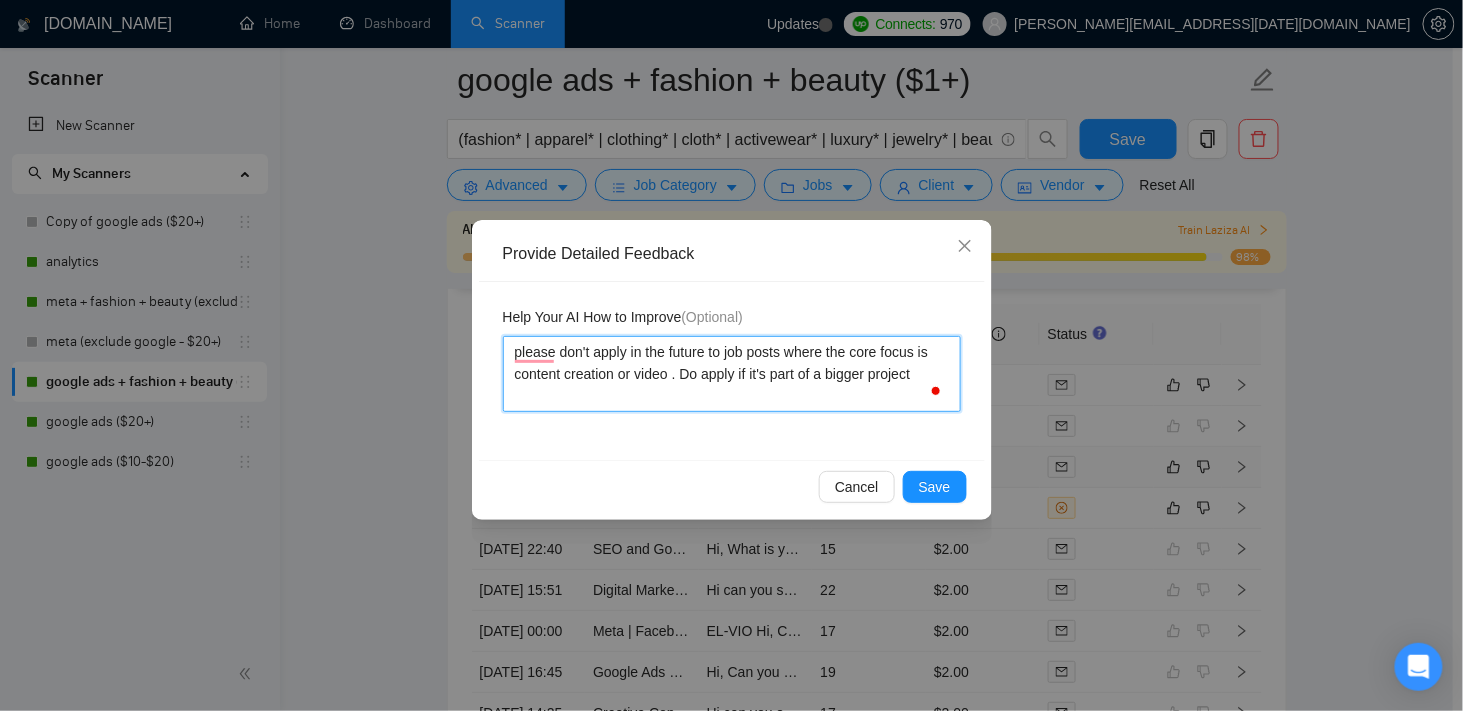 type 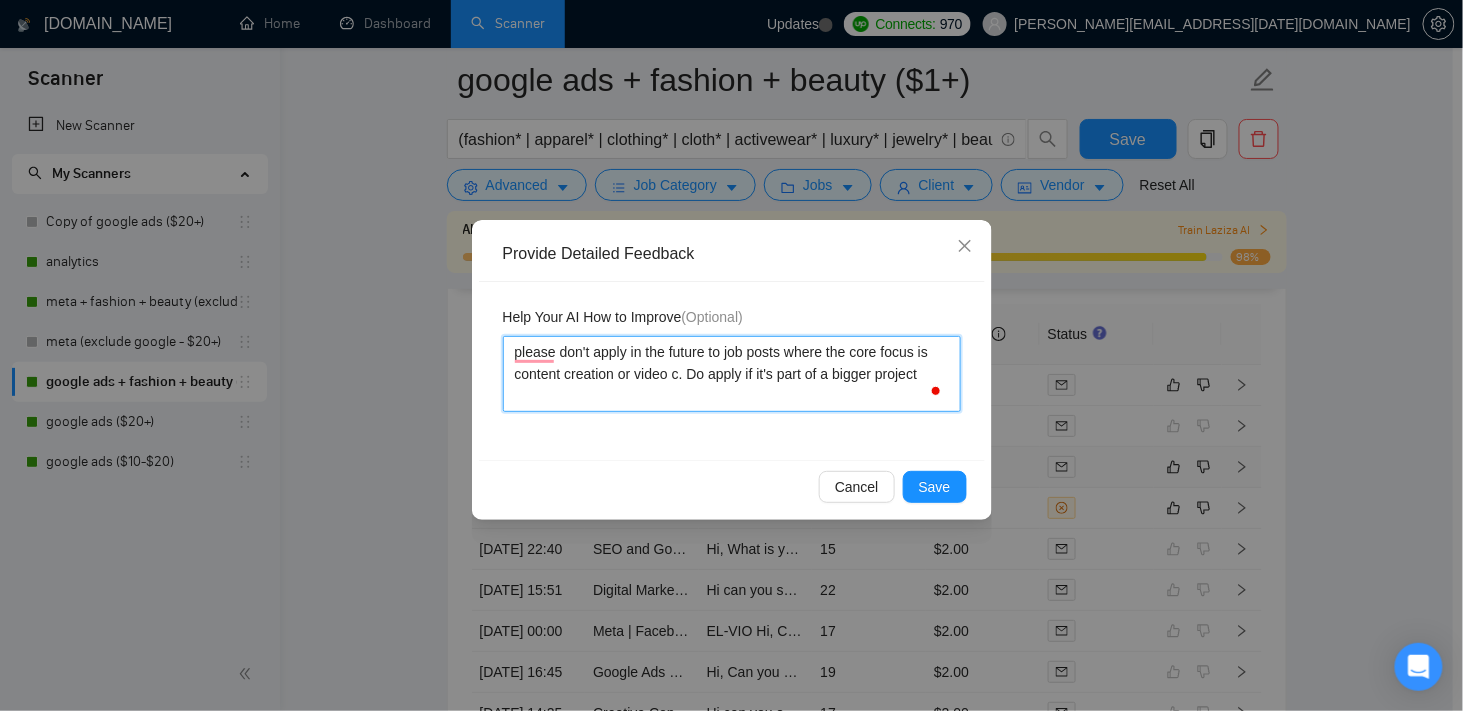 type 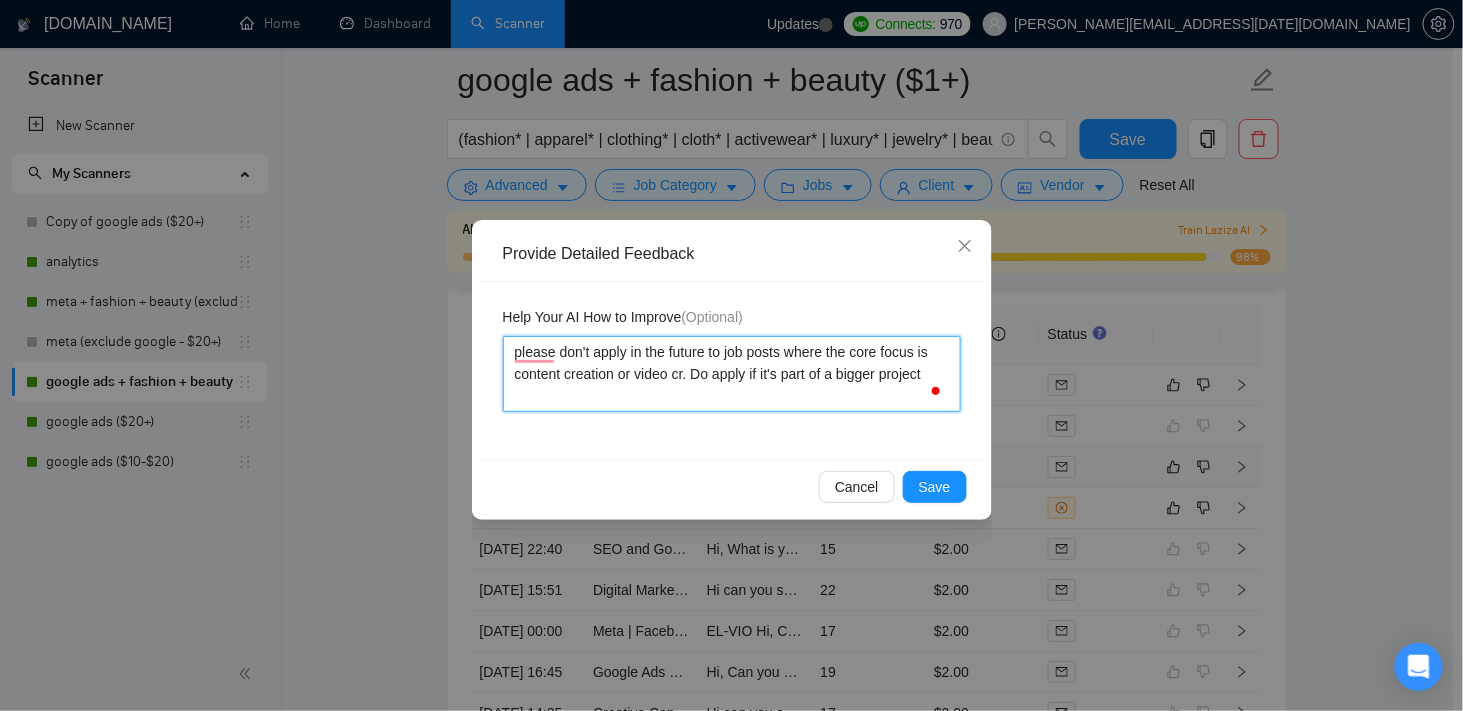 type 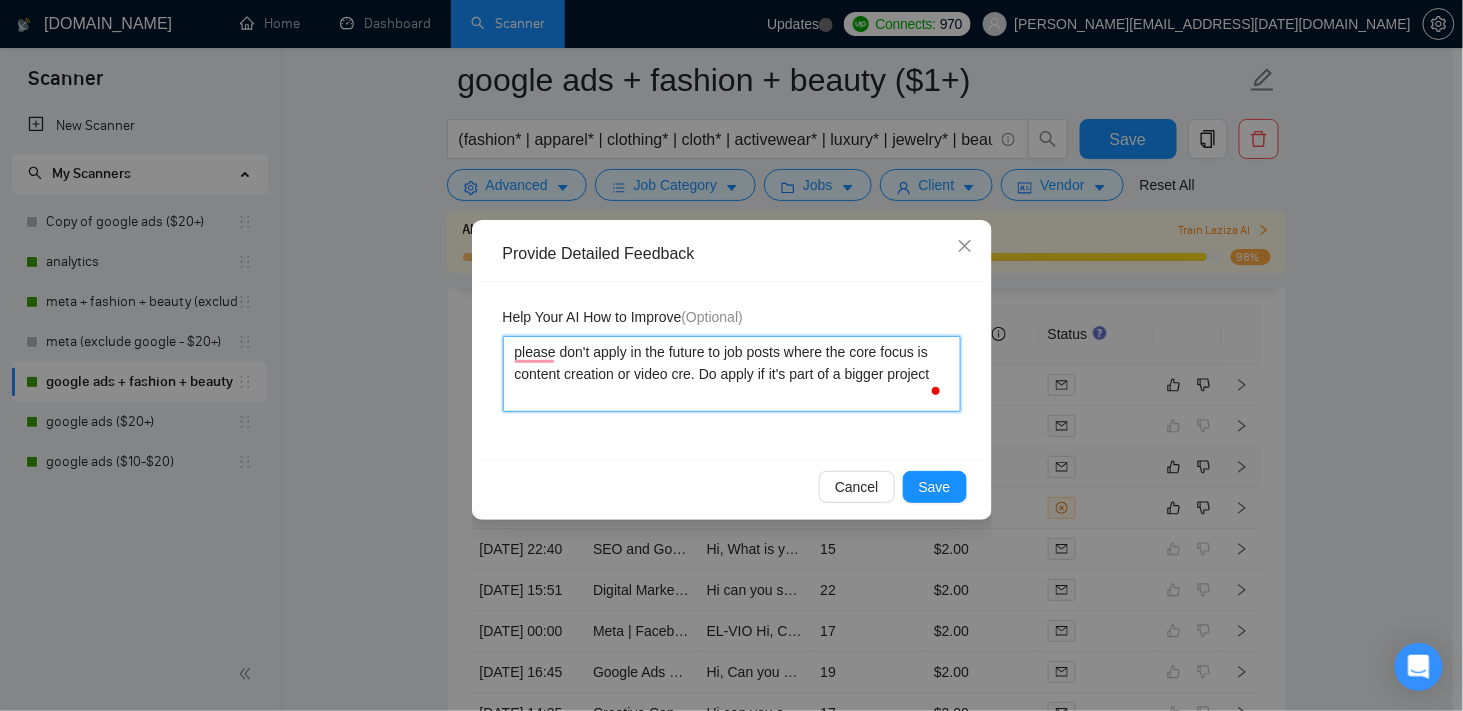 type on "please don't apply in the future to job posts where the core focus is content creation or video crea. Do apply if it's part of a bigger project" 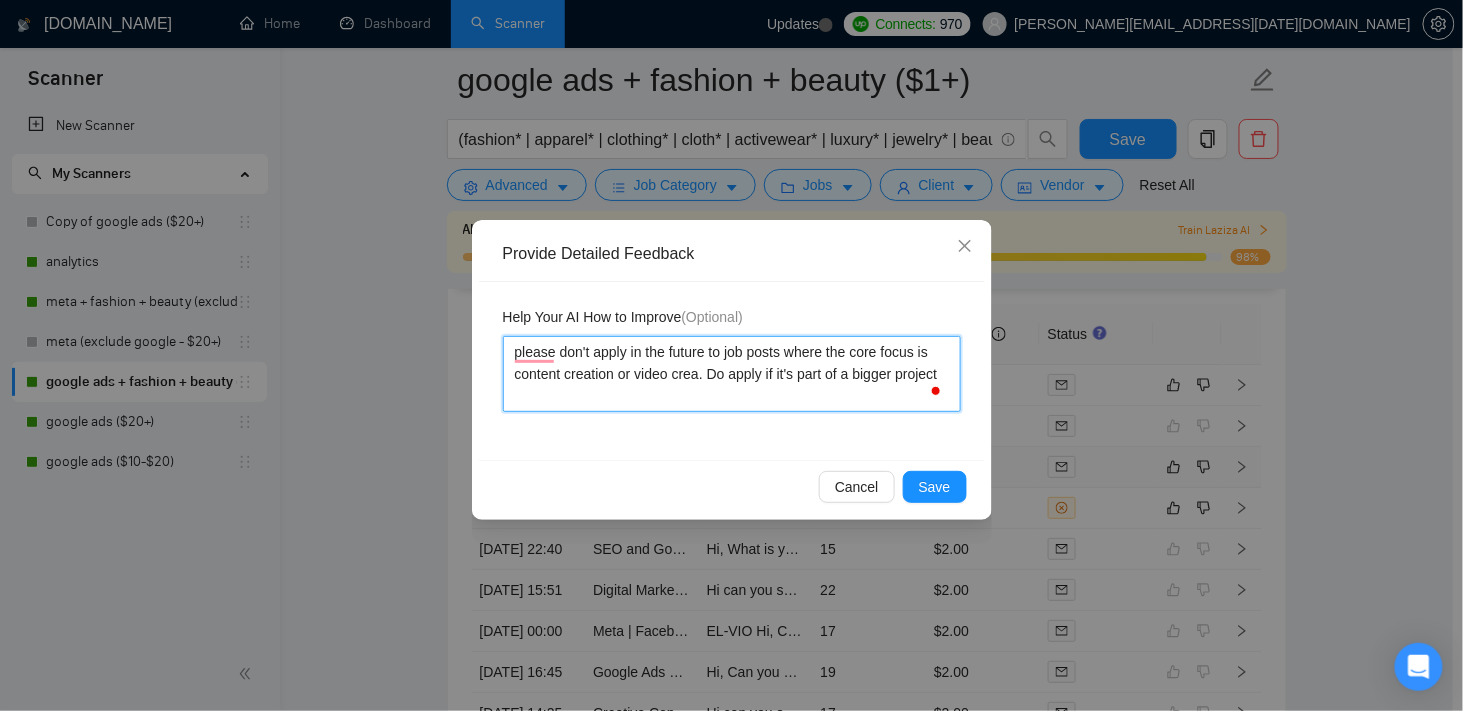 type 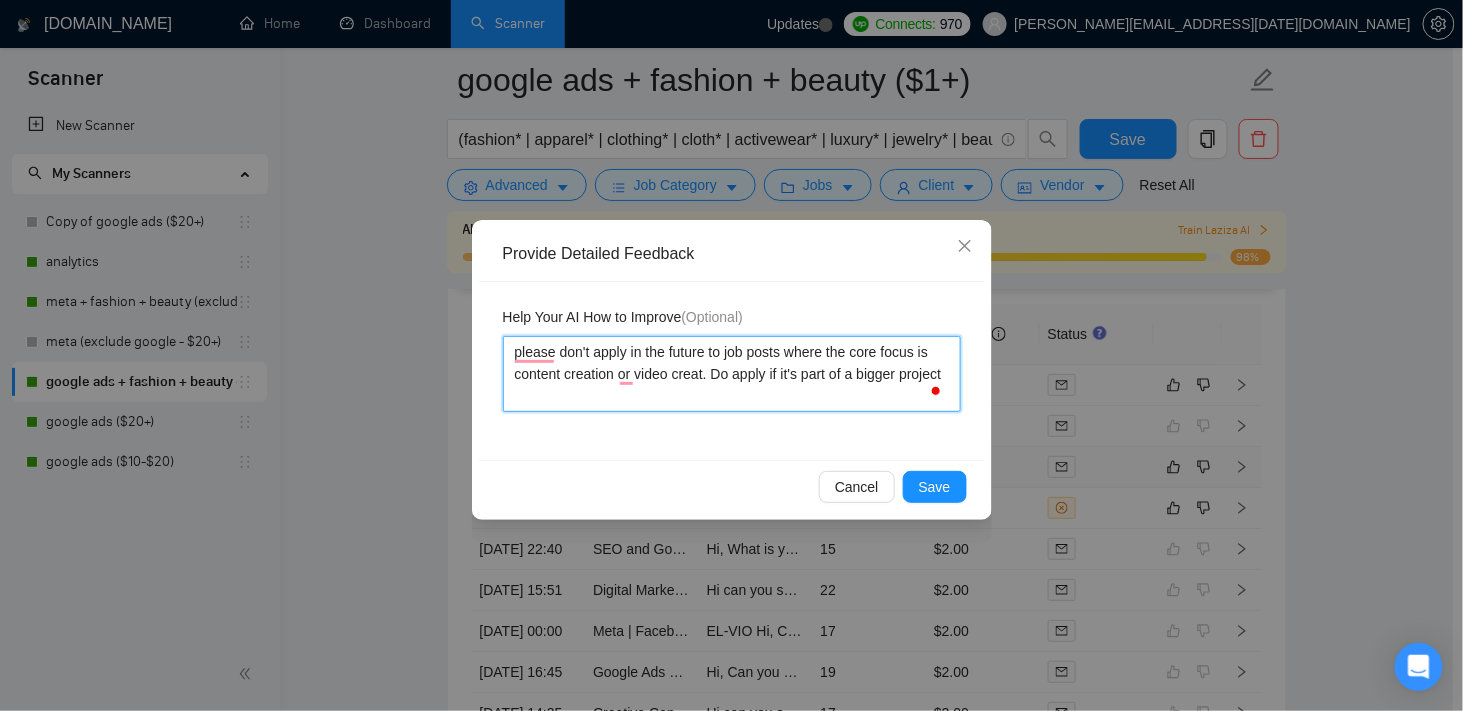 type 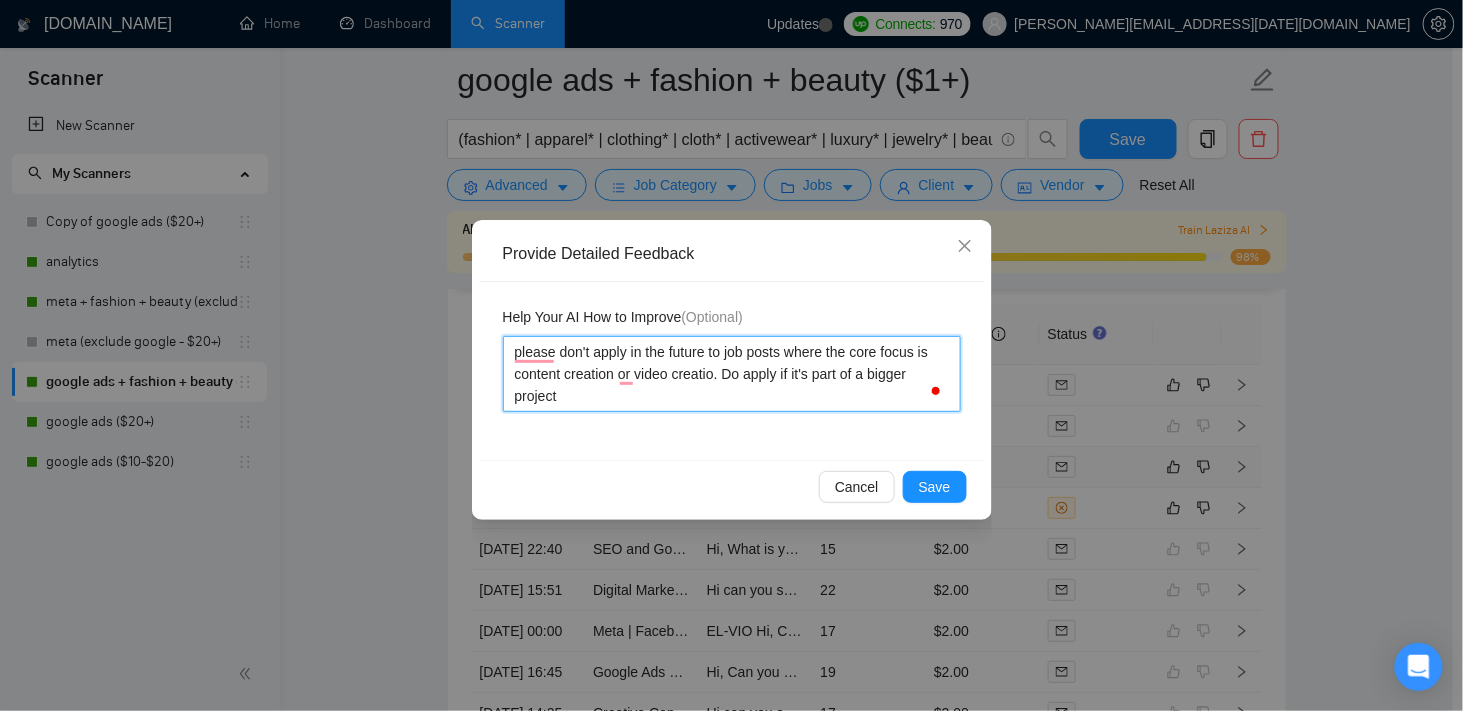 type on "please don't apply in the future to job posts where the core focus is content creation or video creation. Do apply if it's part of a bigger project" 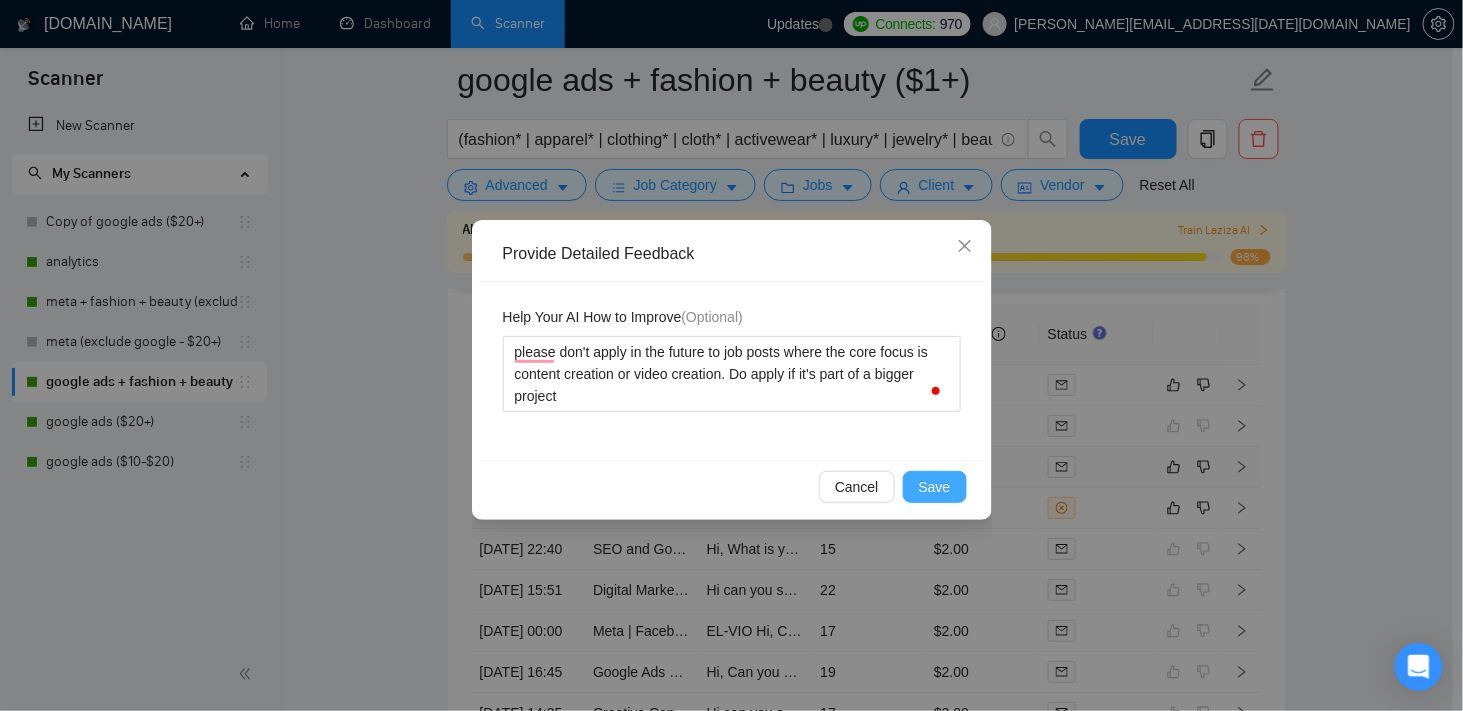 click on "Save" at bounding box center (935, 487) 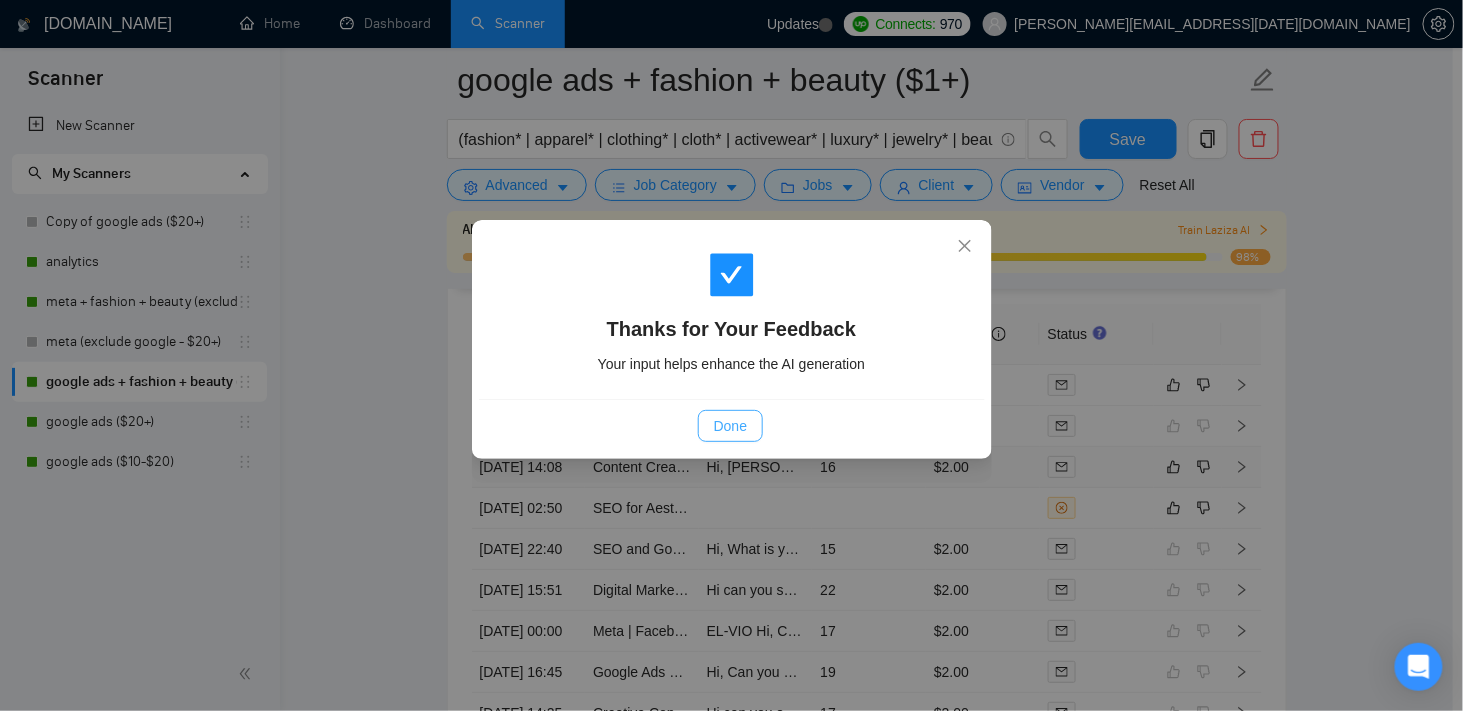 click on "Done" at bounding box center [730, 426] 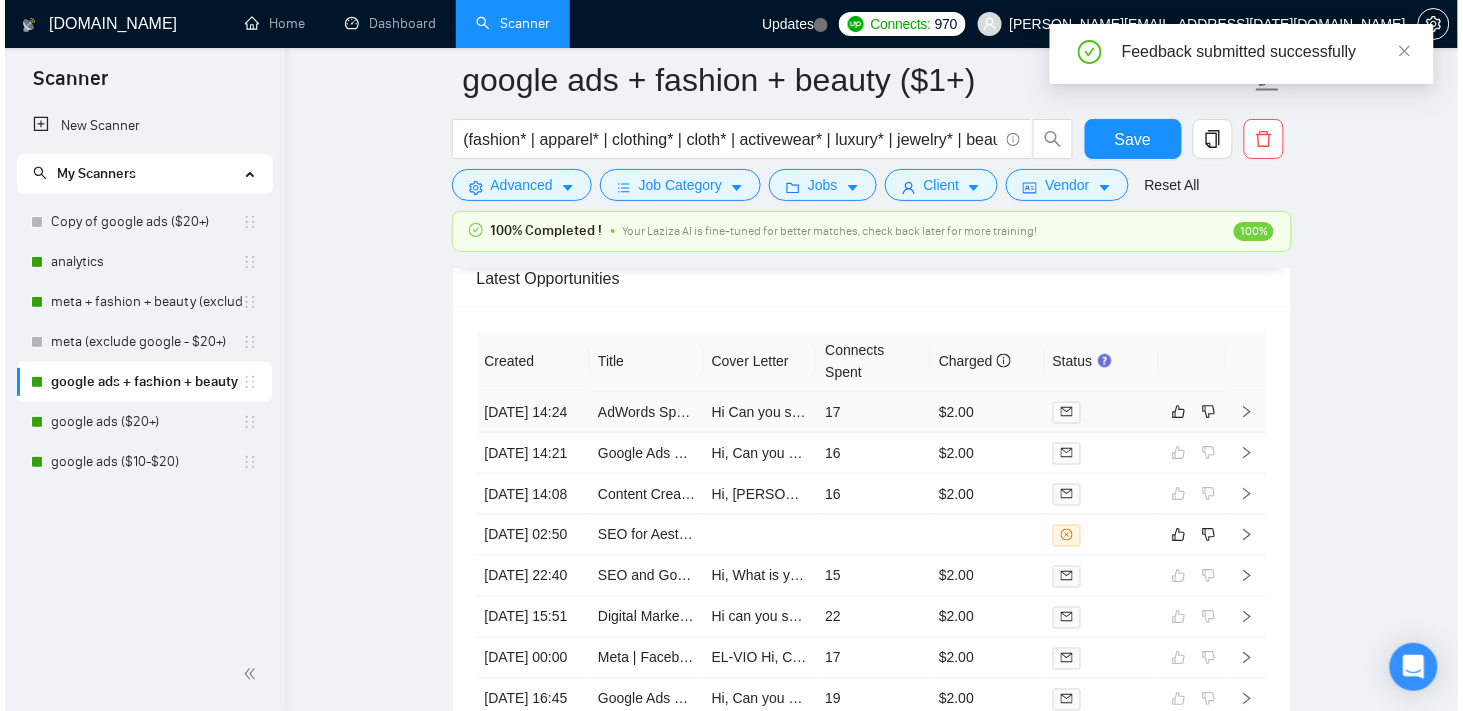 scroll, scrollTop: 4466, scrollLeft: 0, axis: vertical 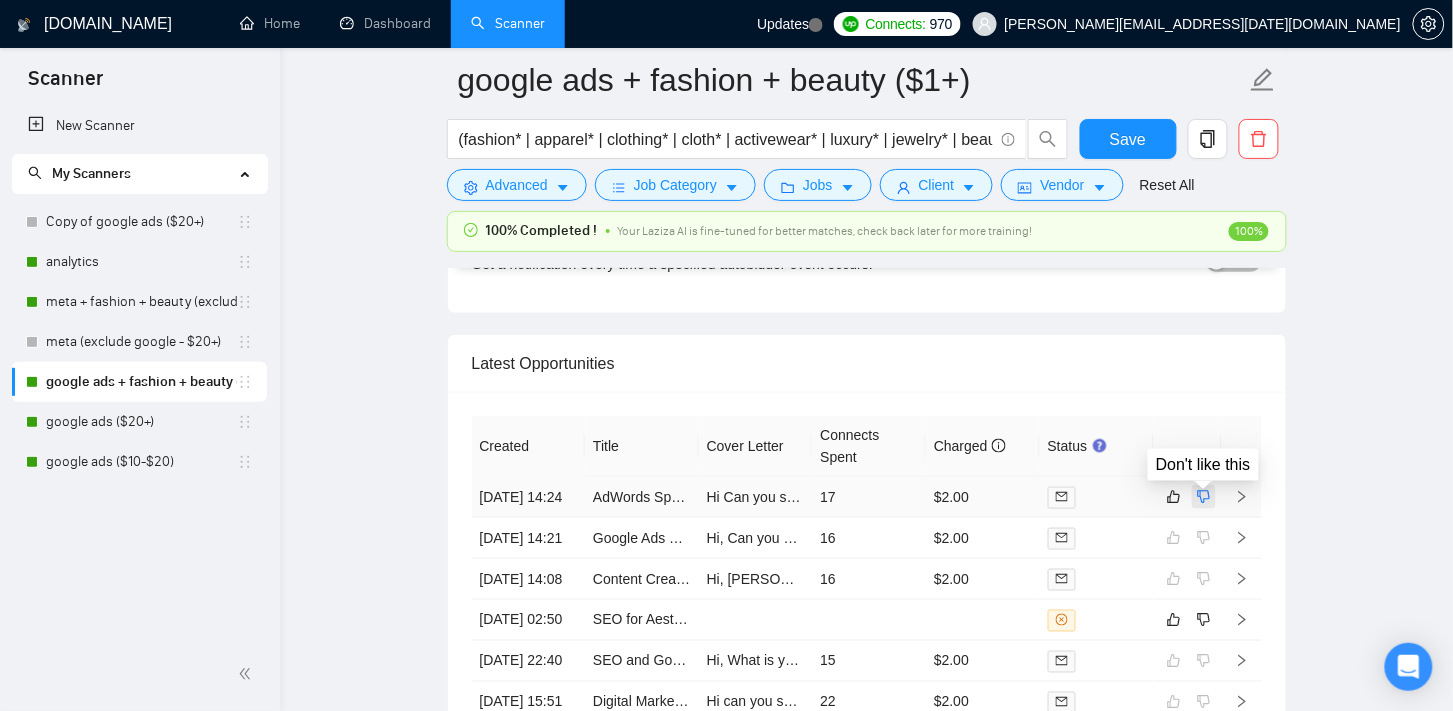 click at bounding box center (1204, 497) 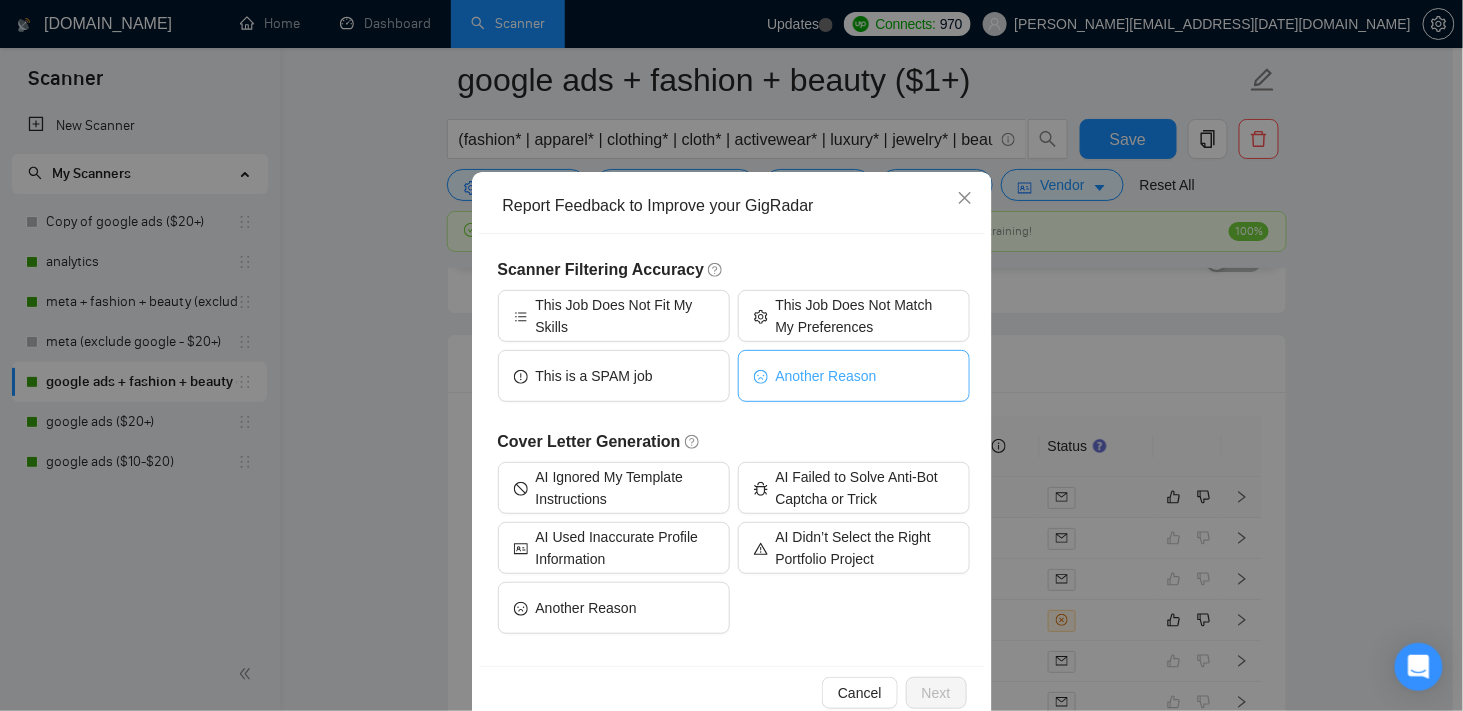 scroll, scrollTop: 66, scrollLeft: 0, axis: vertical 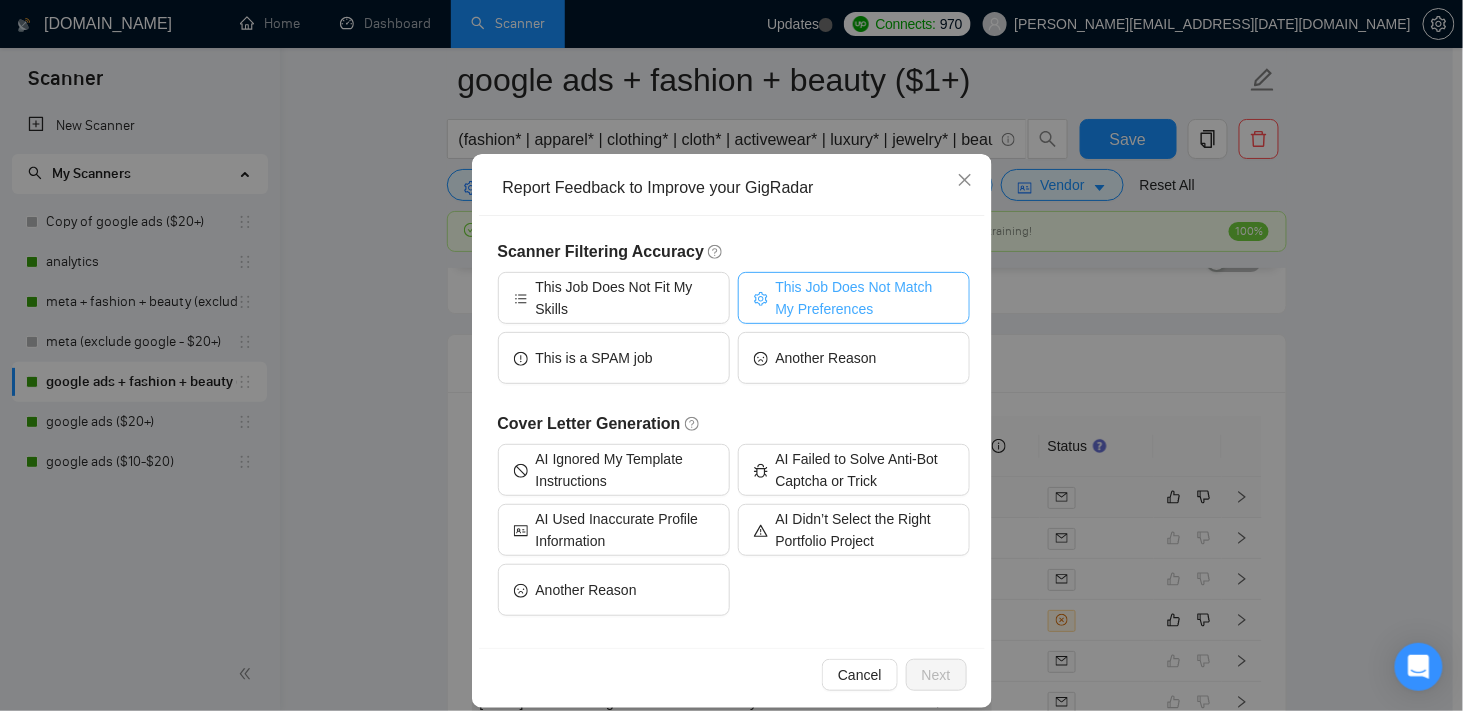 click on "This Job Does Not Match My Preferences" at bounding box center [865, 298] 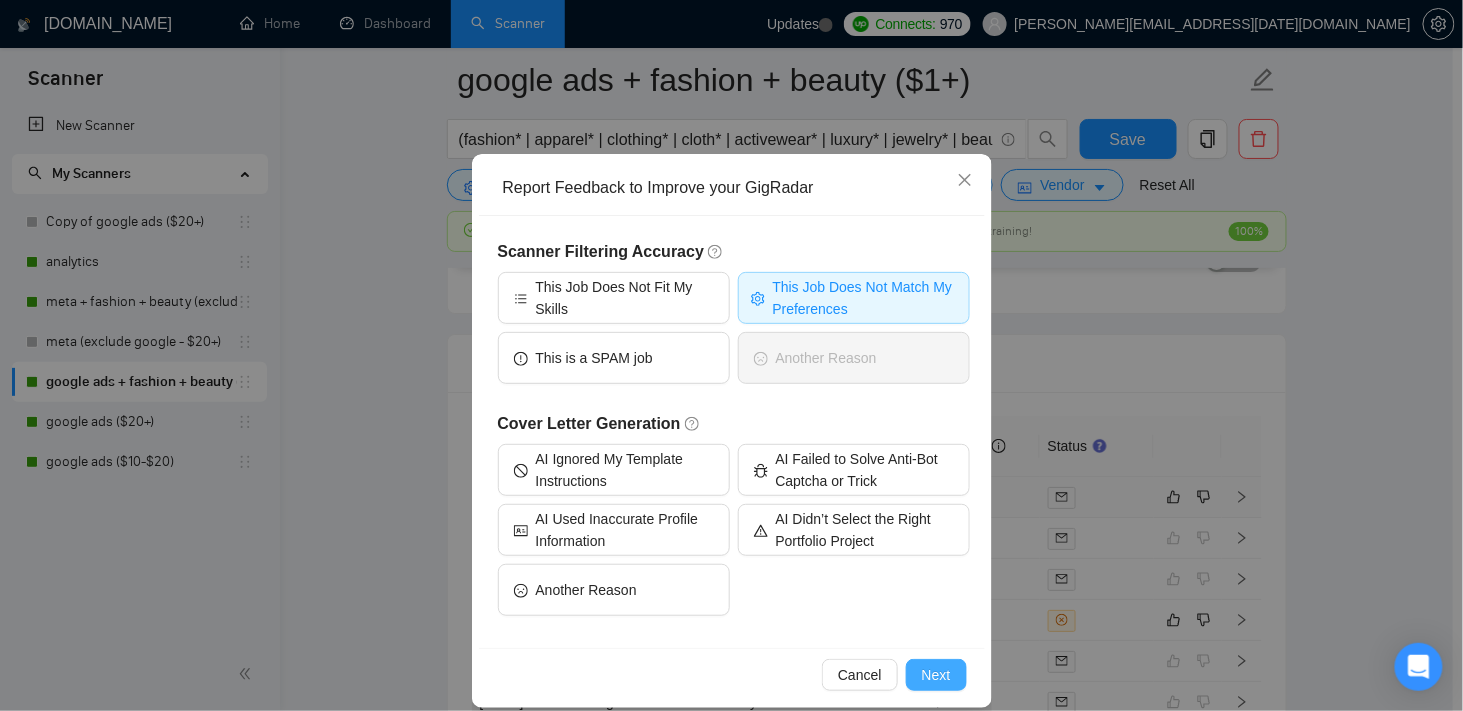 click on "Next" at bounding box center [936, 675] 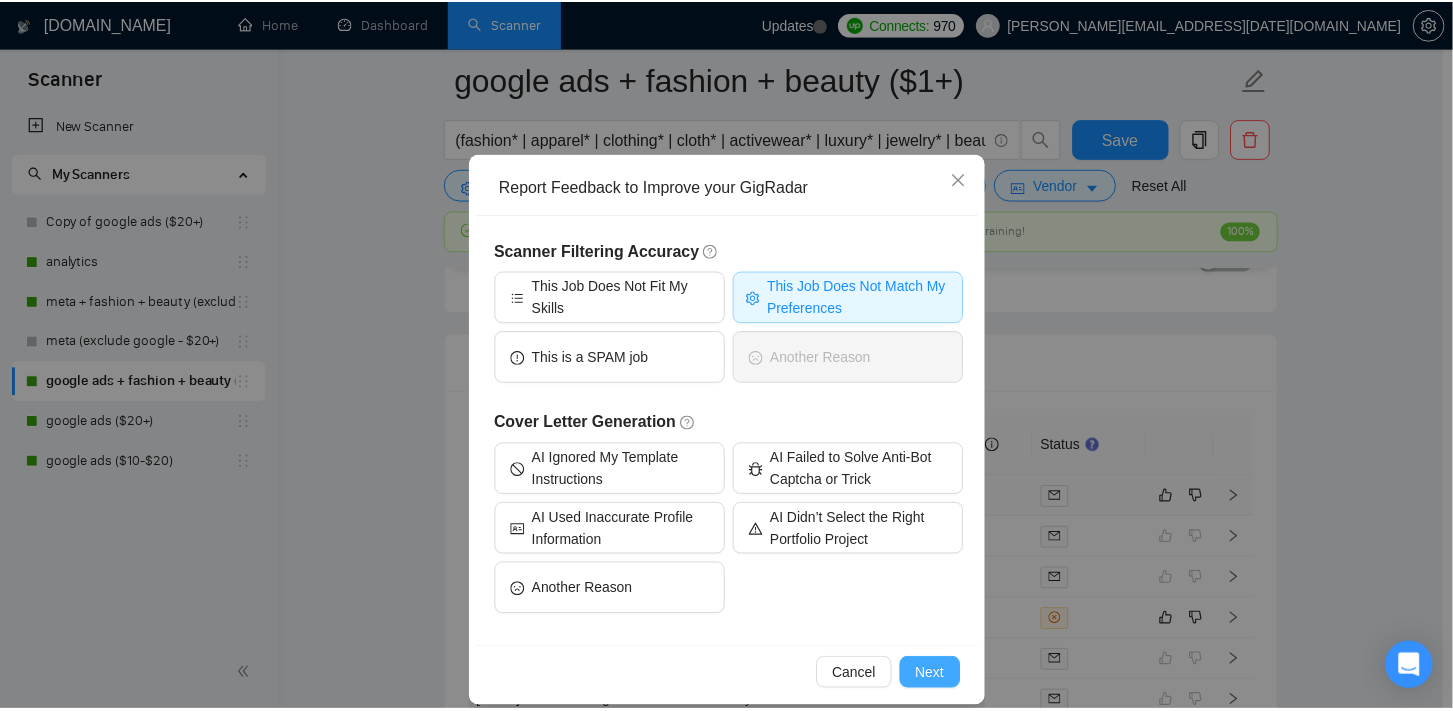 scroll, scrollTop: 0, scrollLeft: 0, axis: both 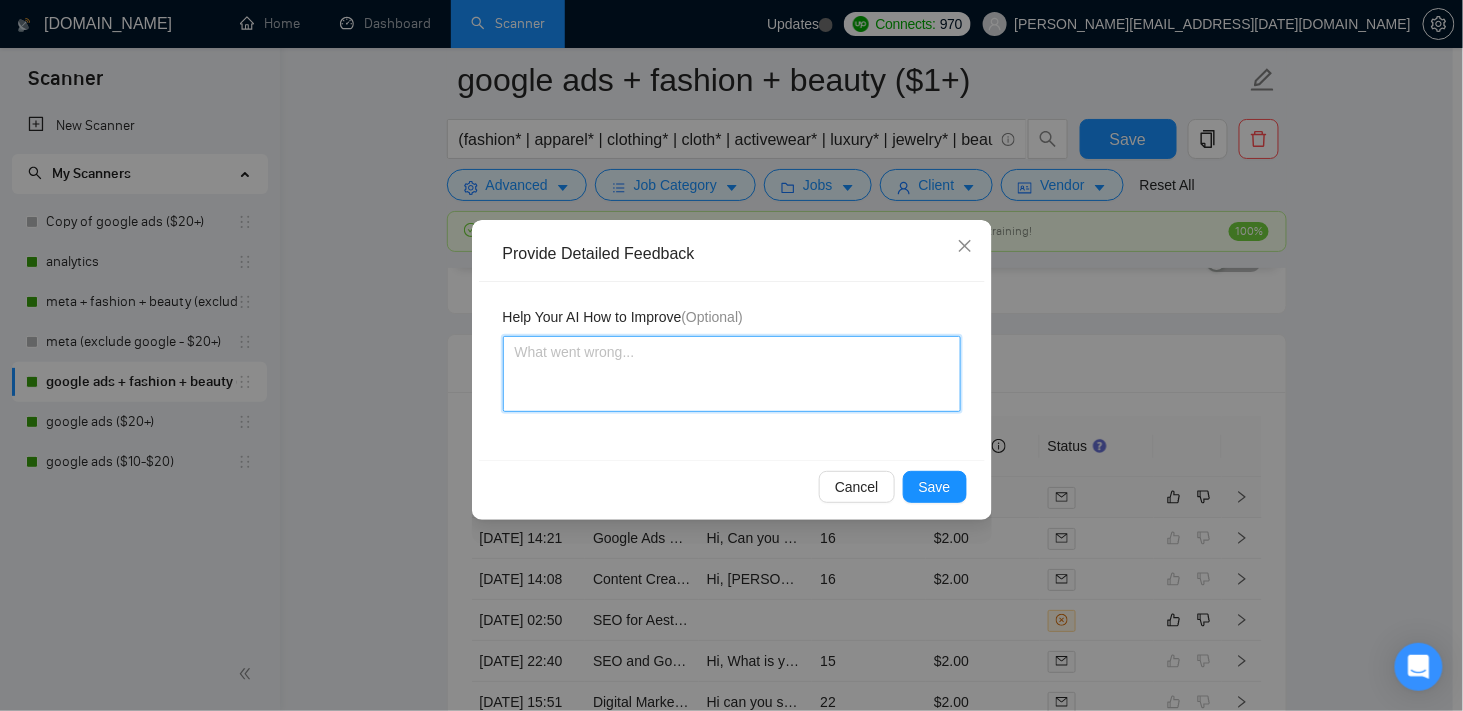 click at bounding box center (732, 374) 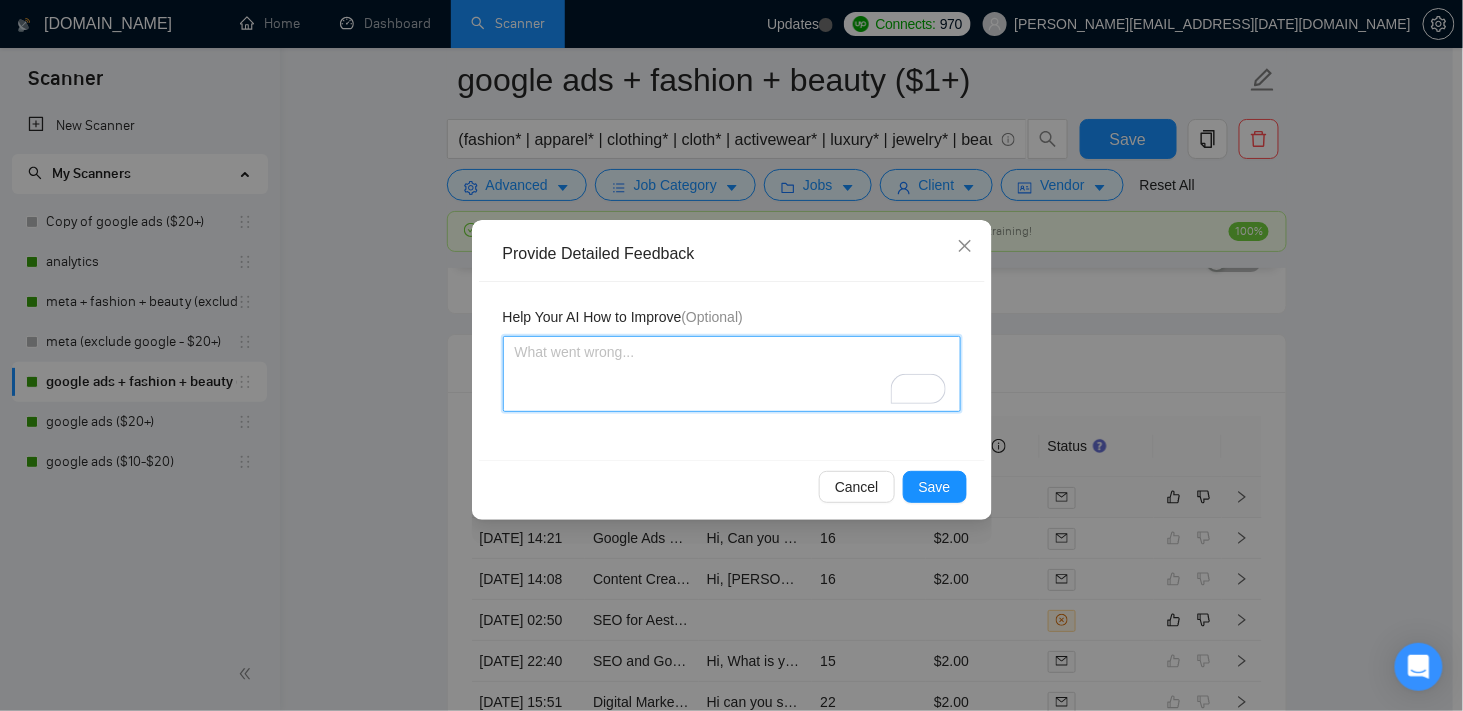 type 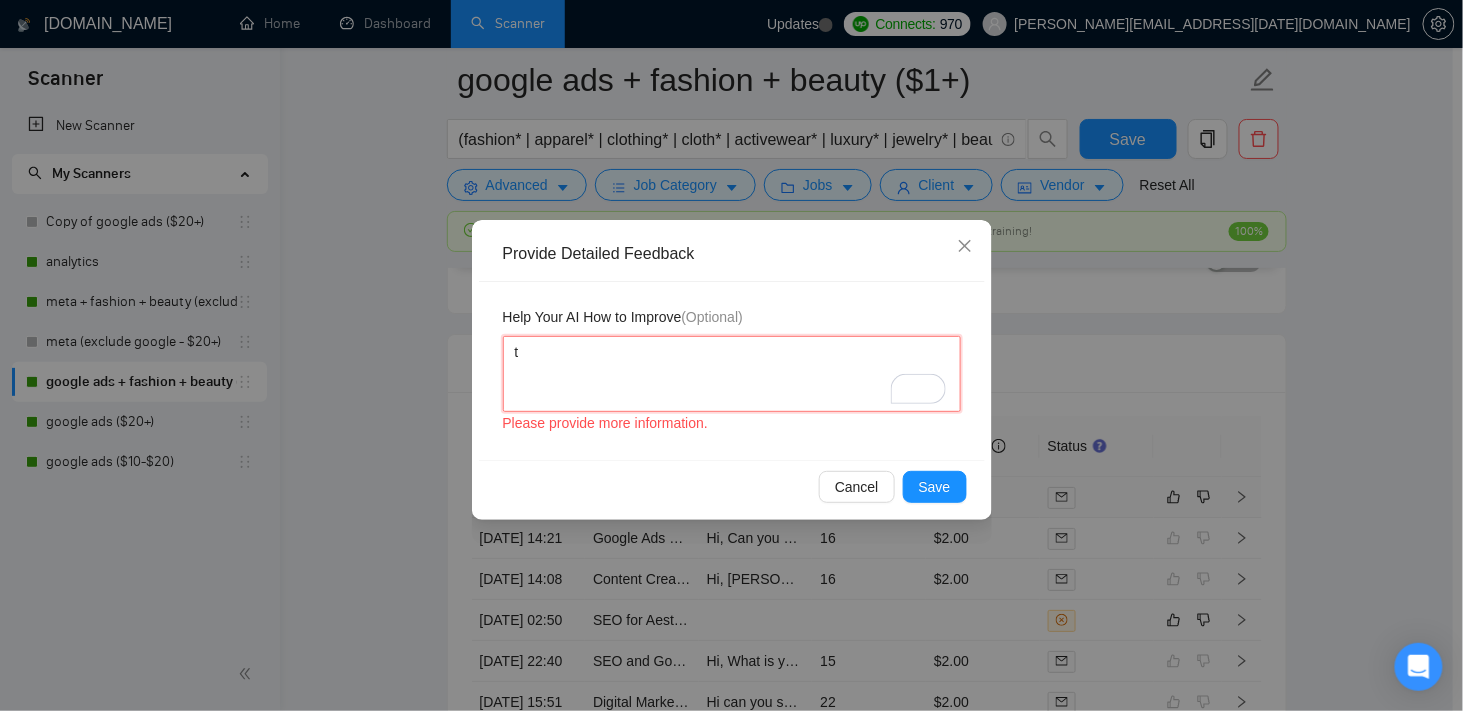 type on "th" 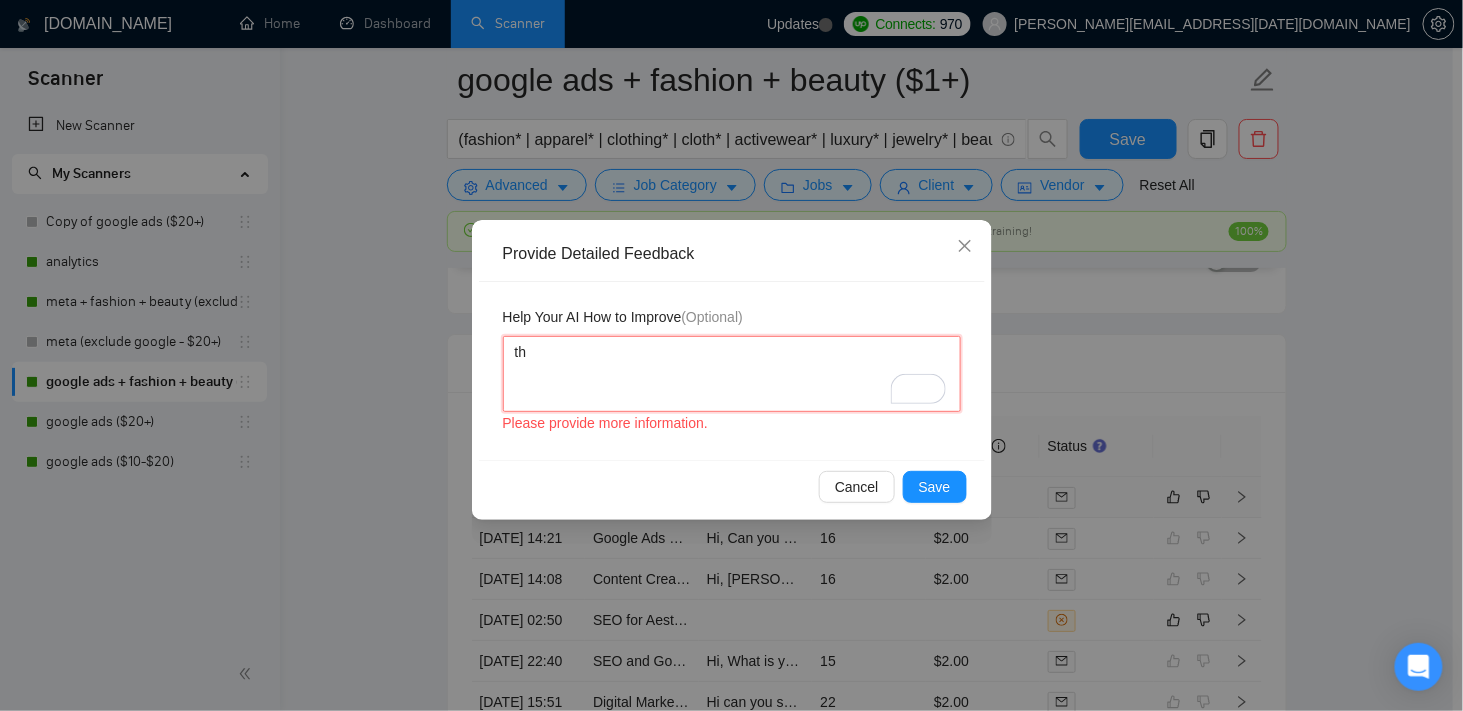 type 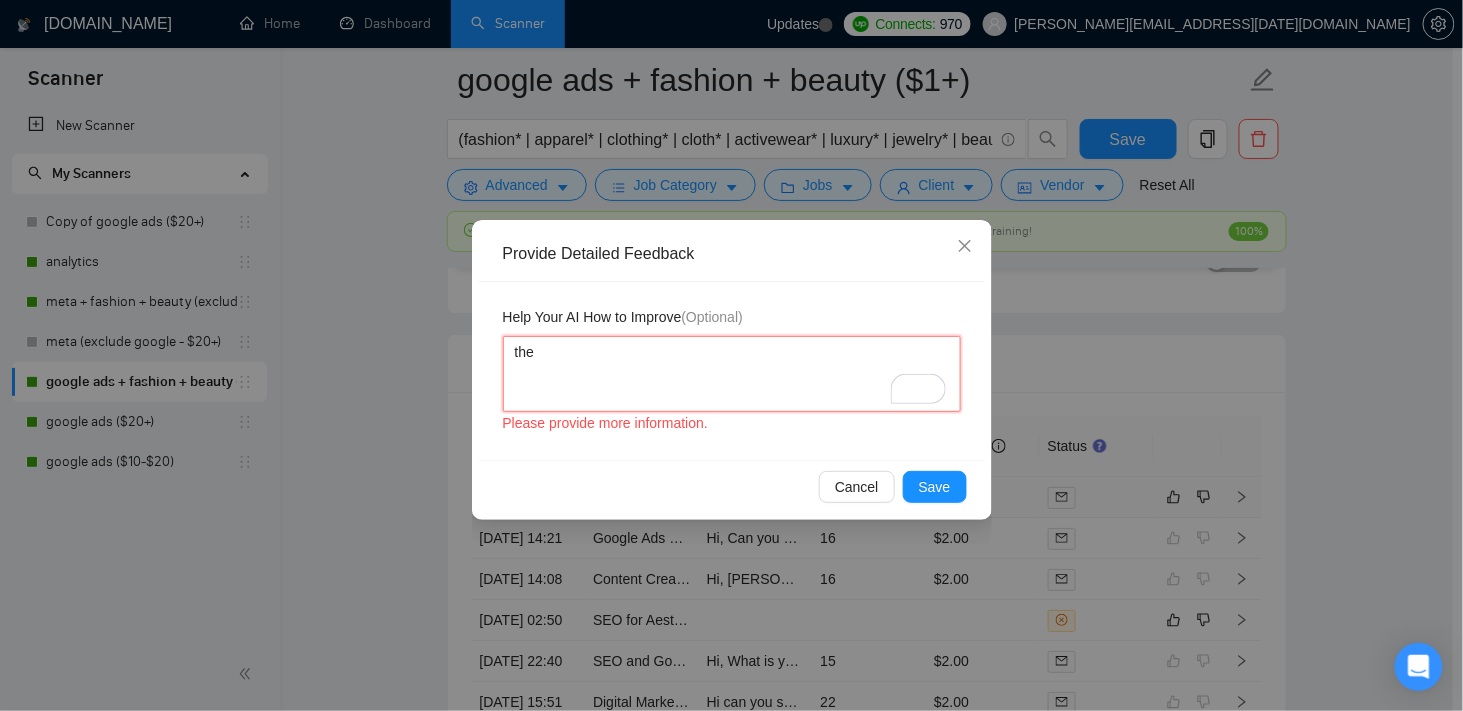 type on "they" 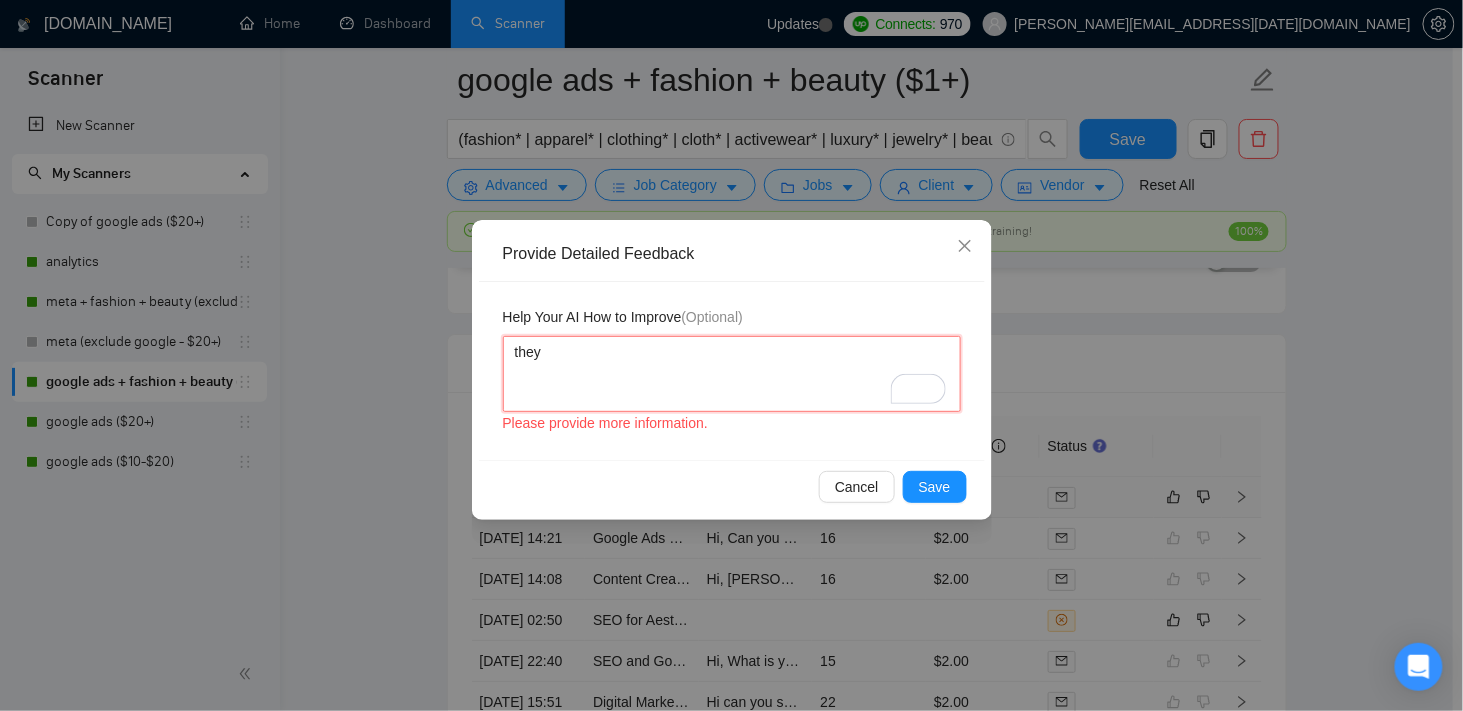 type 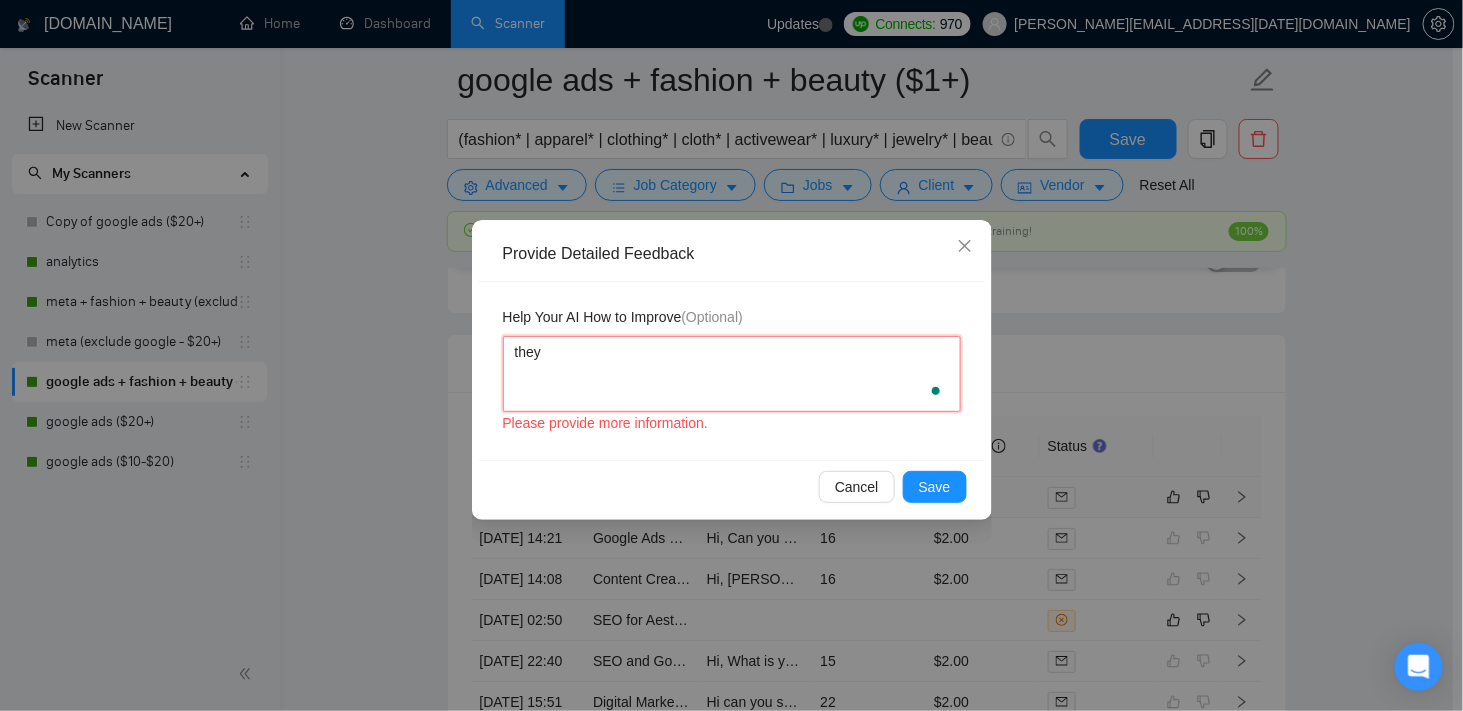 type 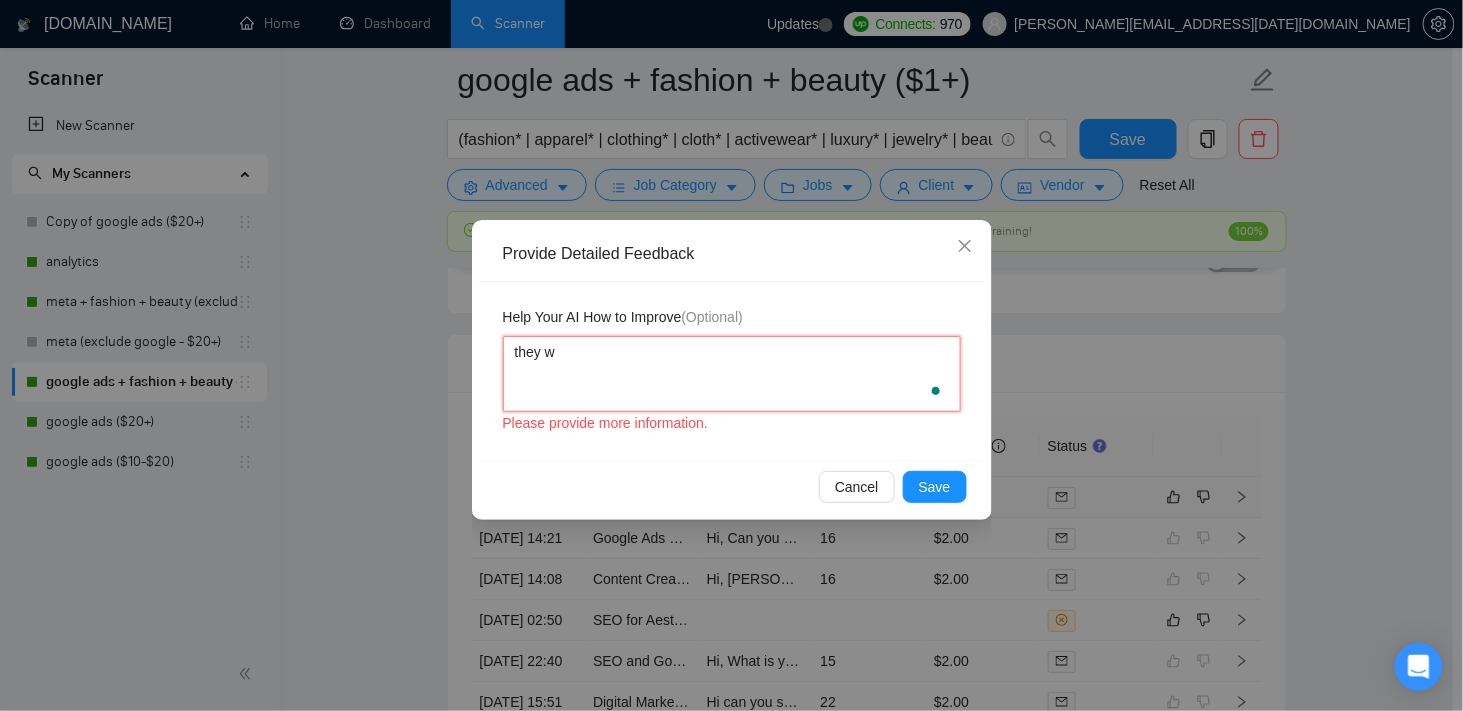 type 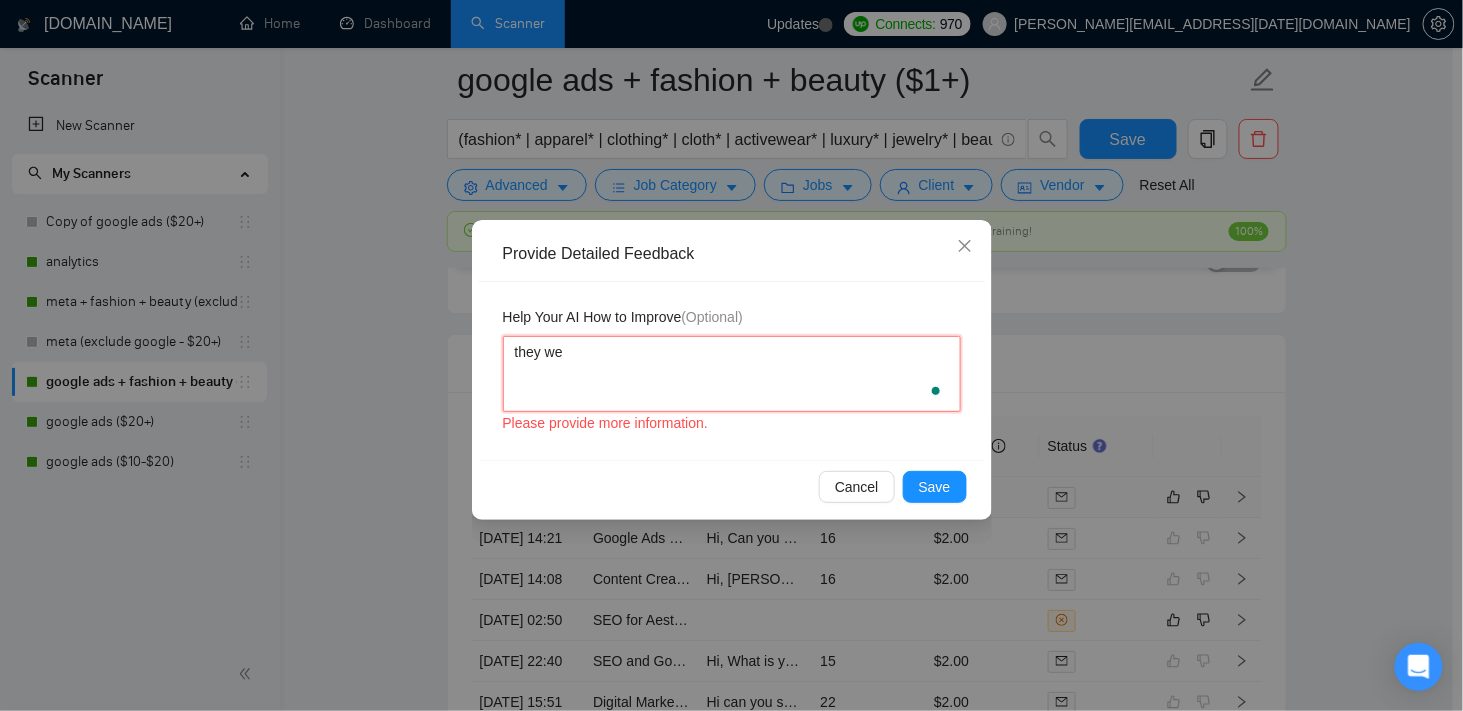 type 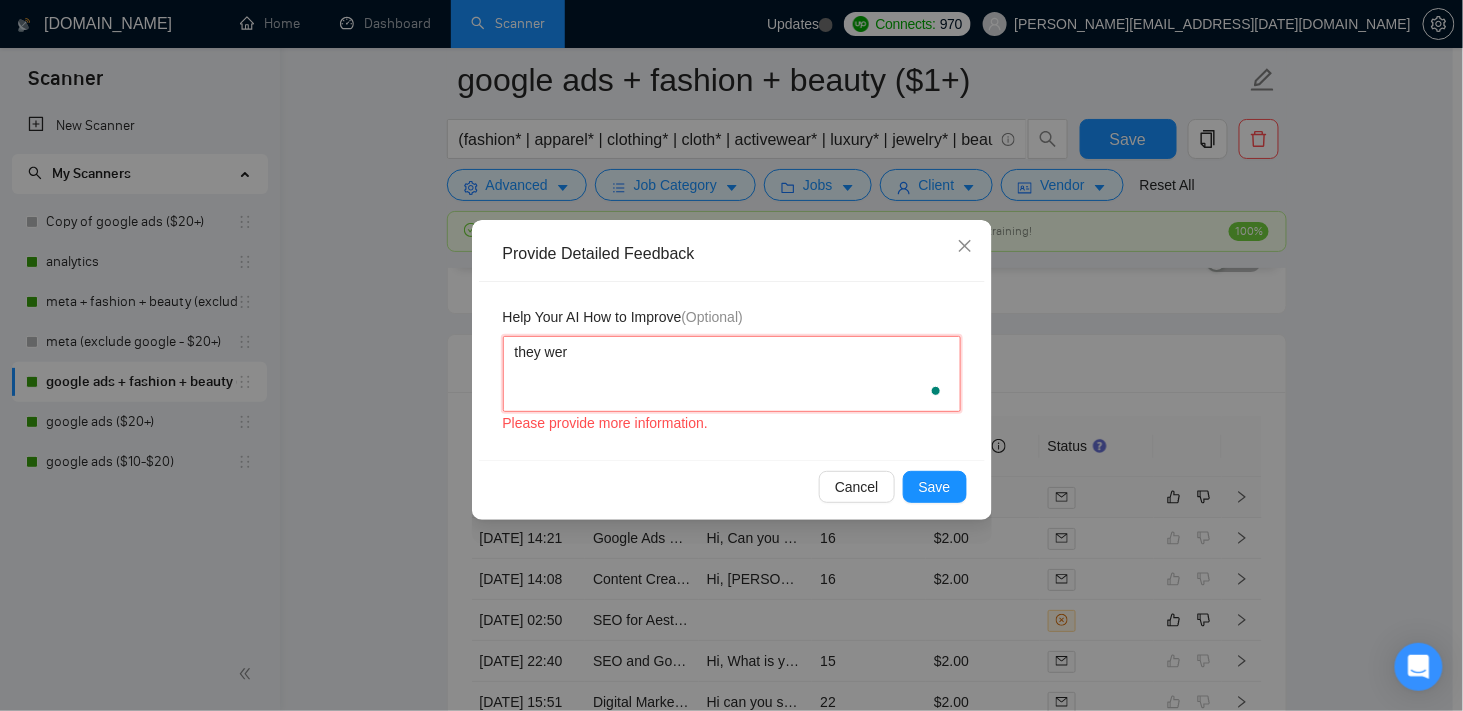 type 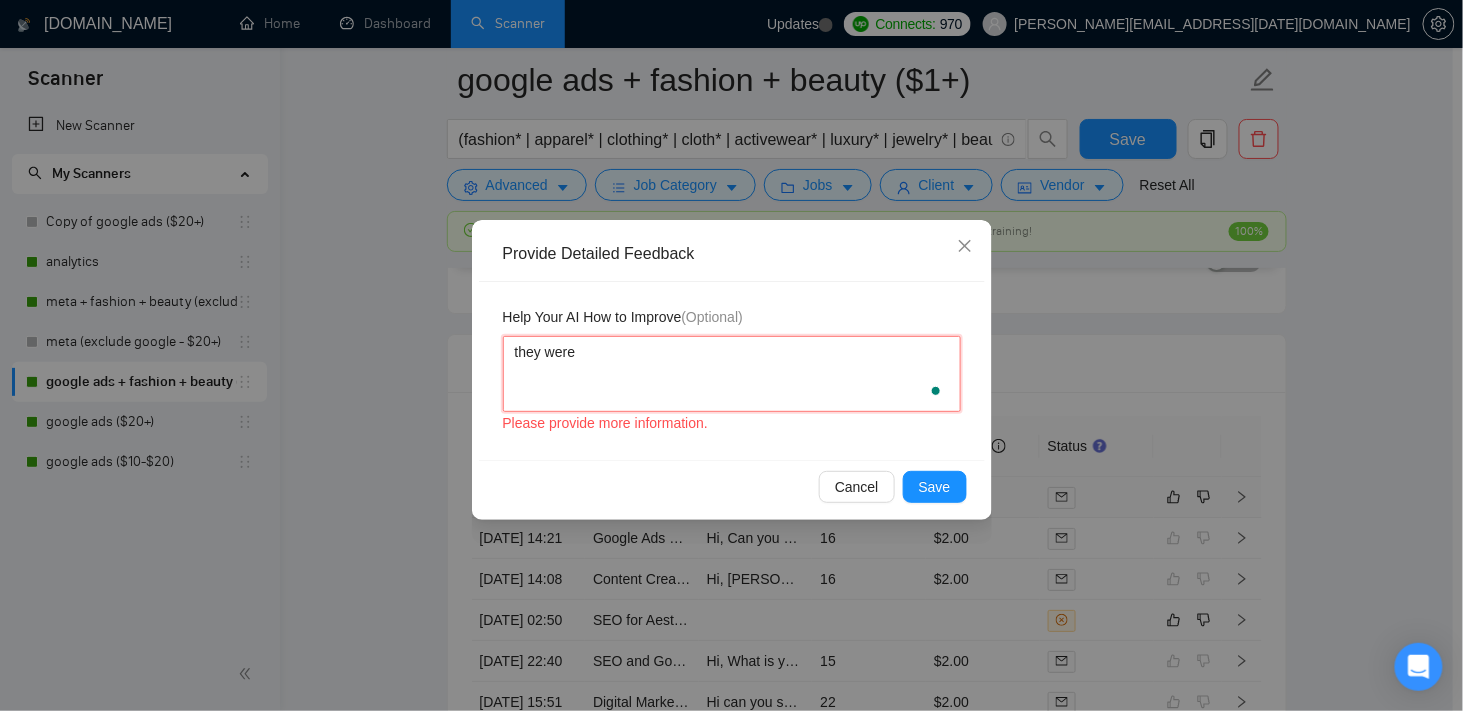 type 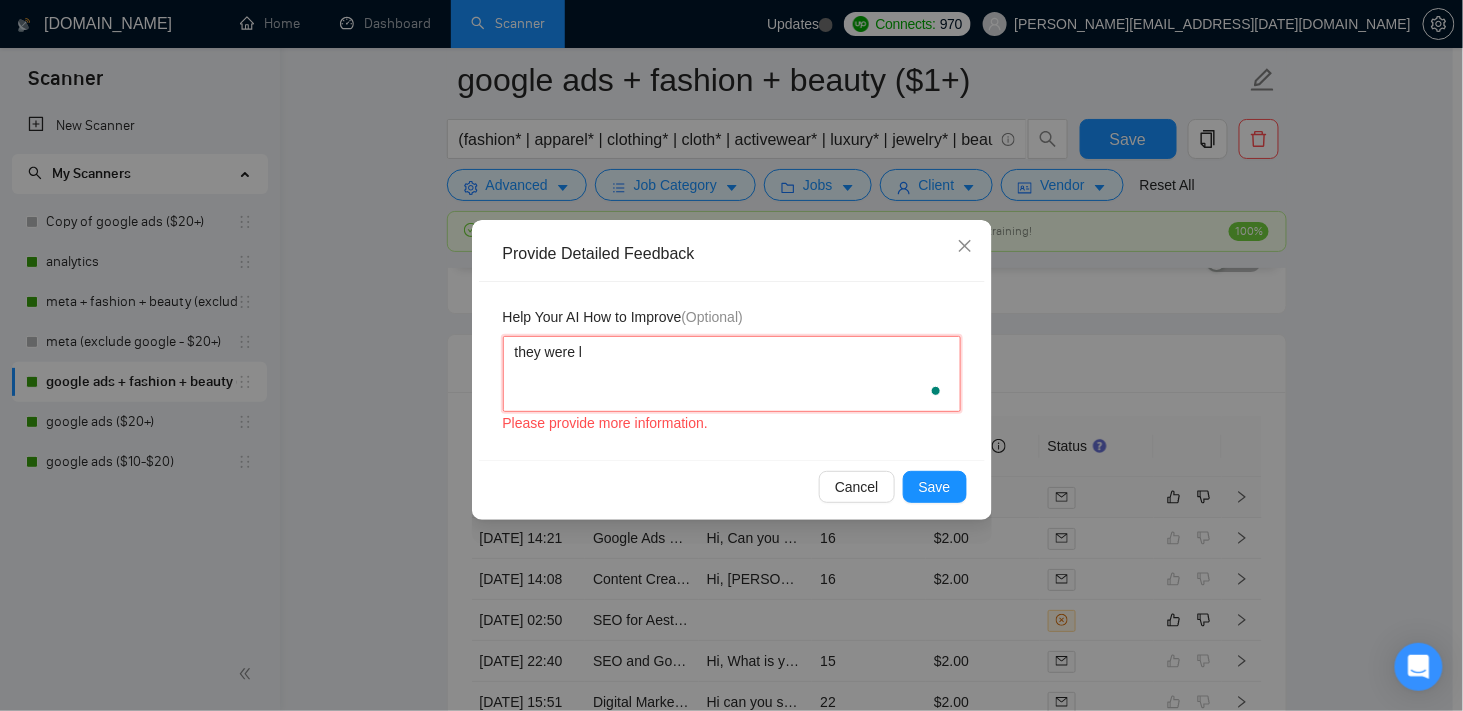 type 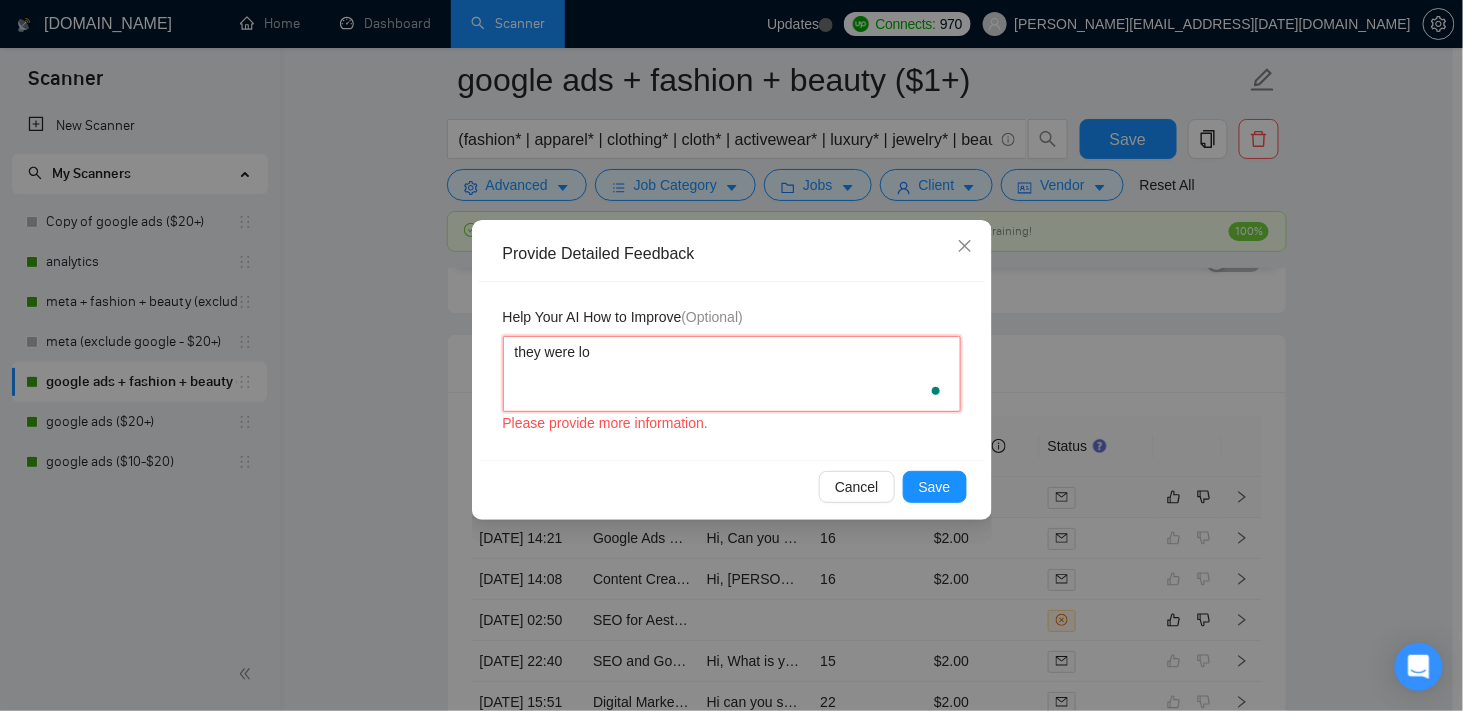 type 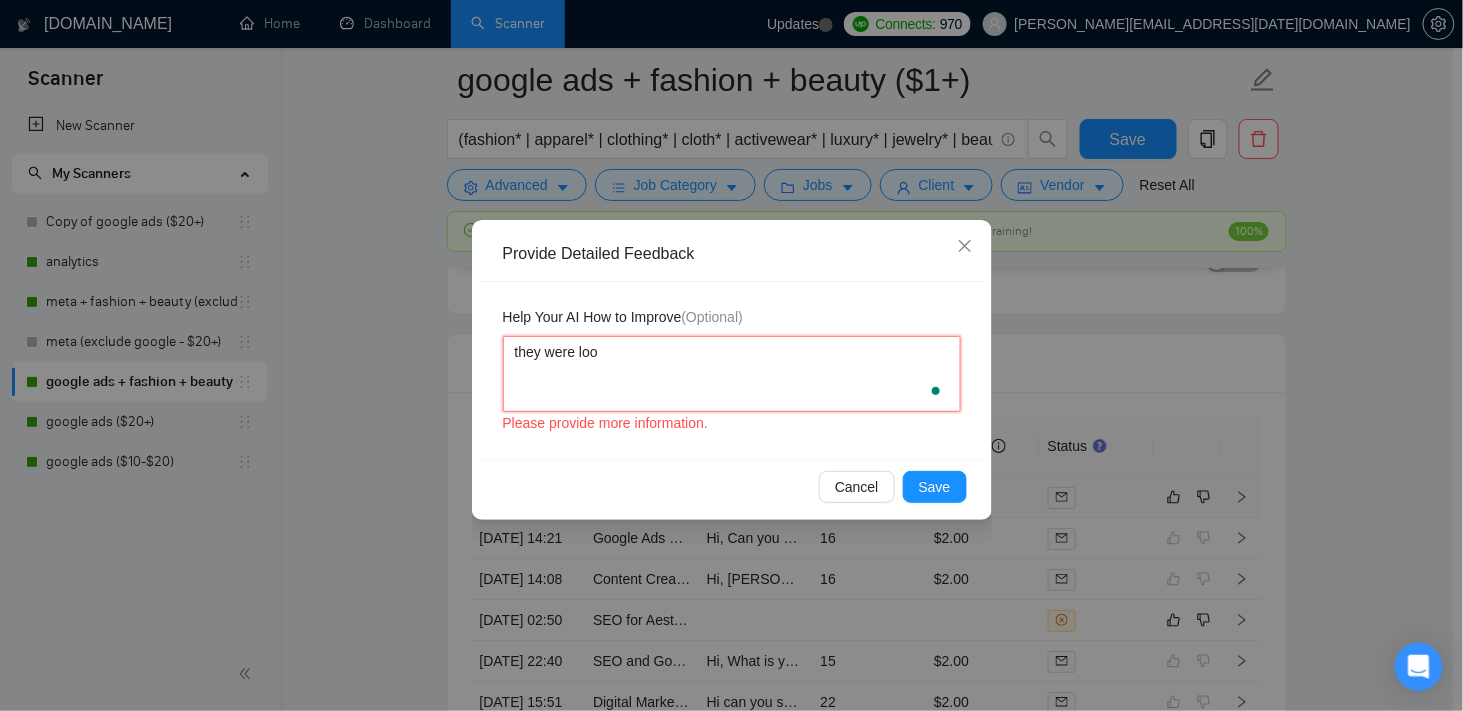 type 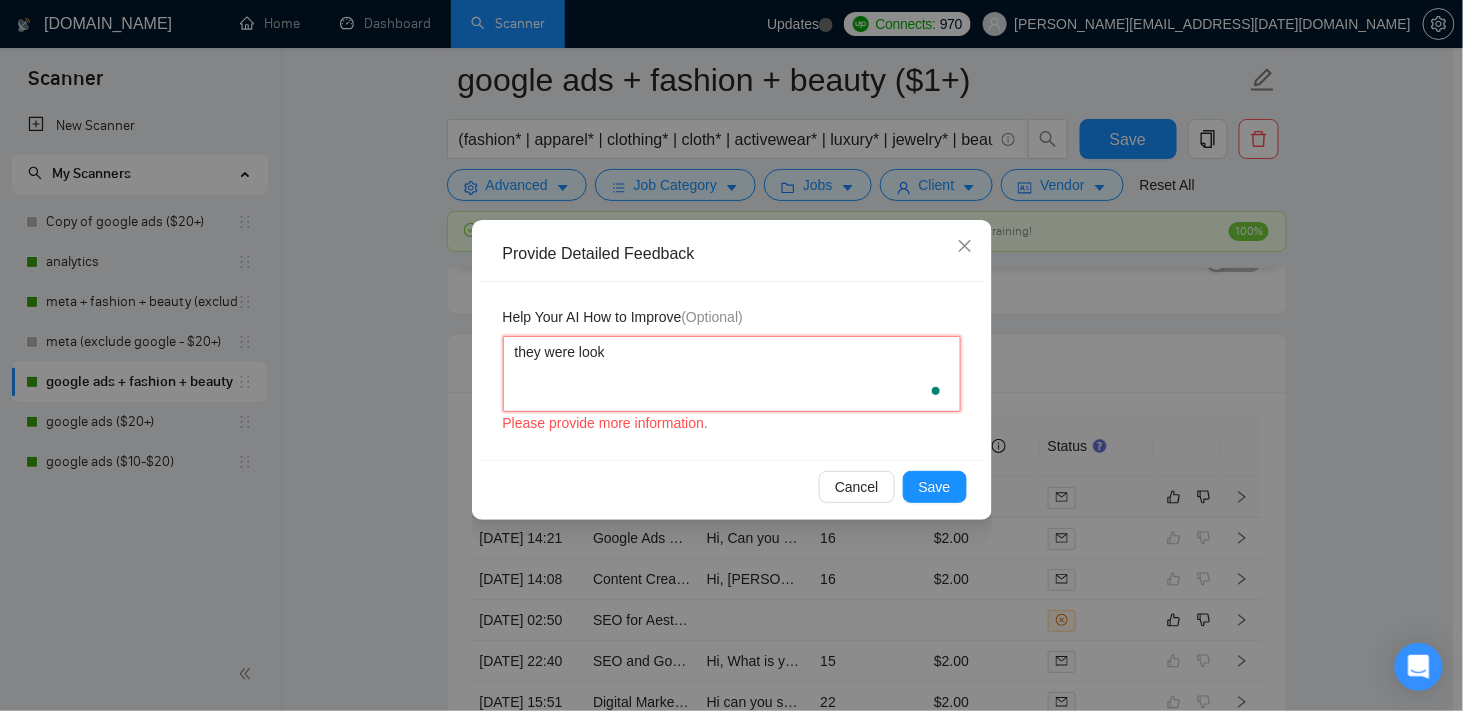type 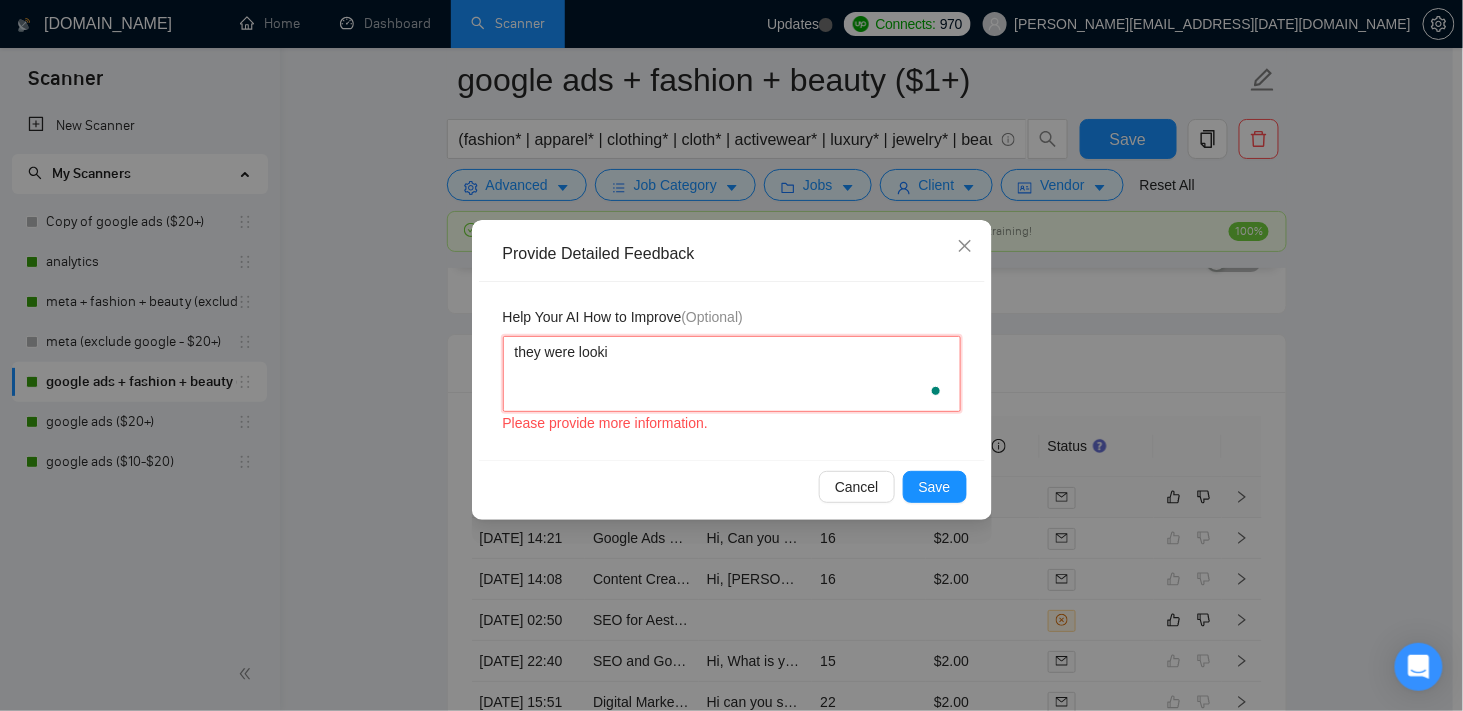 type 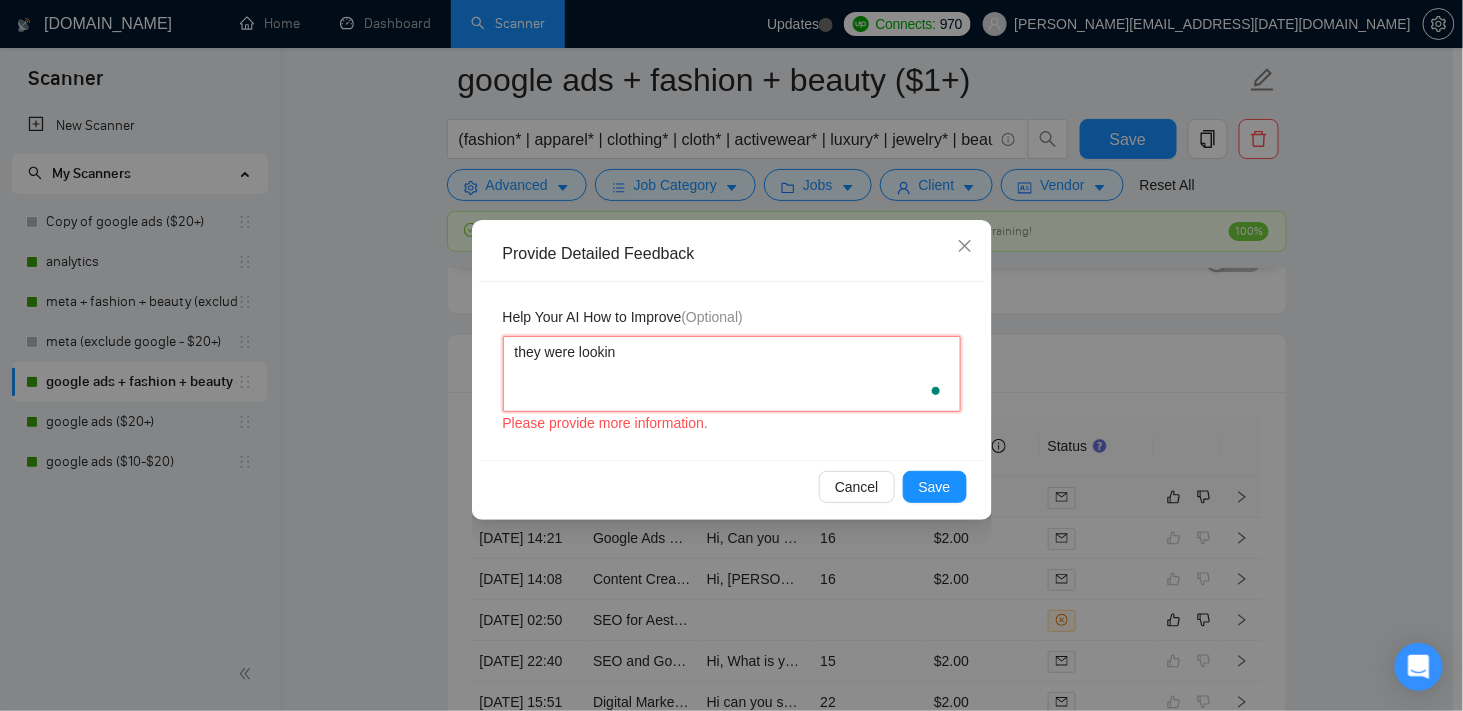 type on "they were looking" 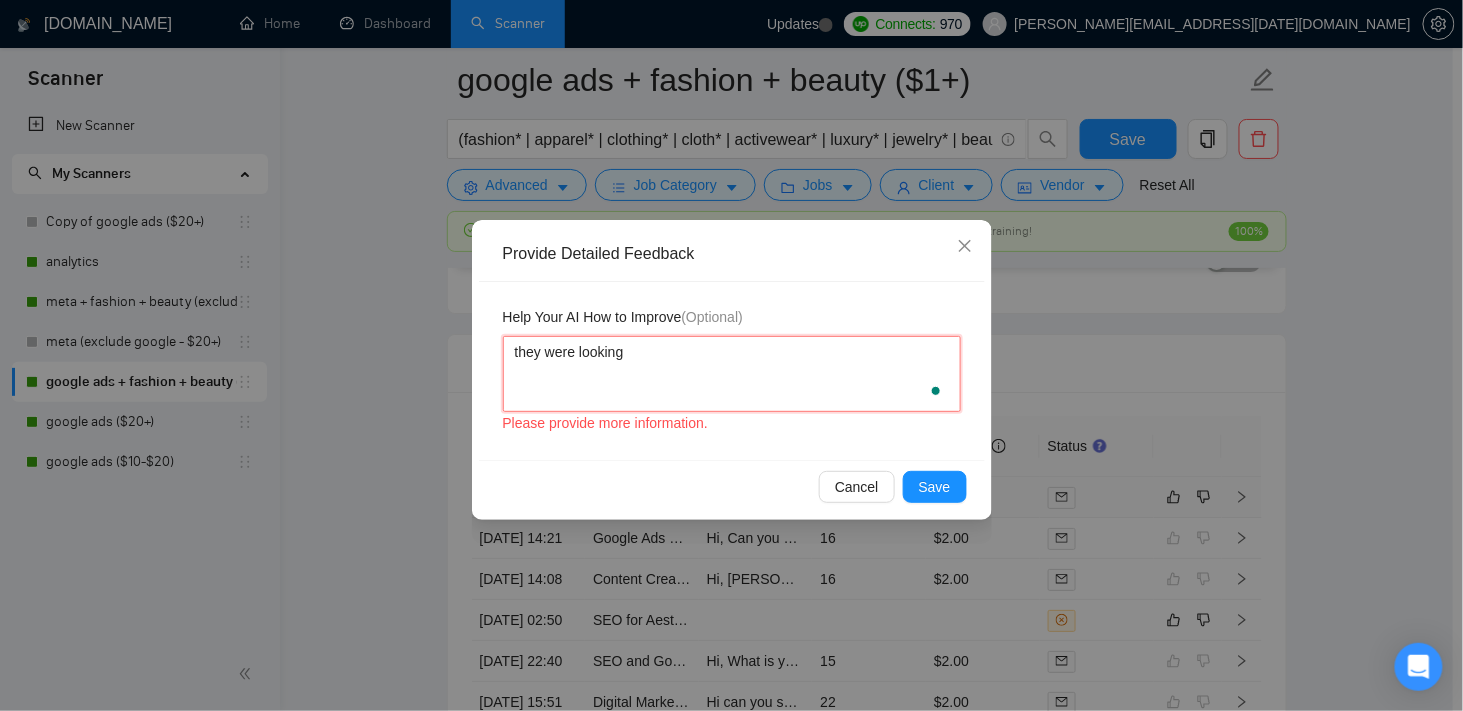 type 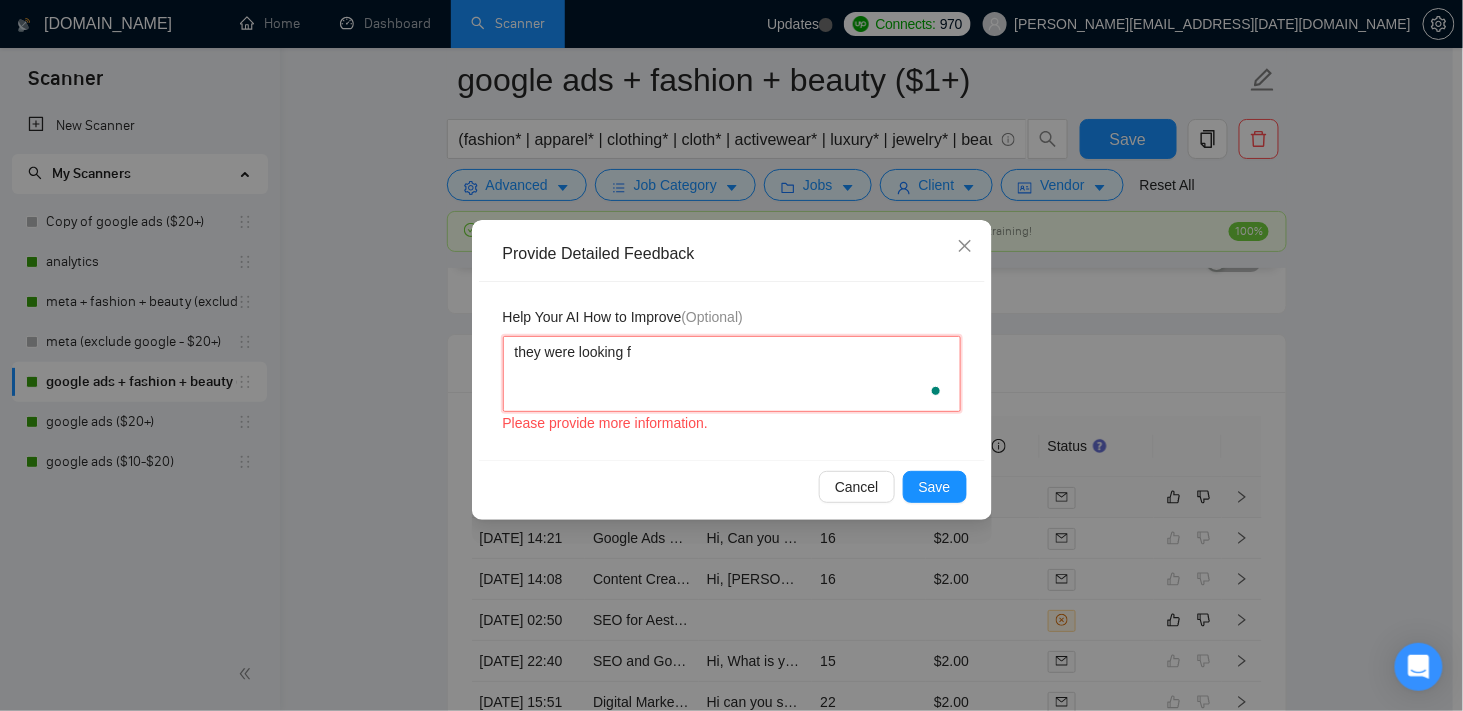 type 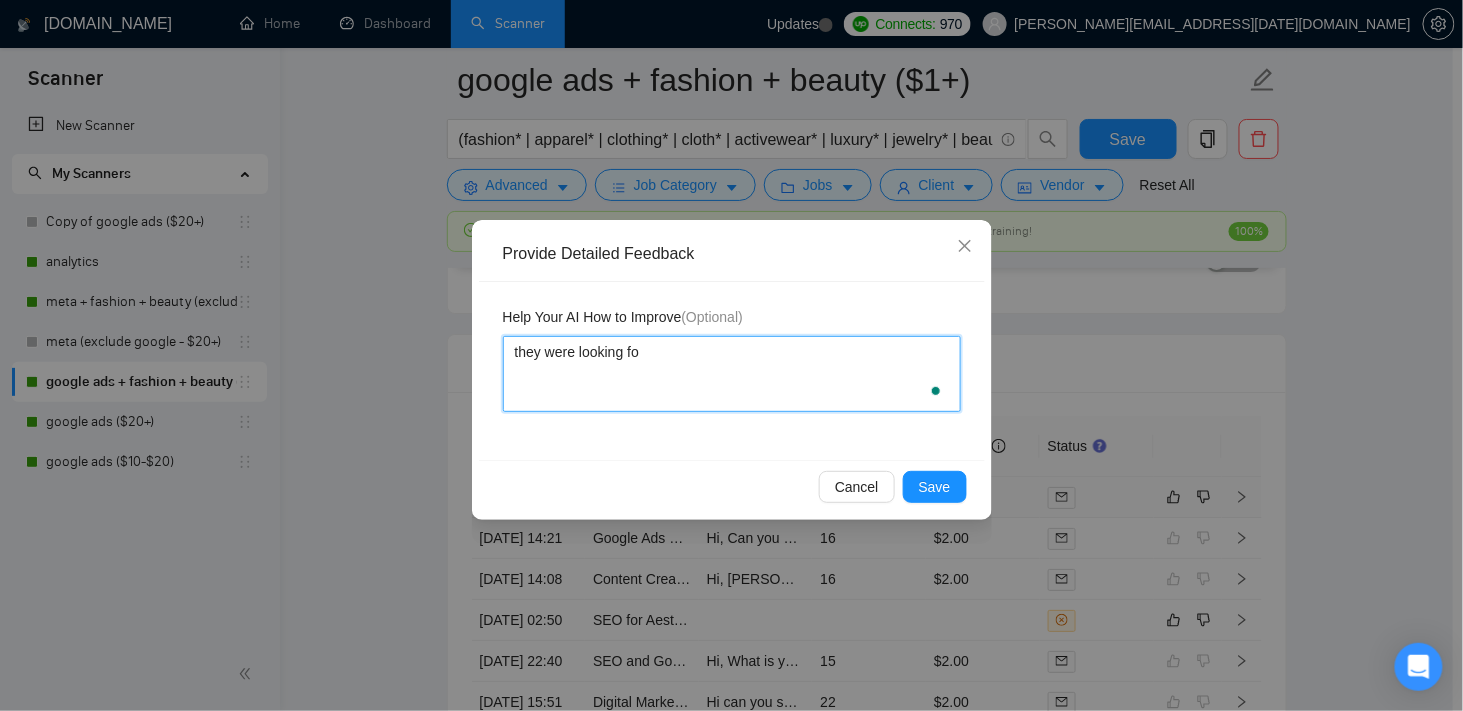 type 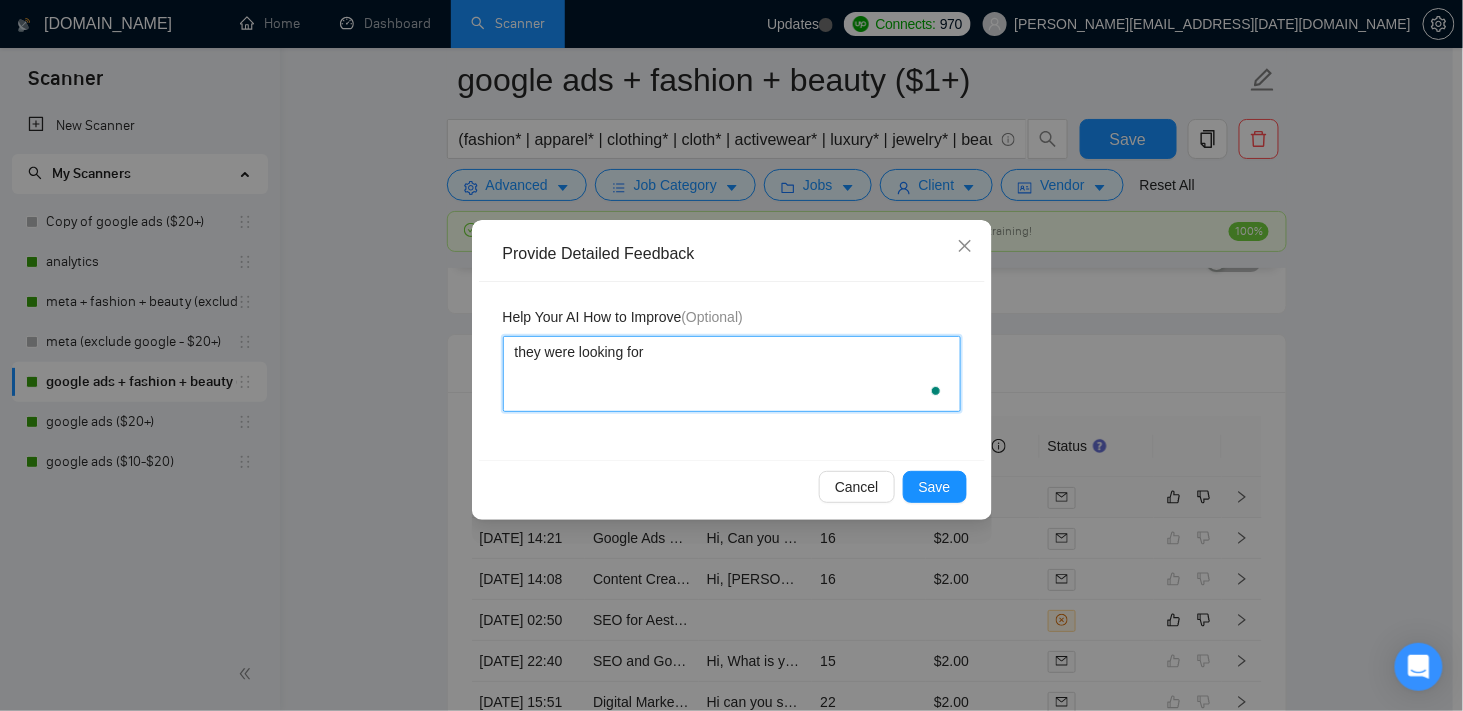 type 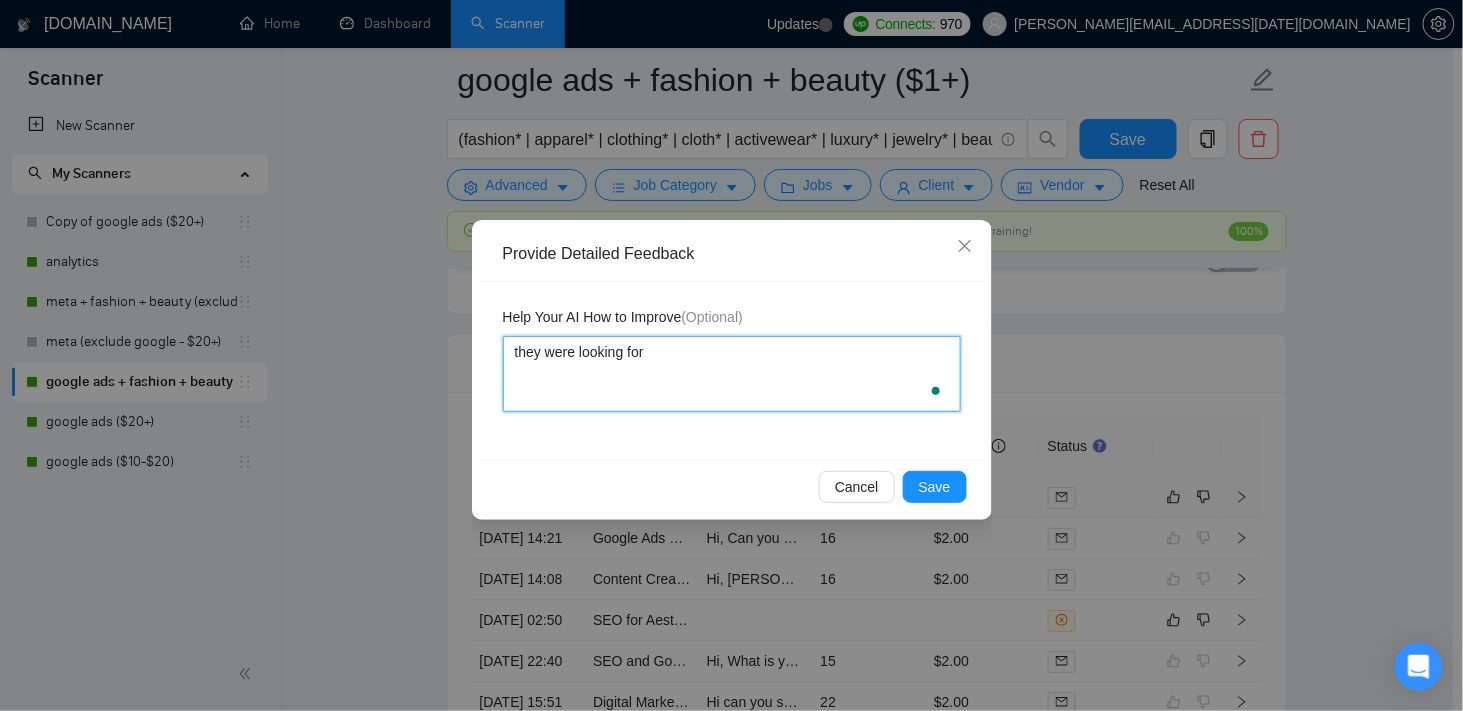 type 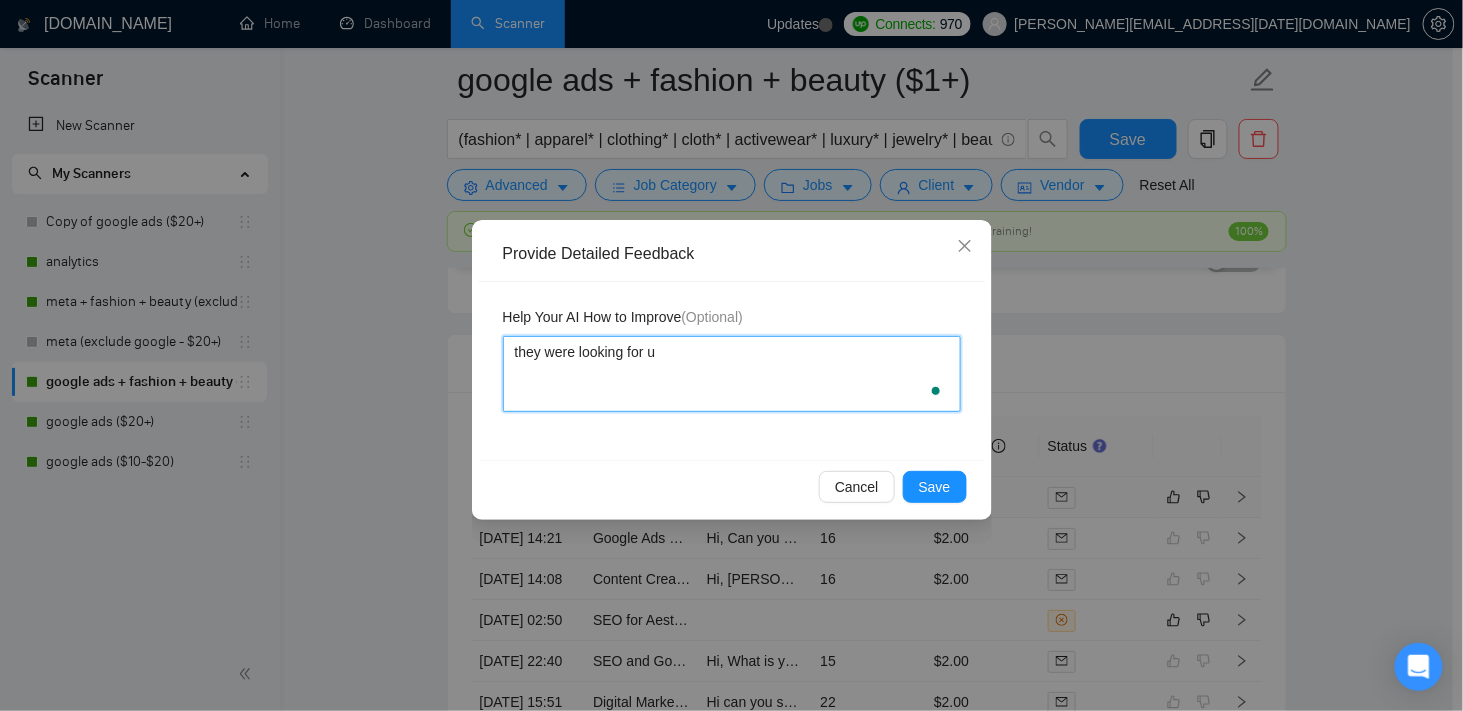 type on "they were looking for uj" 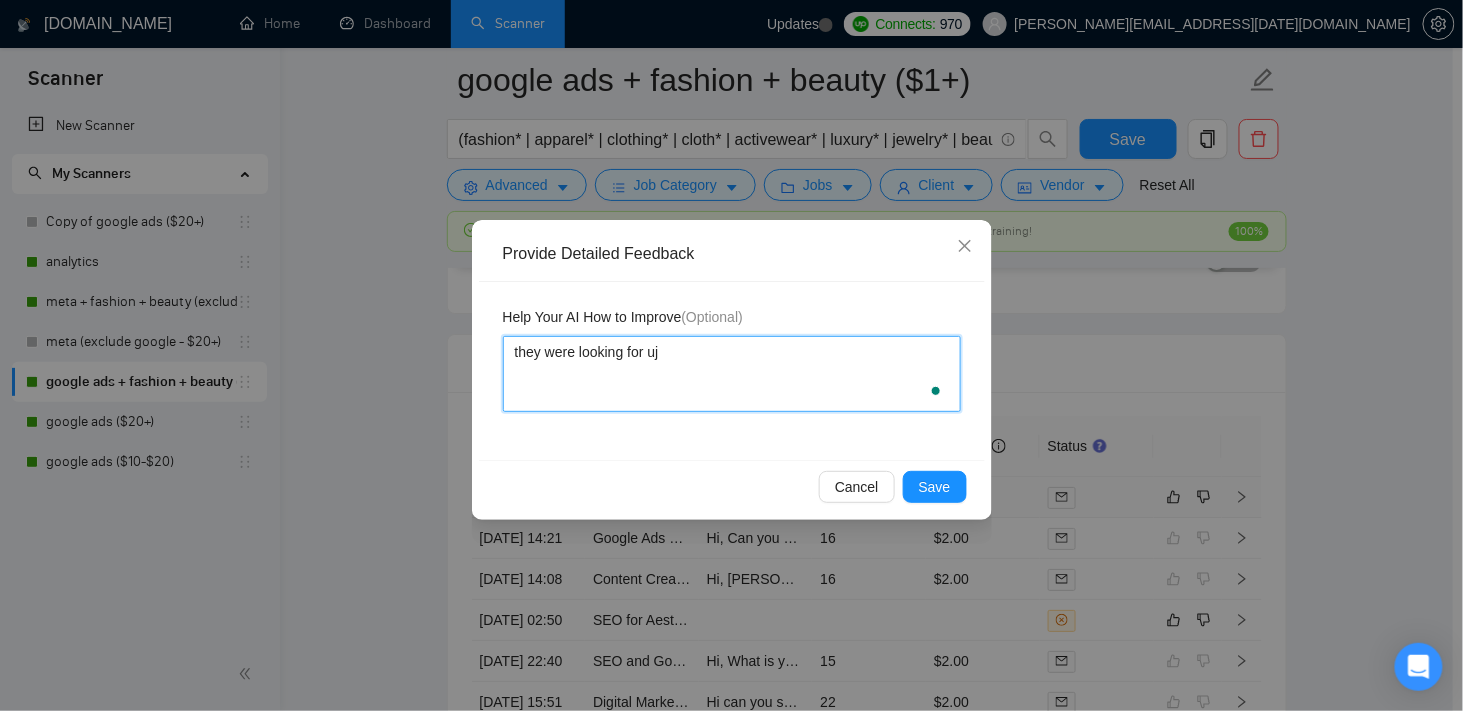 type 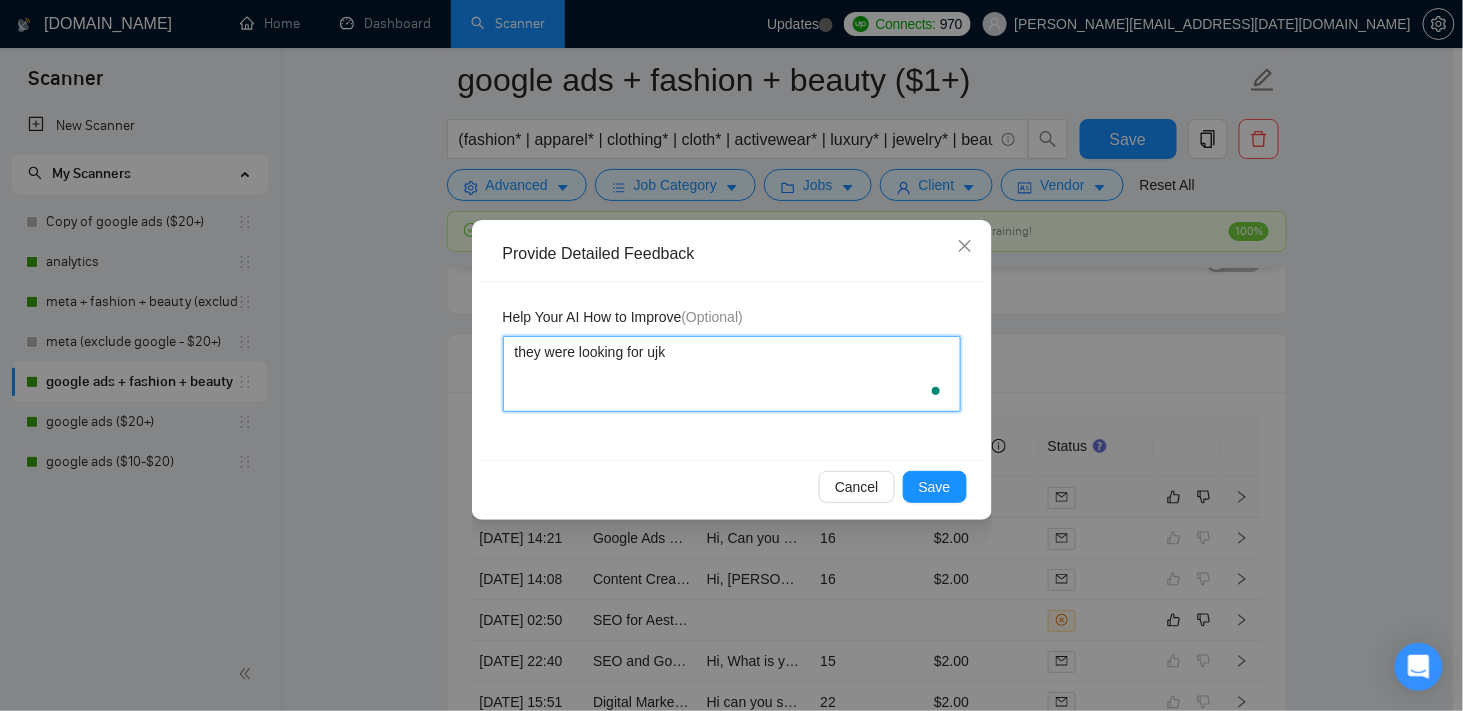 type 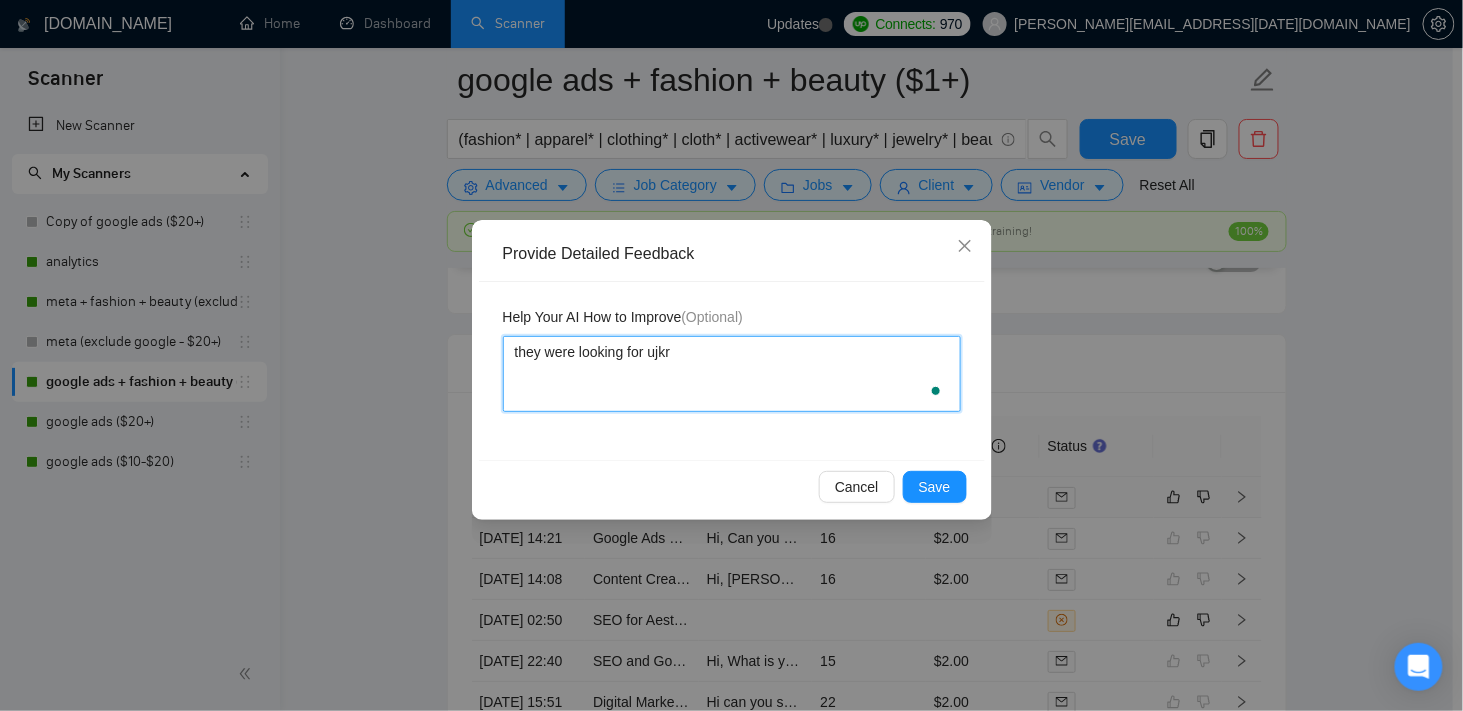 type 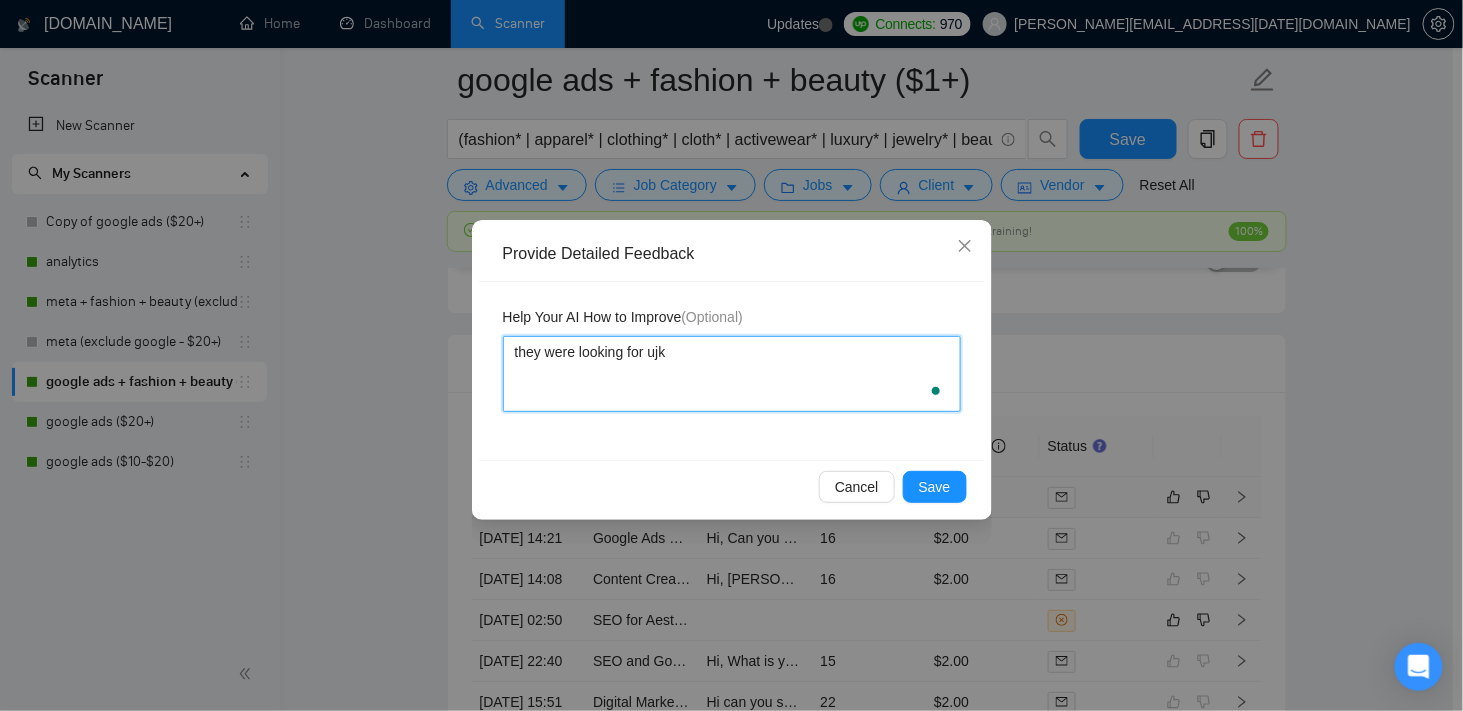 type 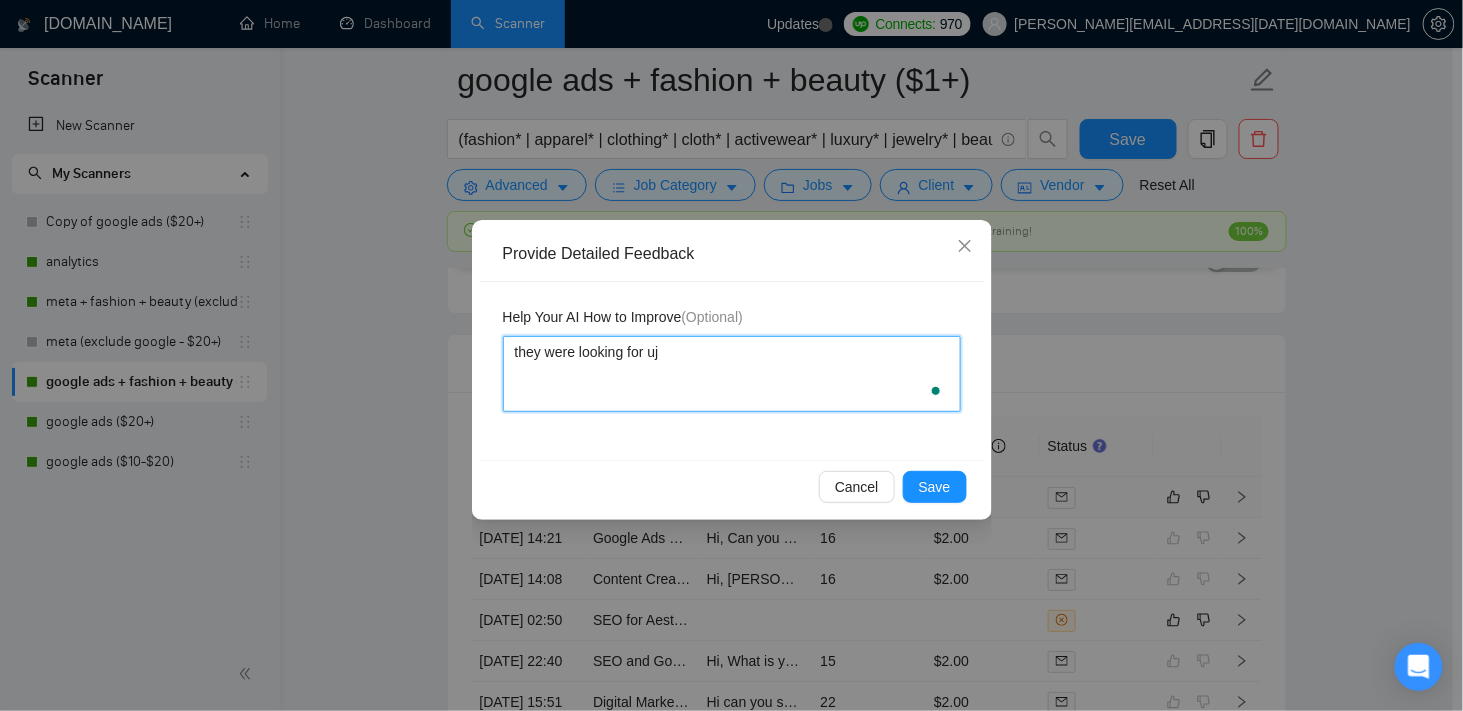 type 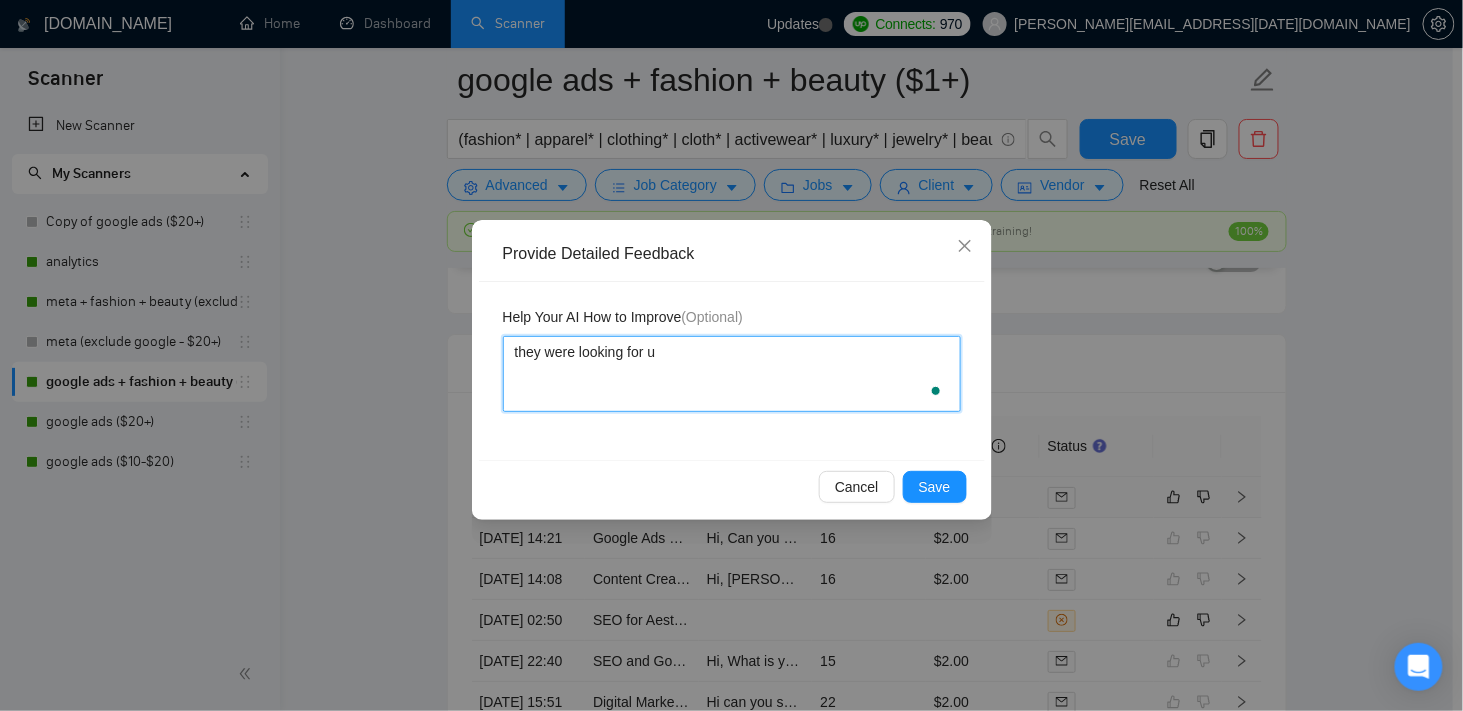 type 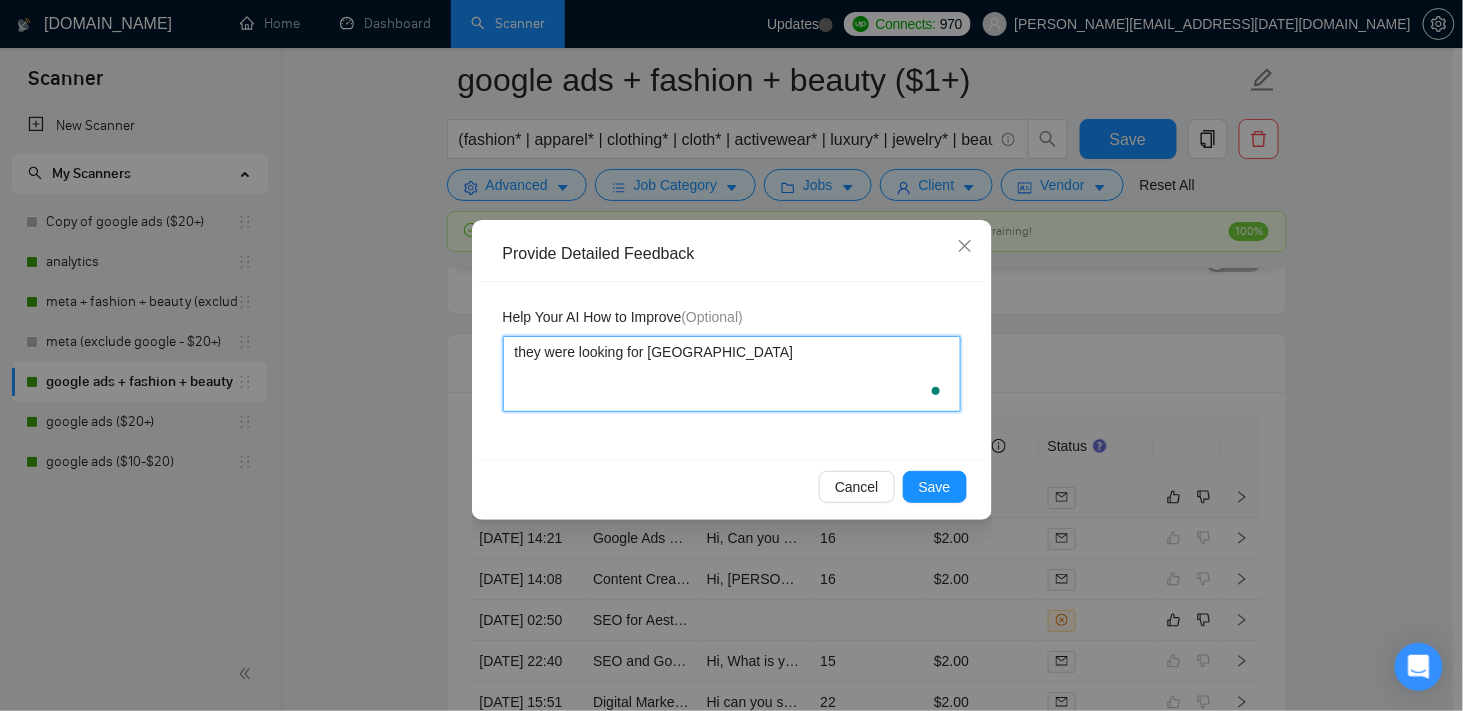 type 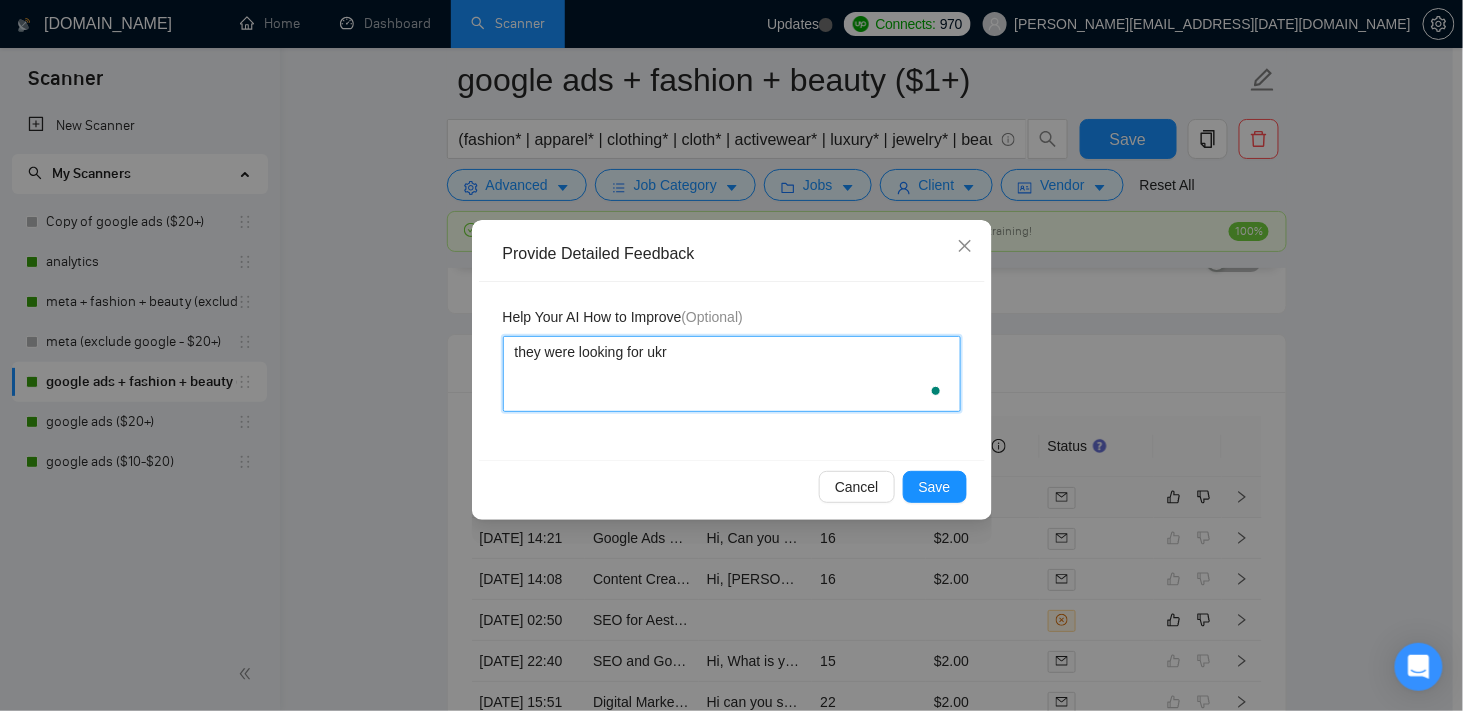 type 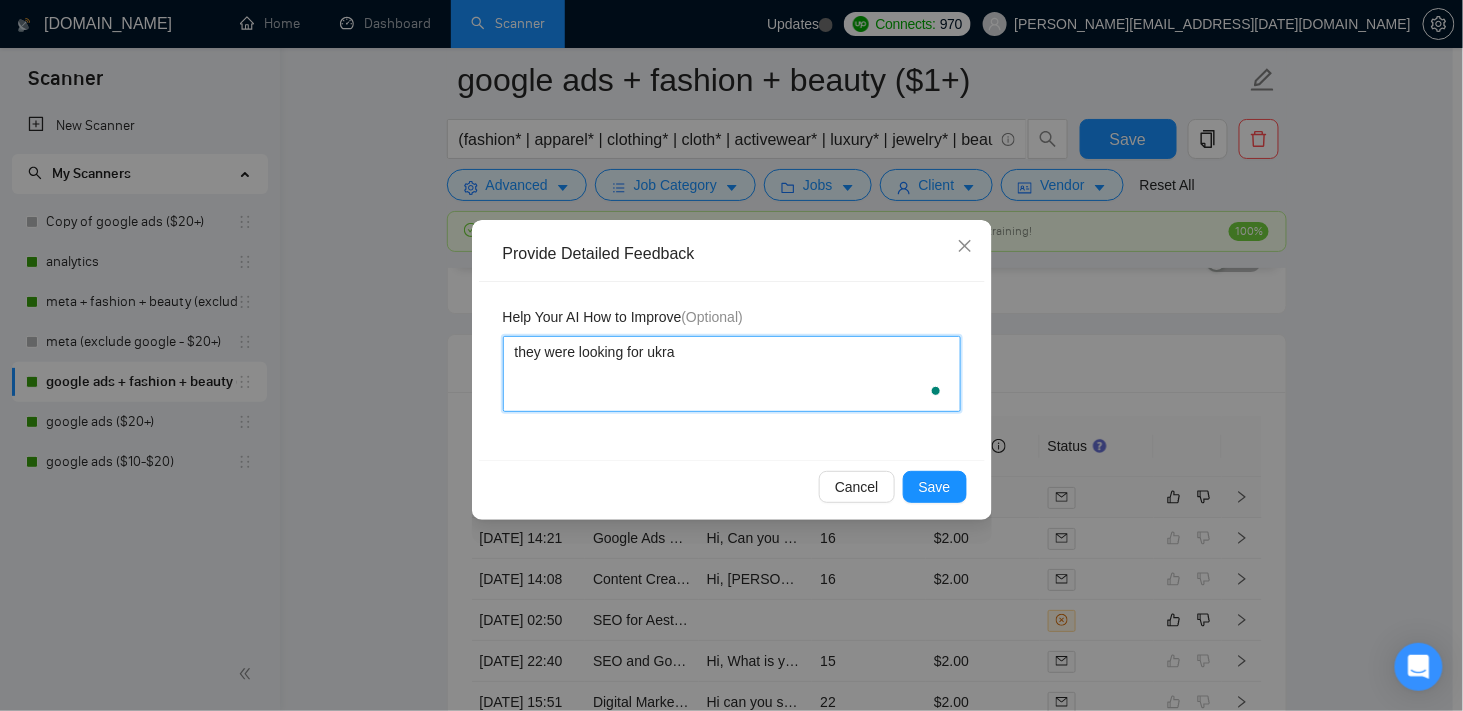type 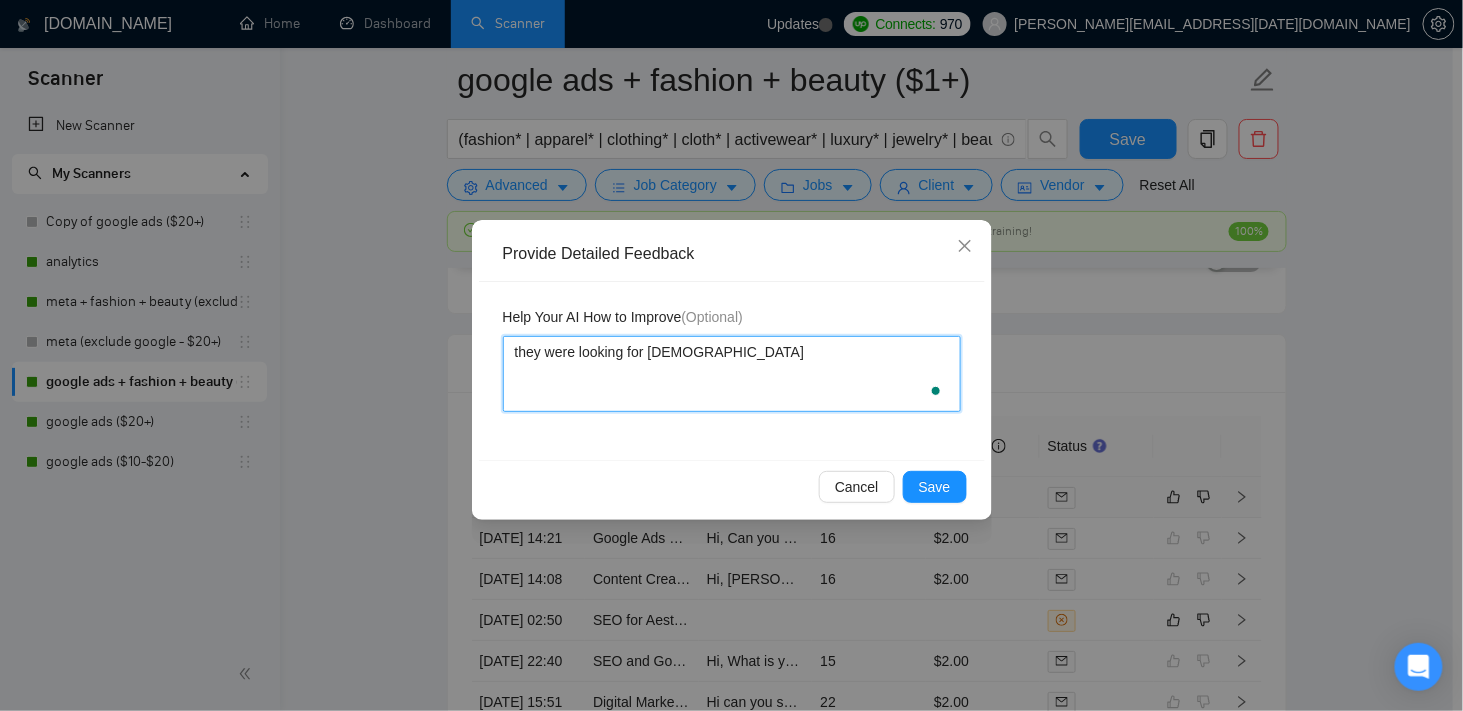 type 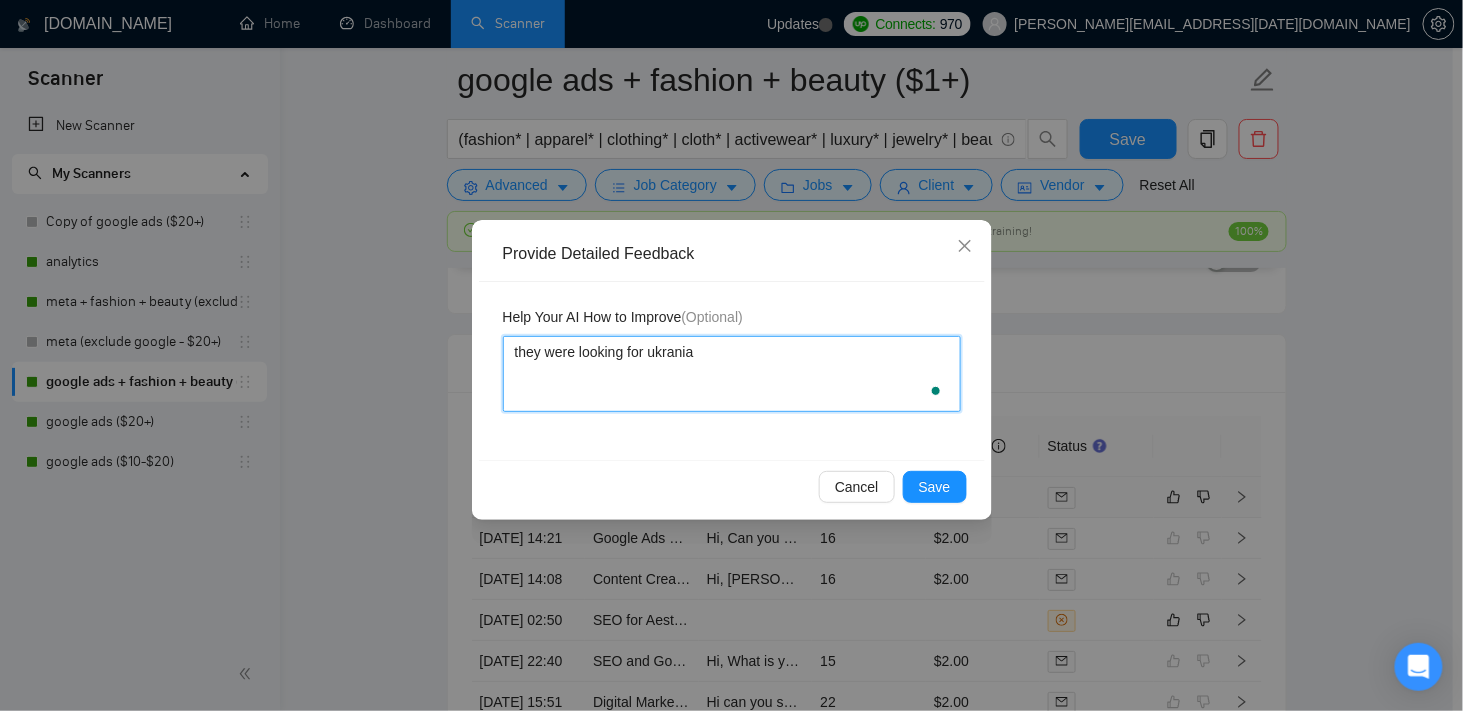 type 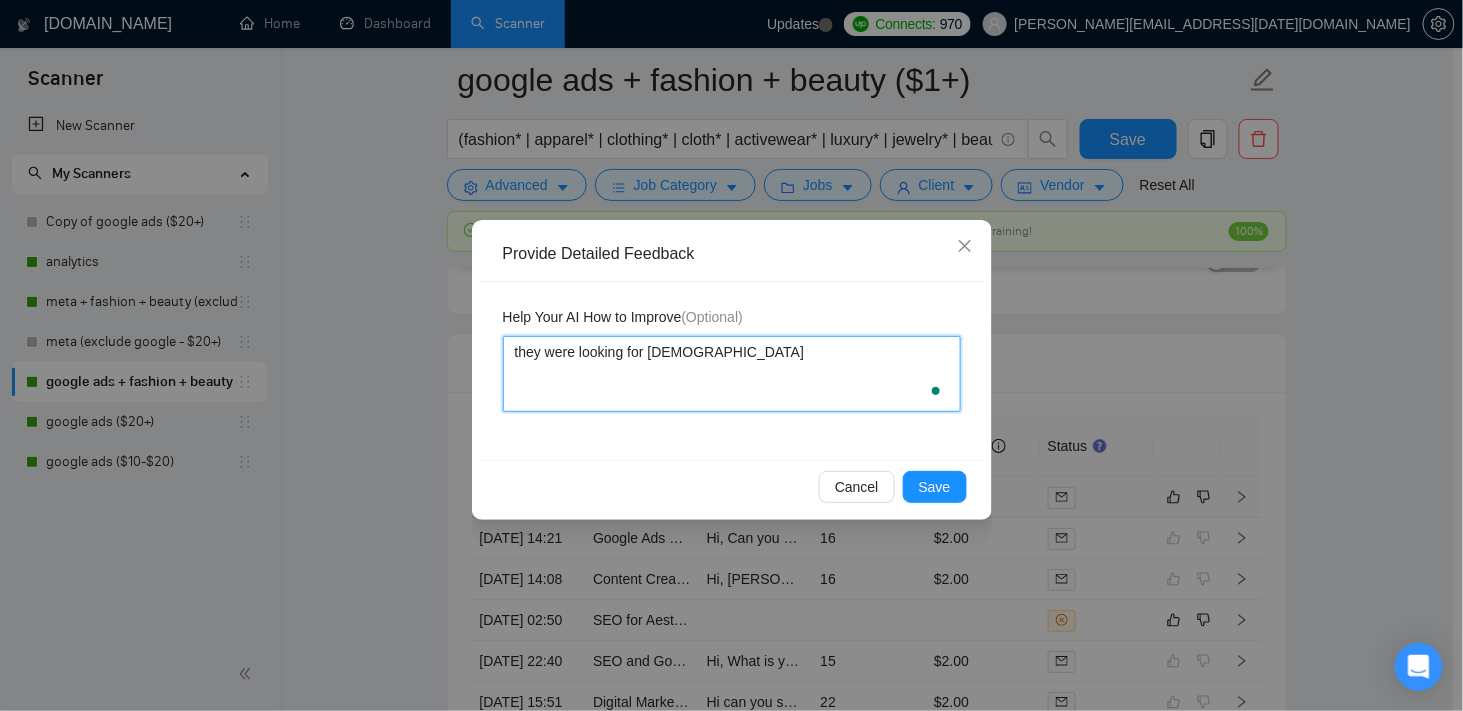 type 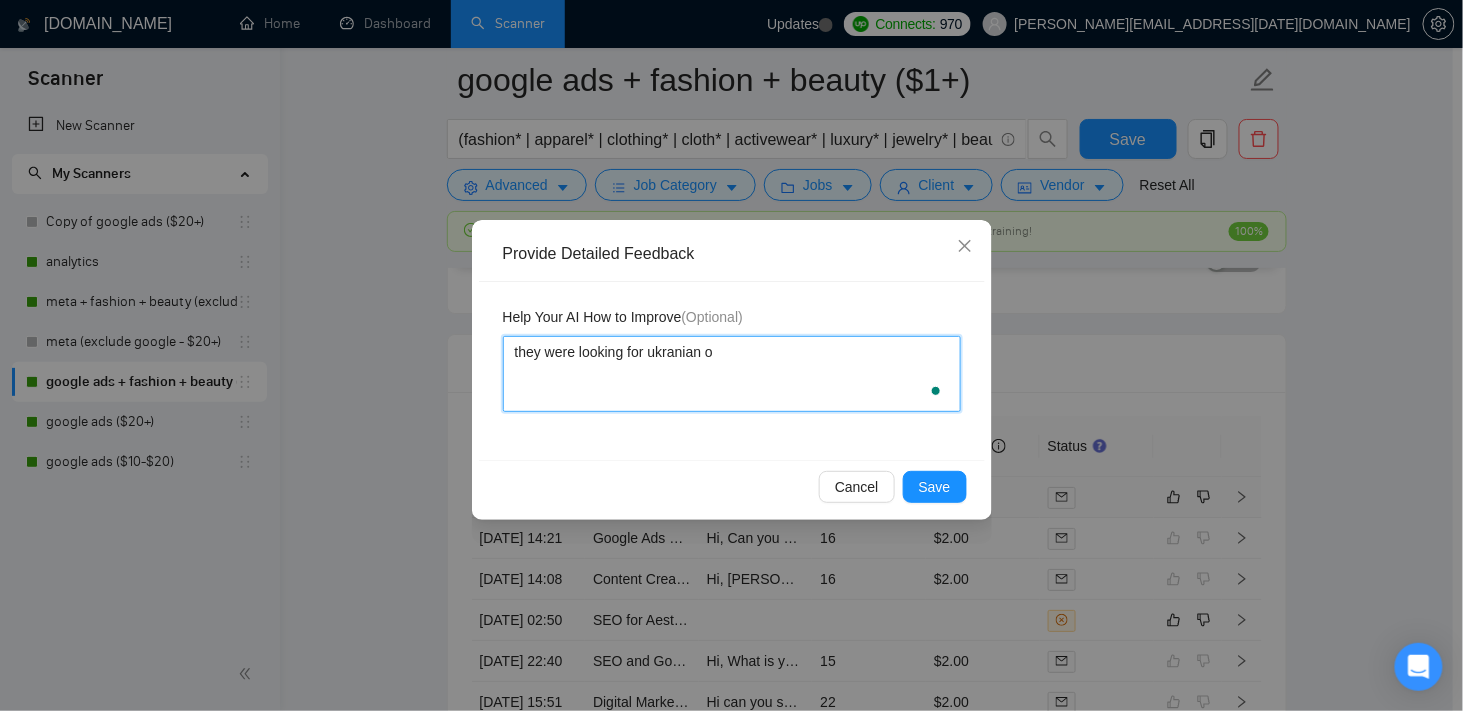 type 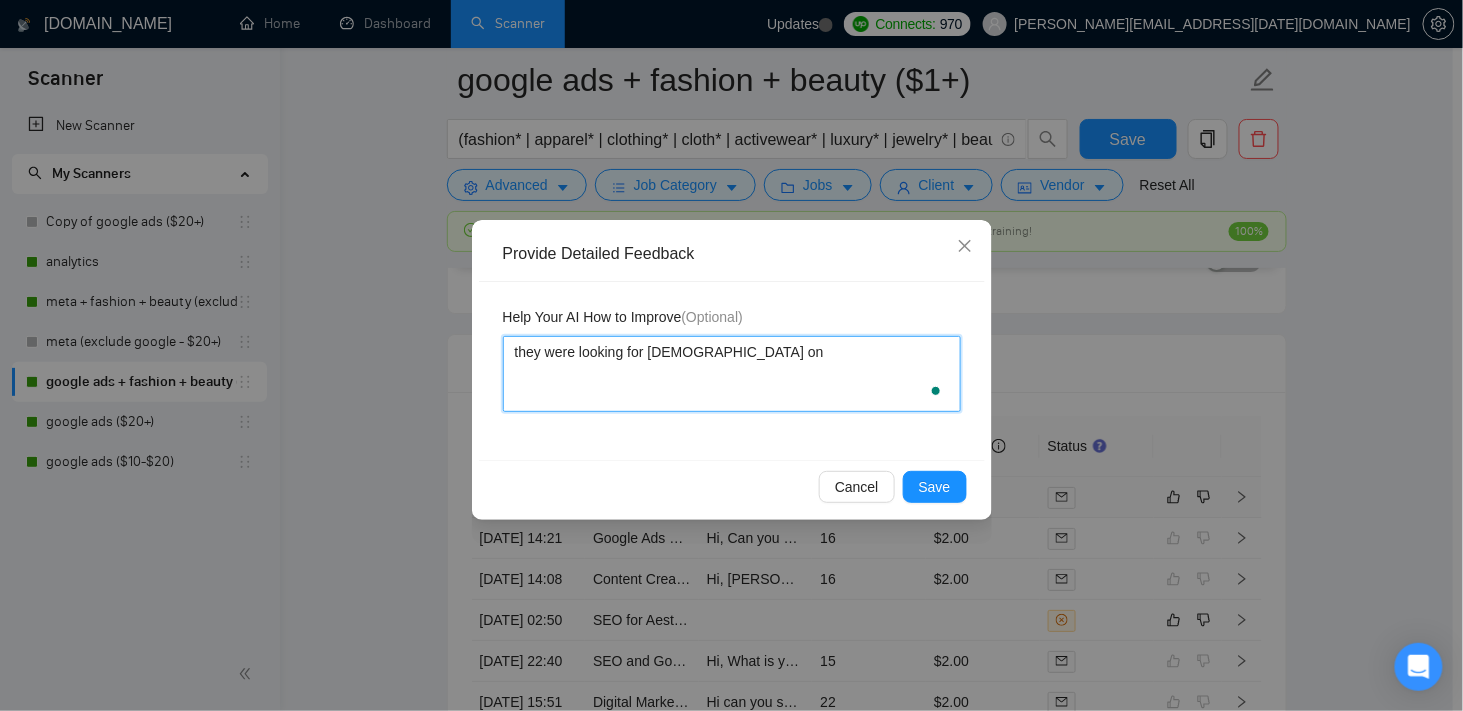 type 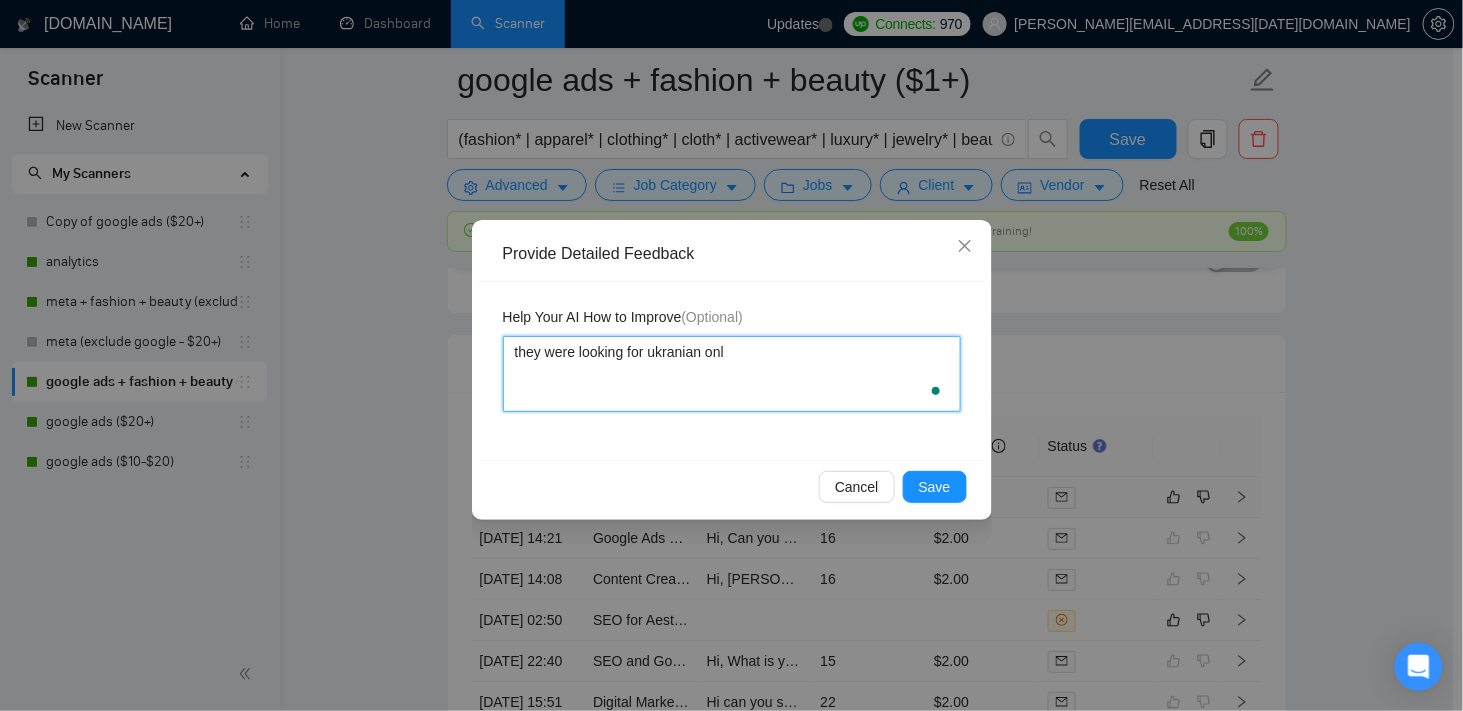 type 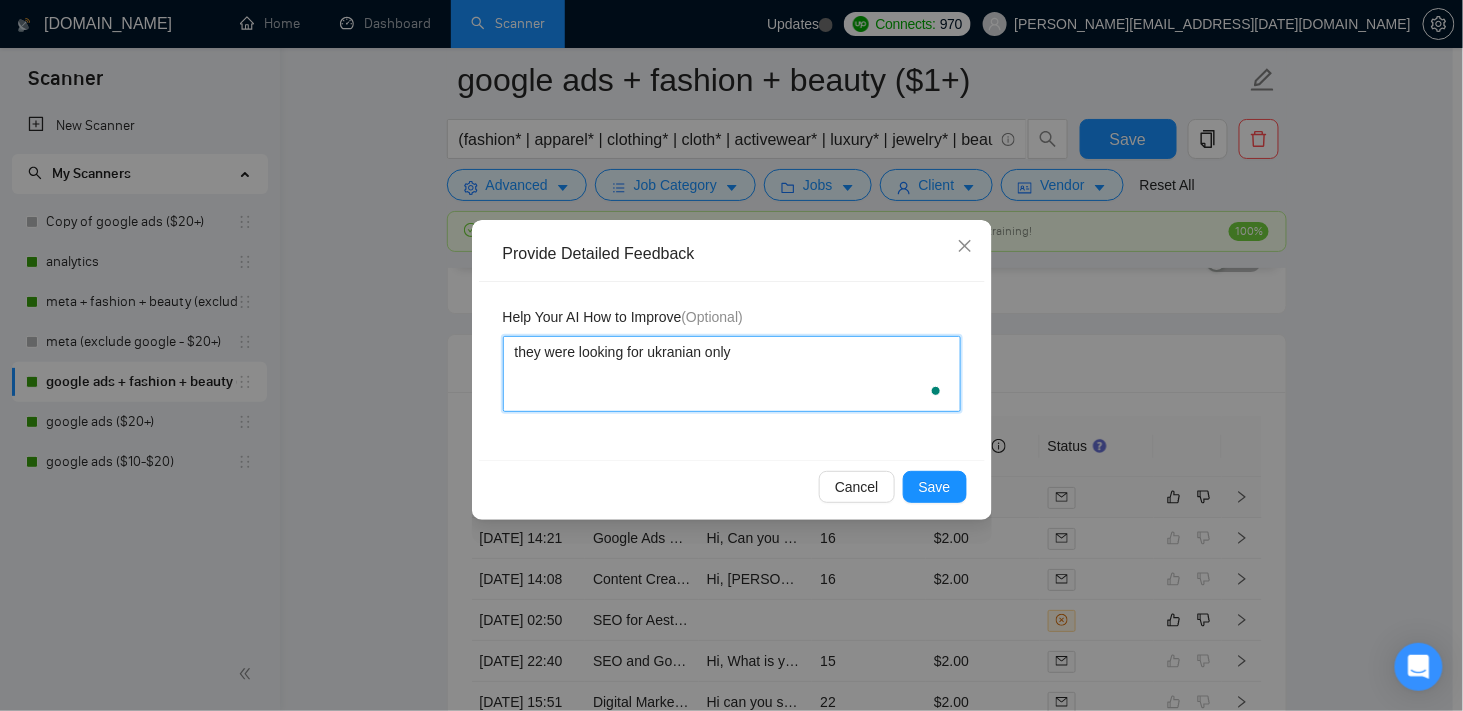 type 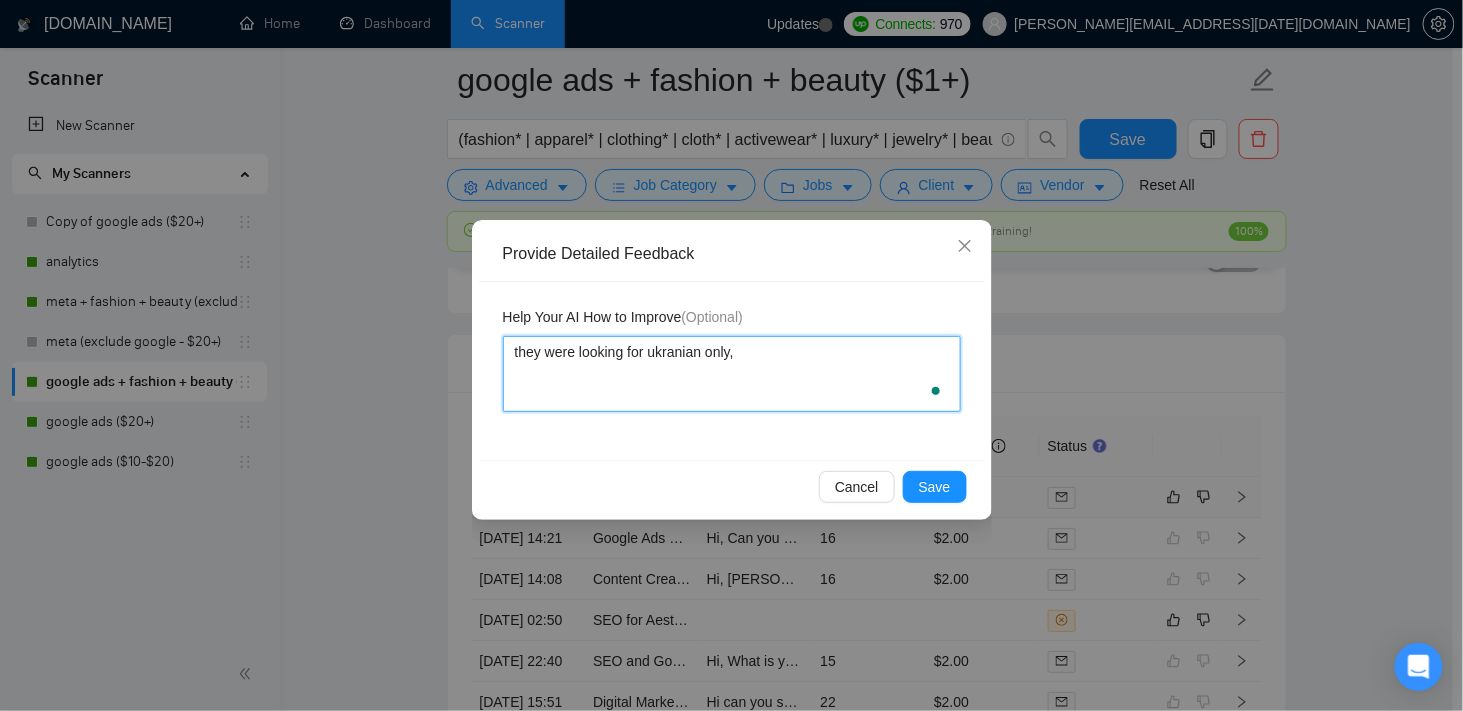 type 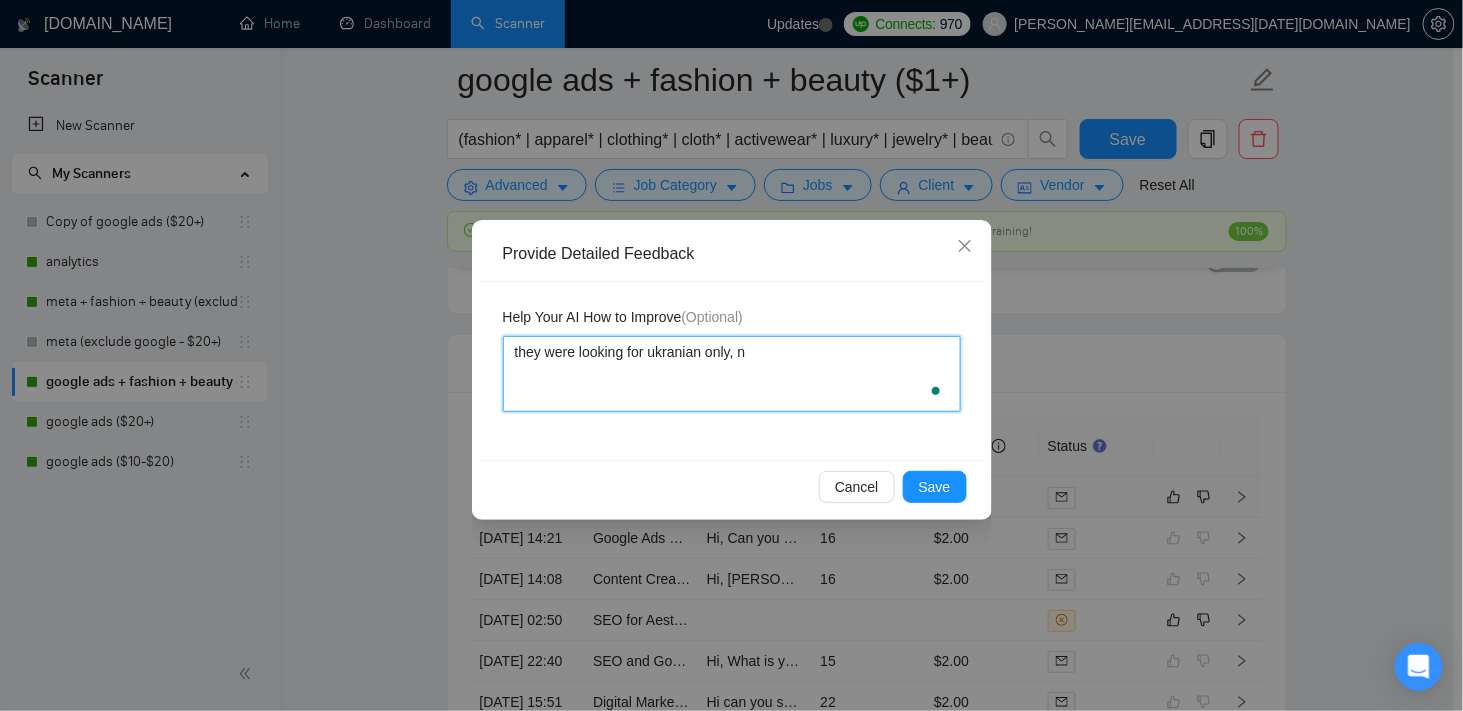 type 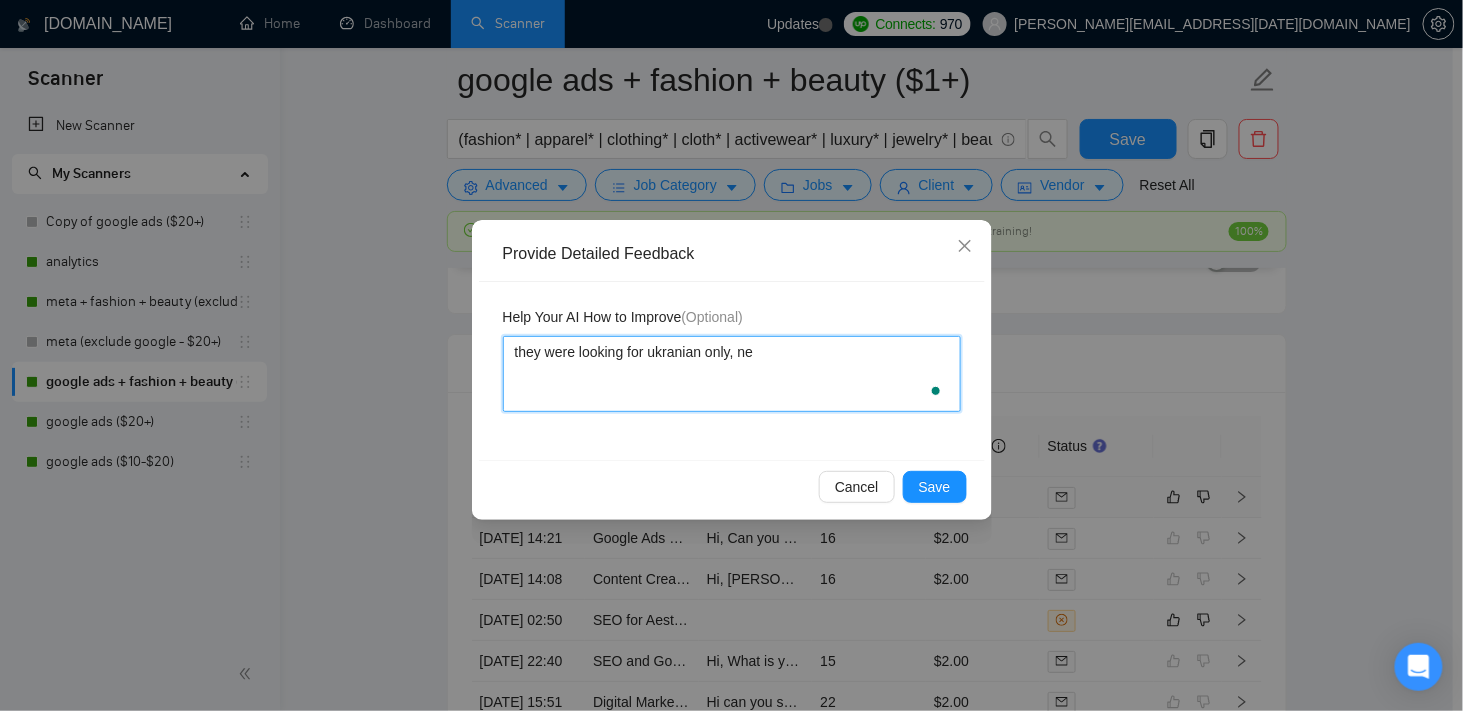 type 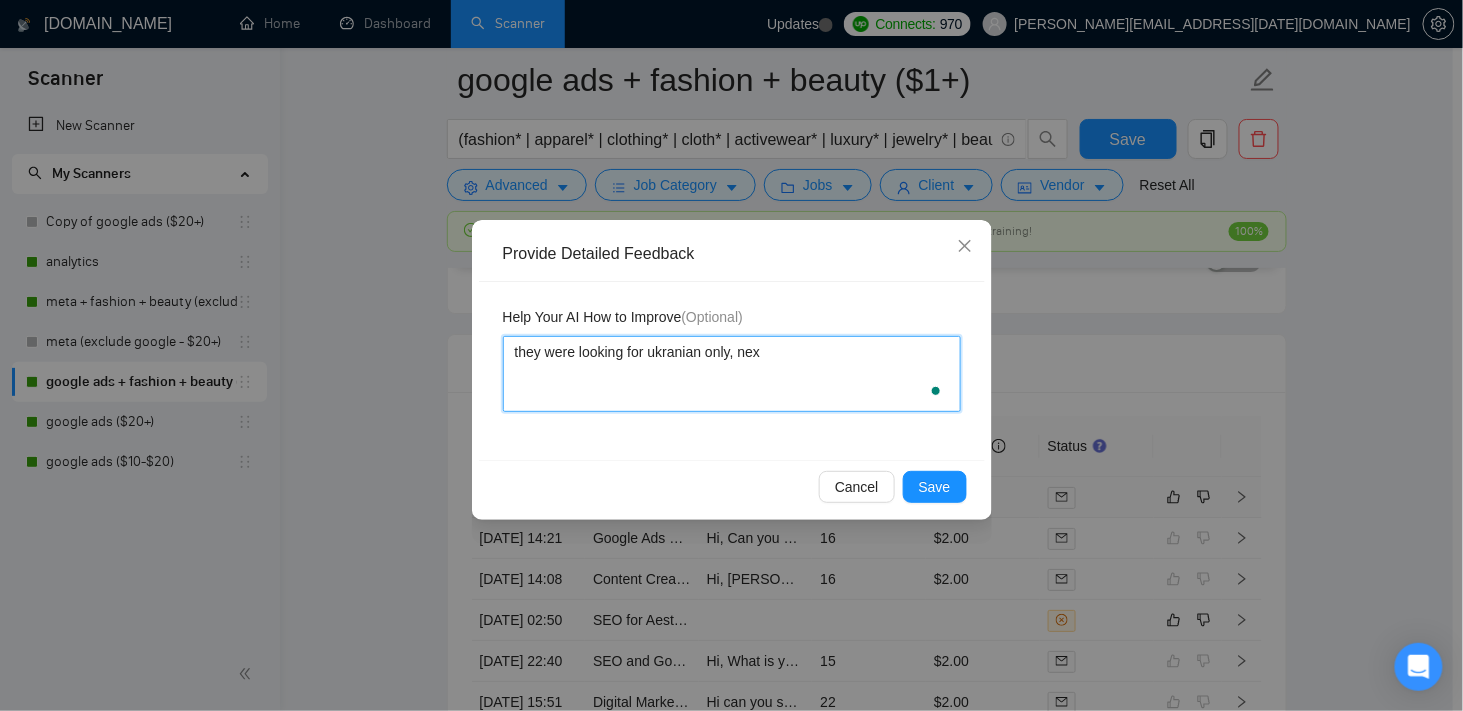 type 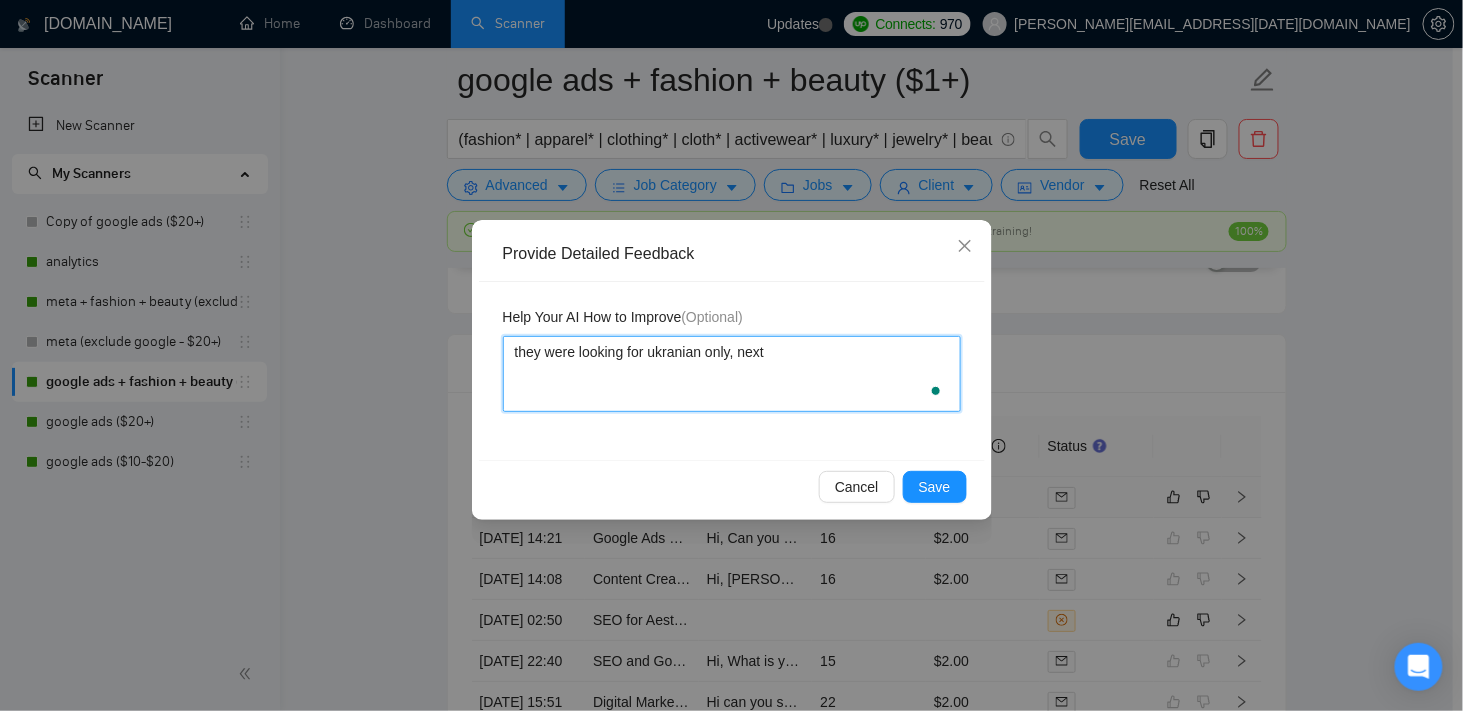 type 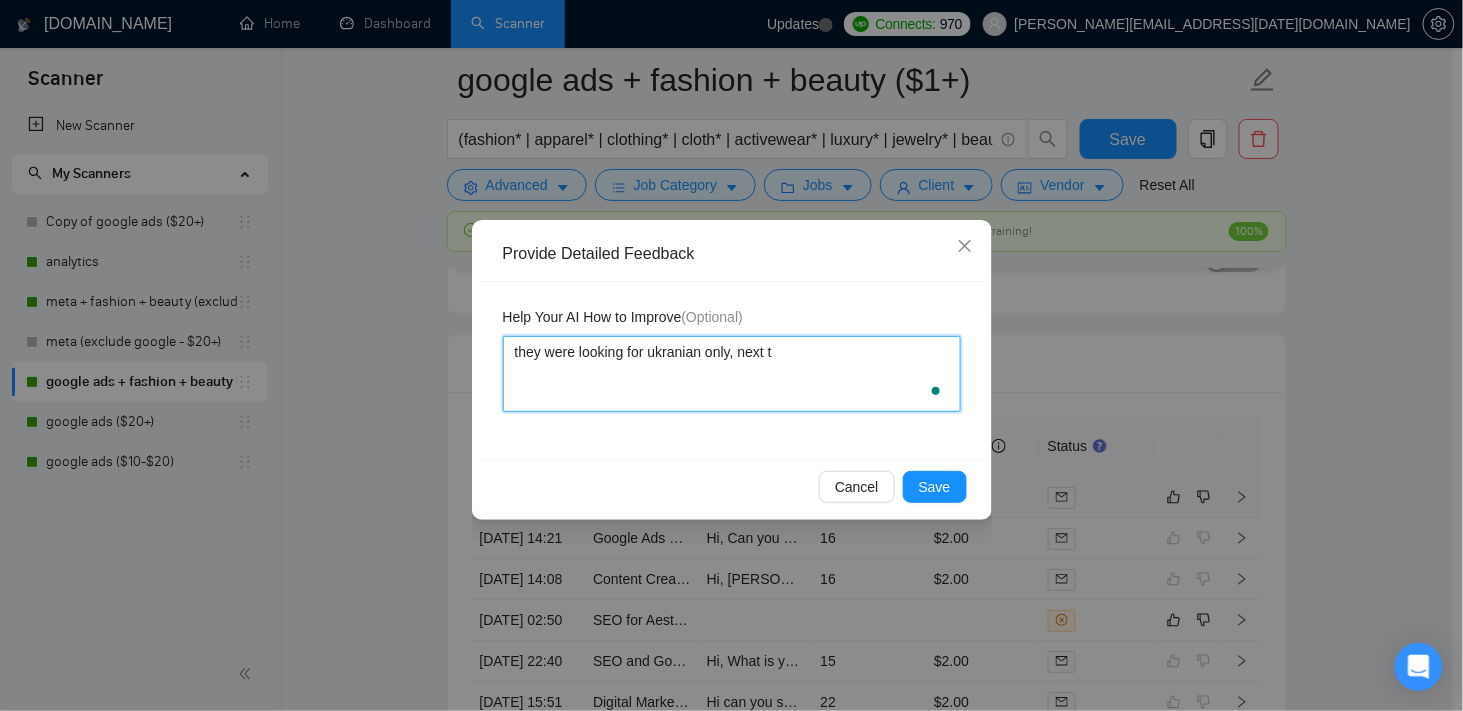type 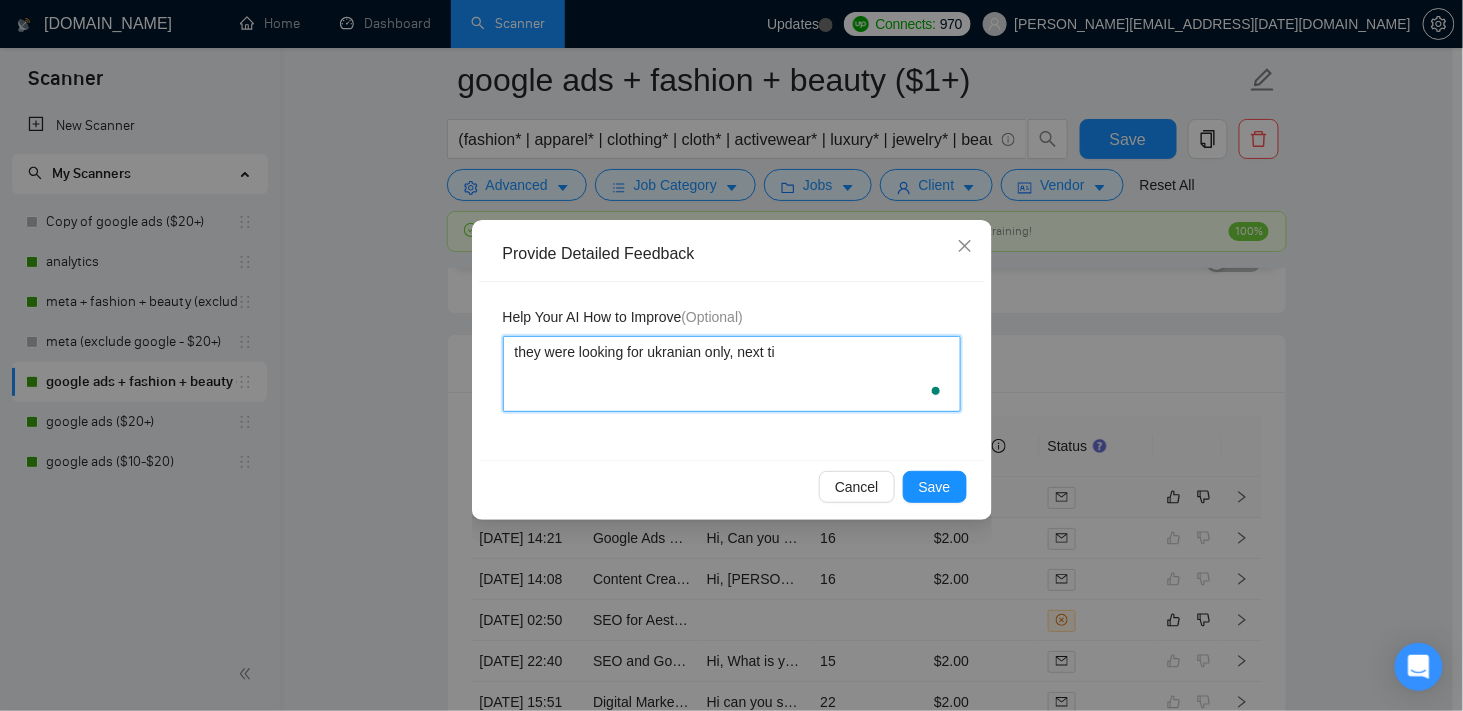 type 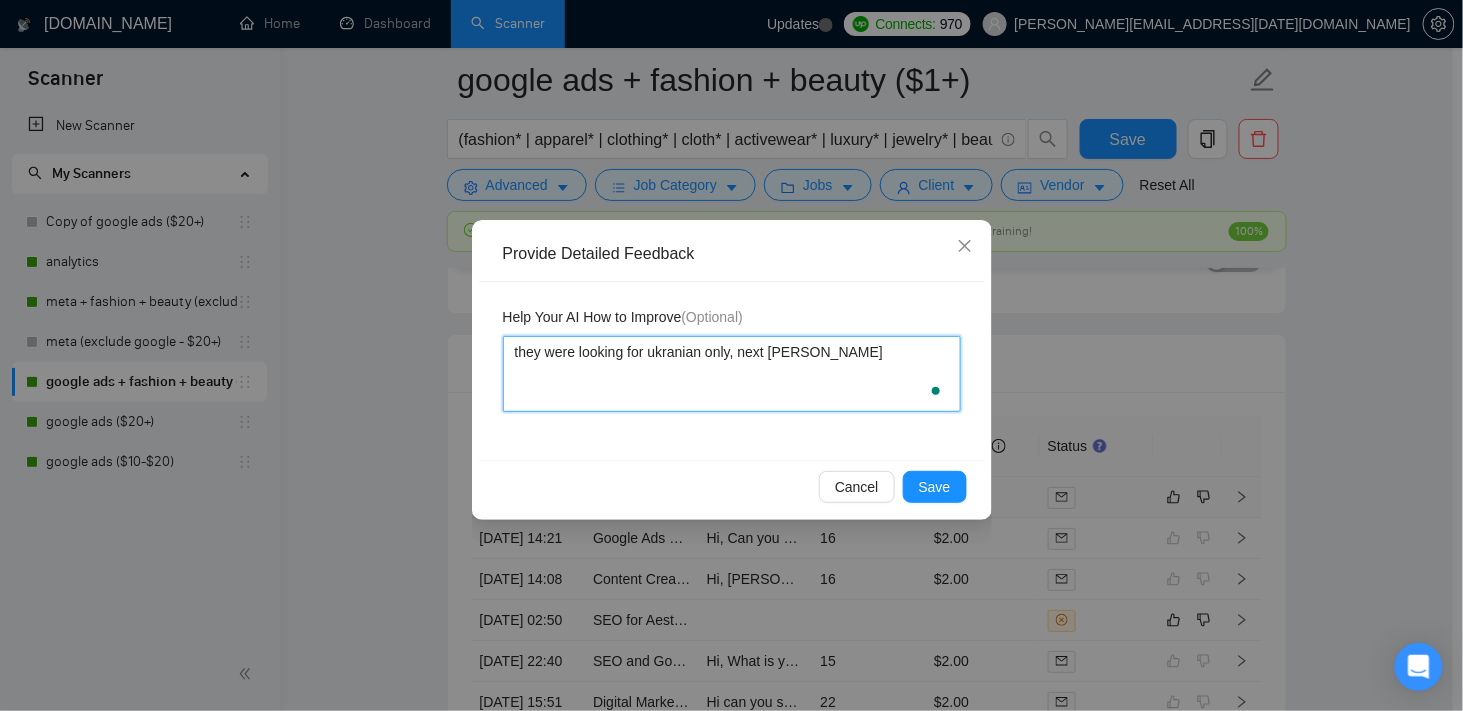 type 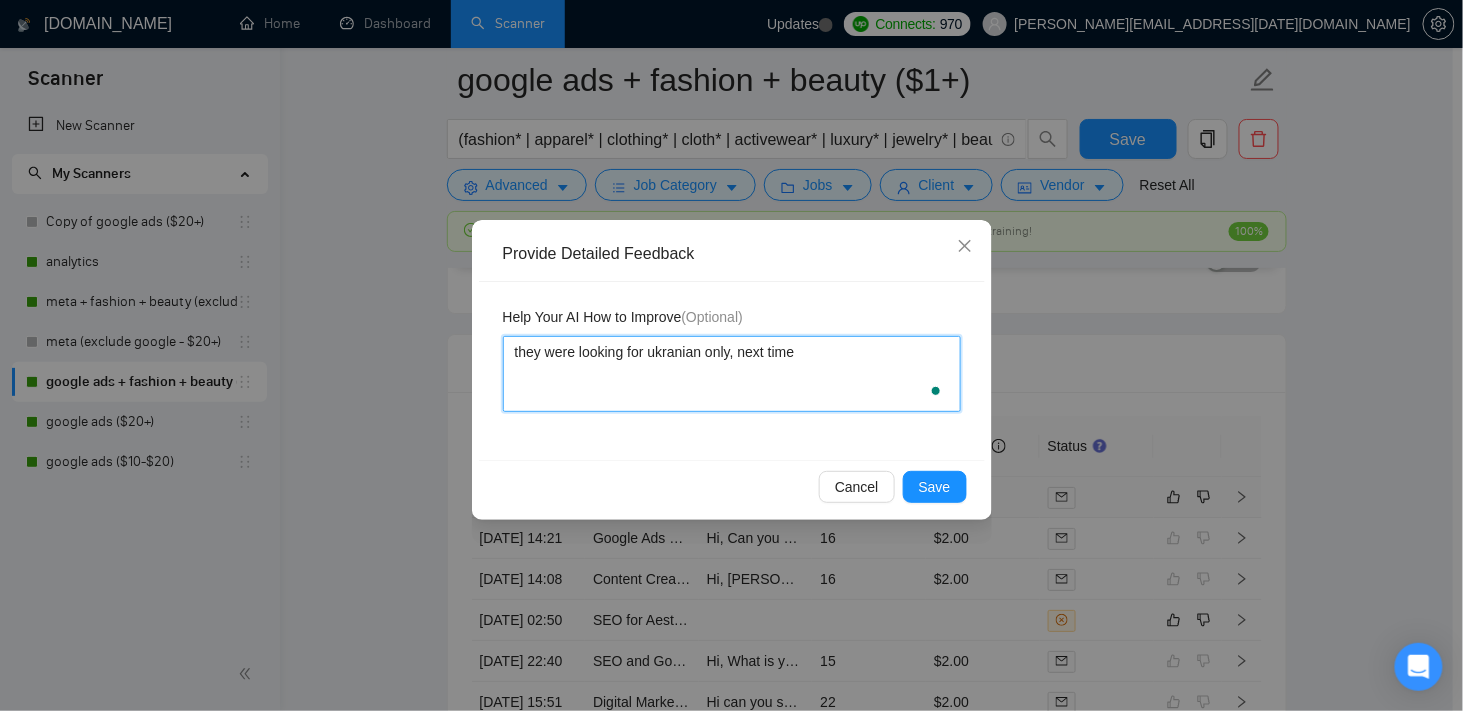 type 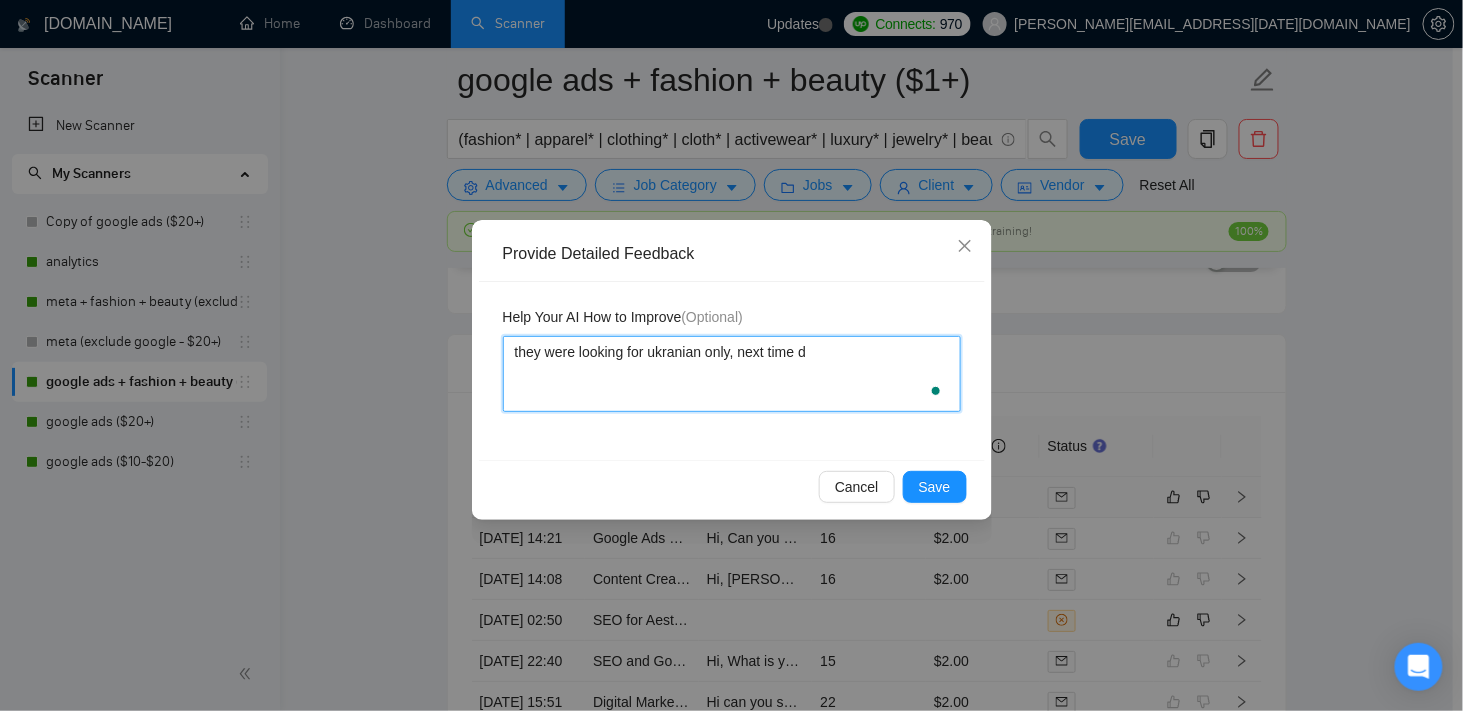 type 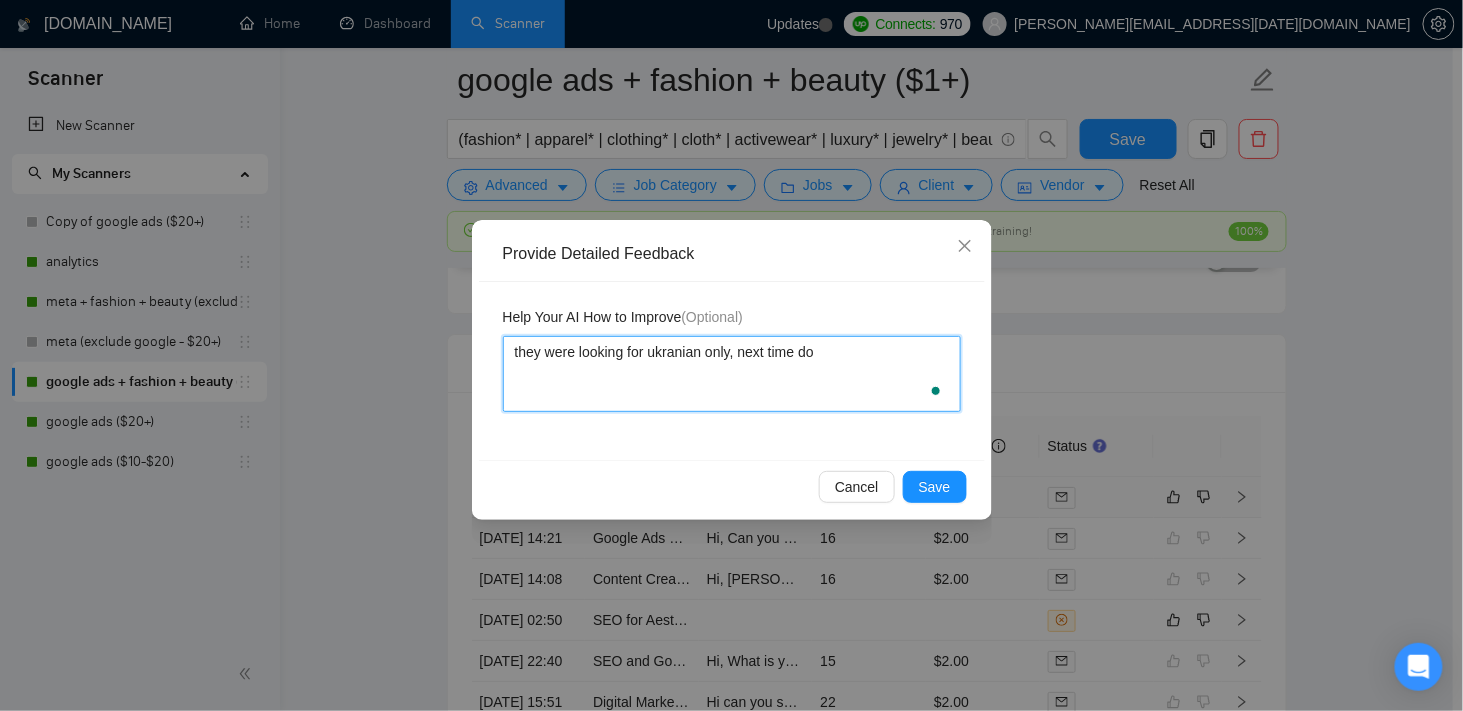 type 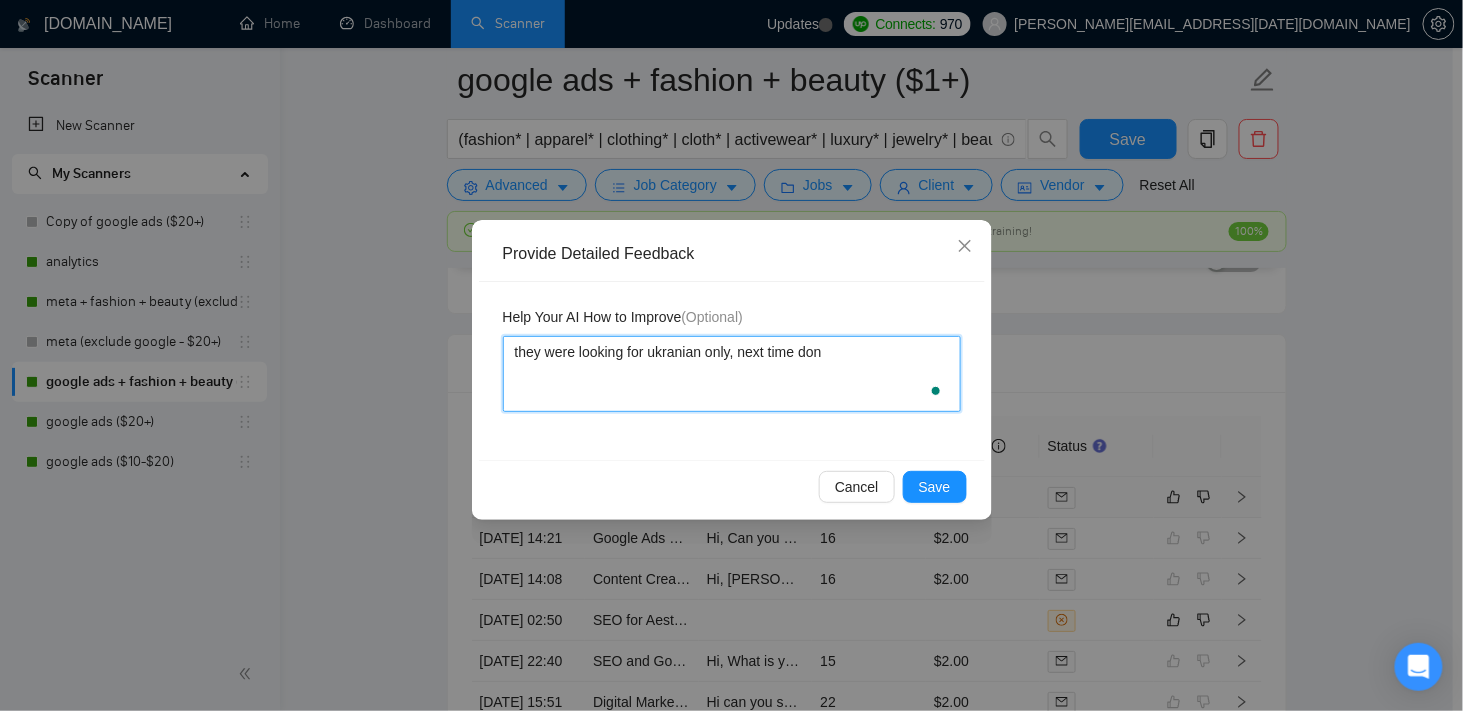 type 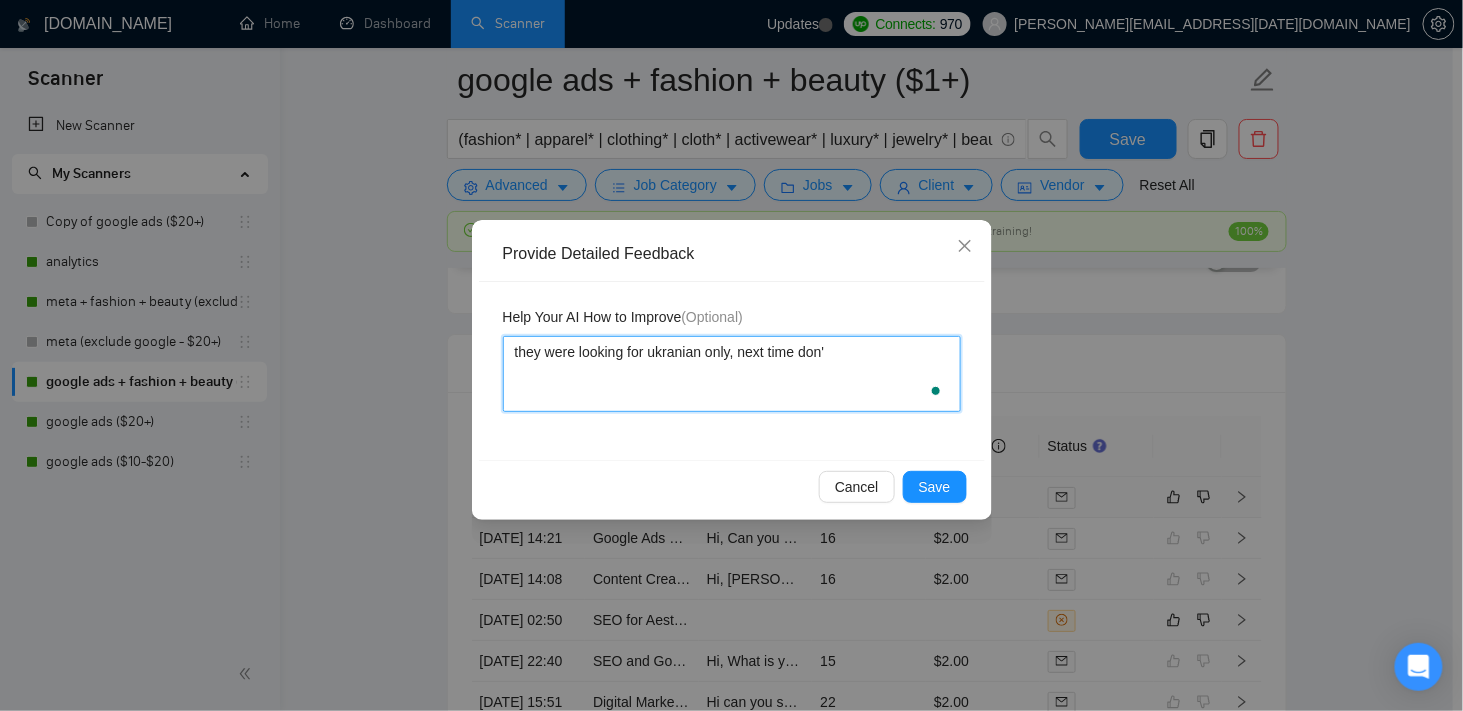 type 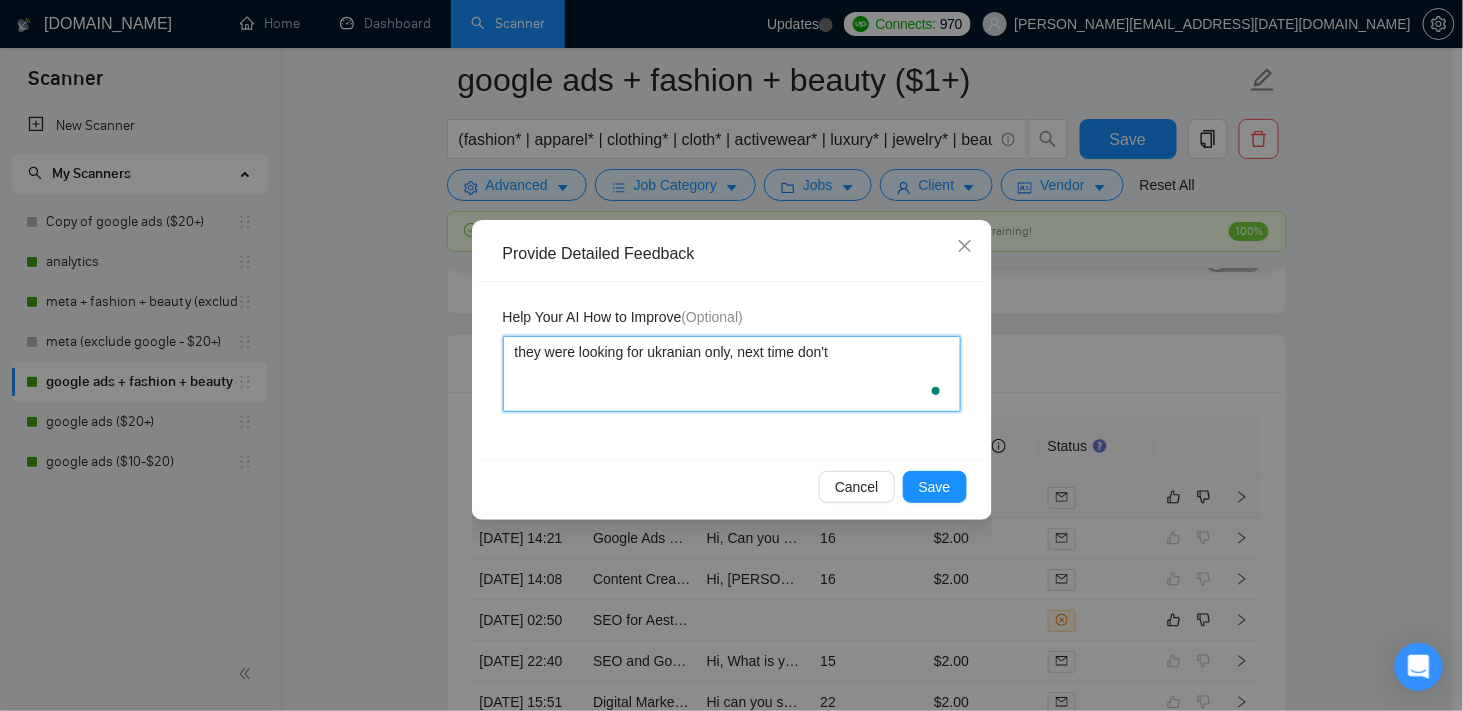type 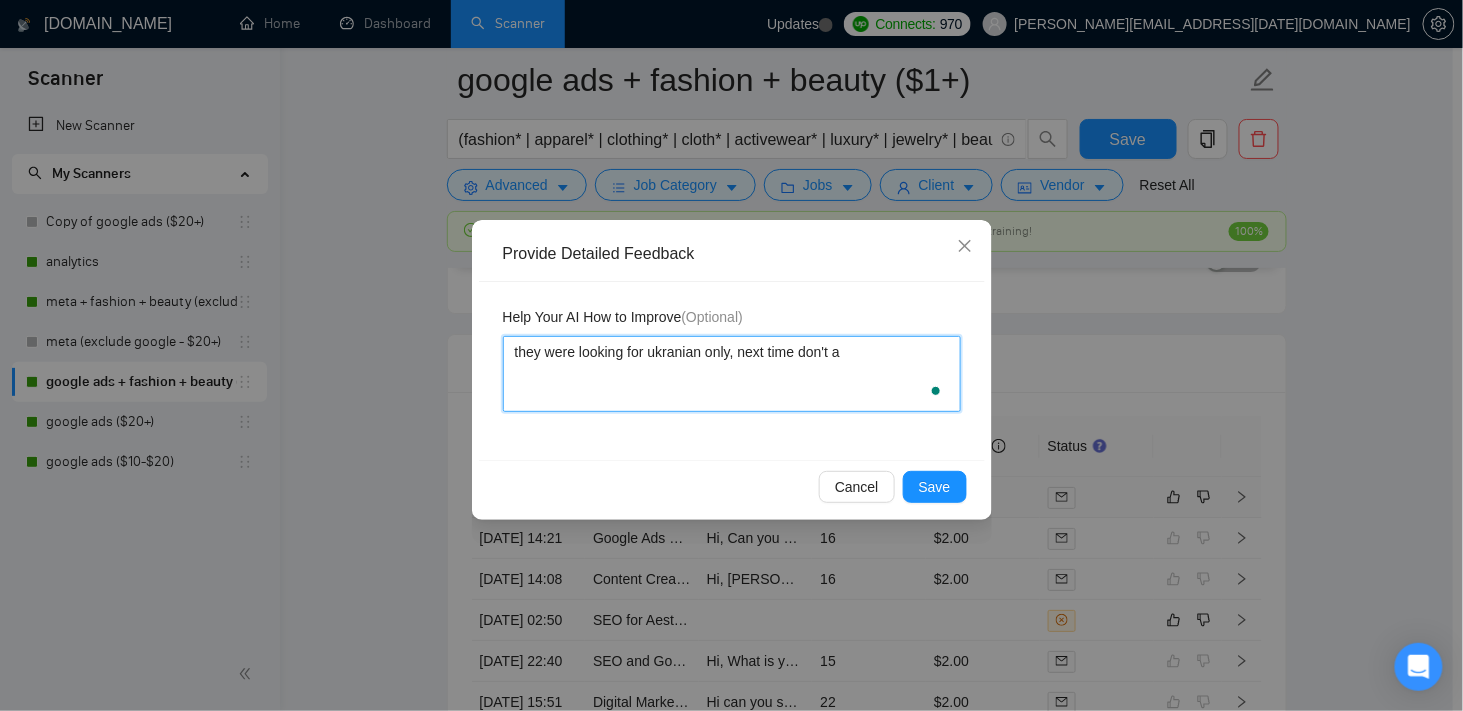 type 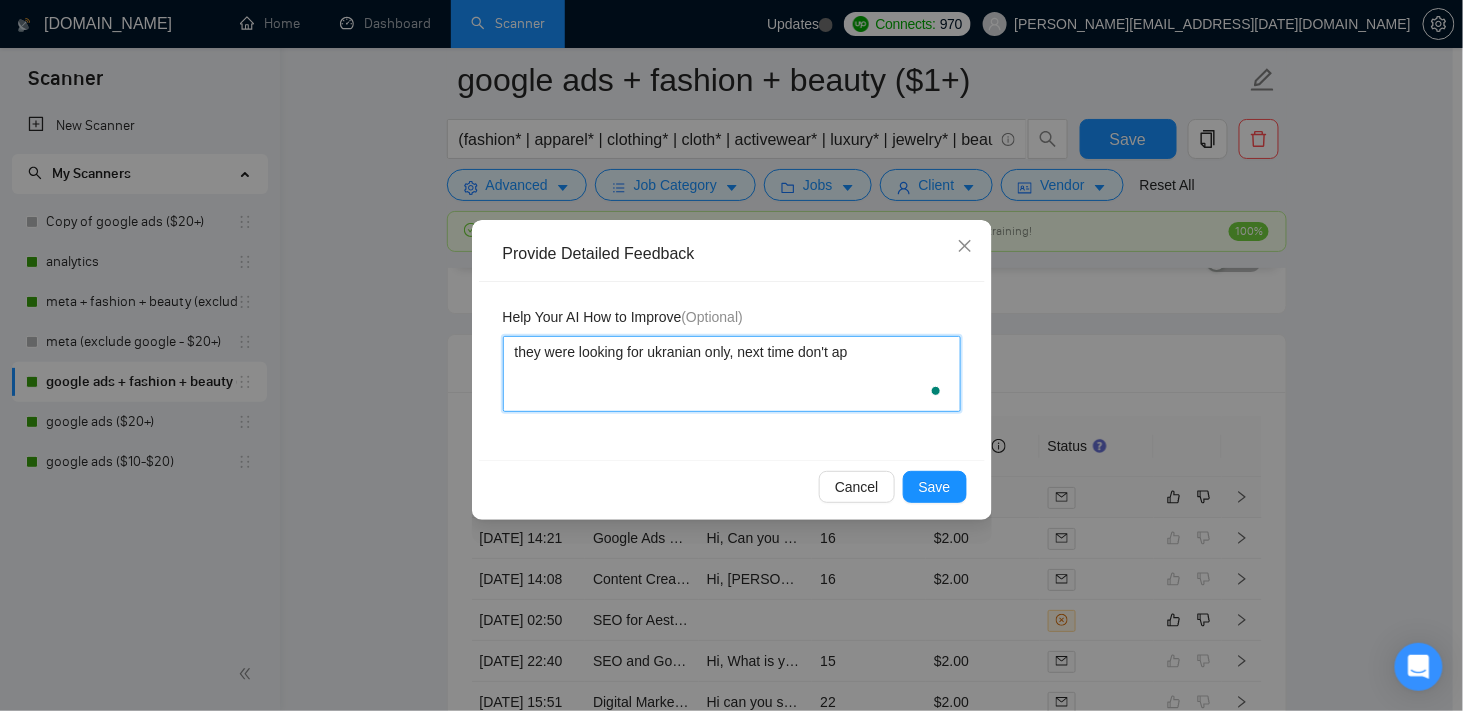 type on "they were looking for ukranian only, next time don't app" 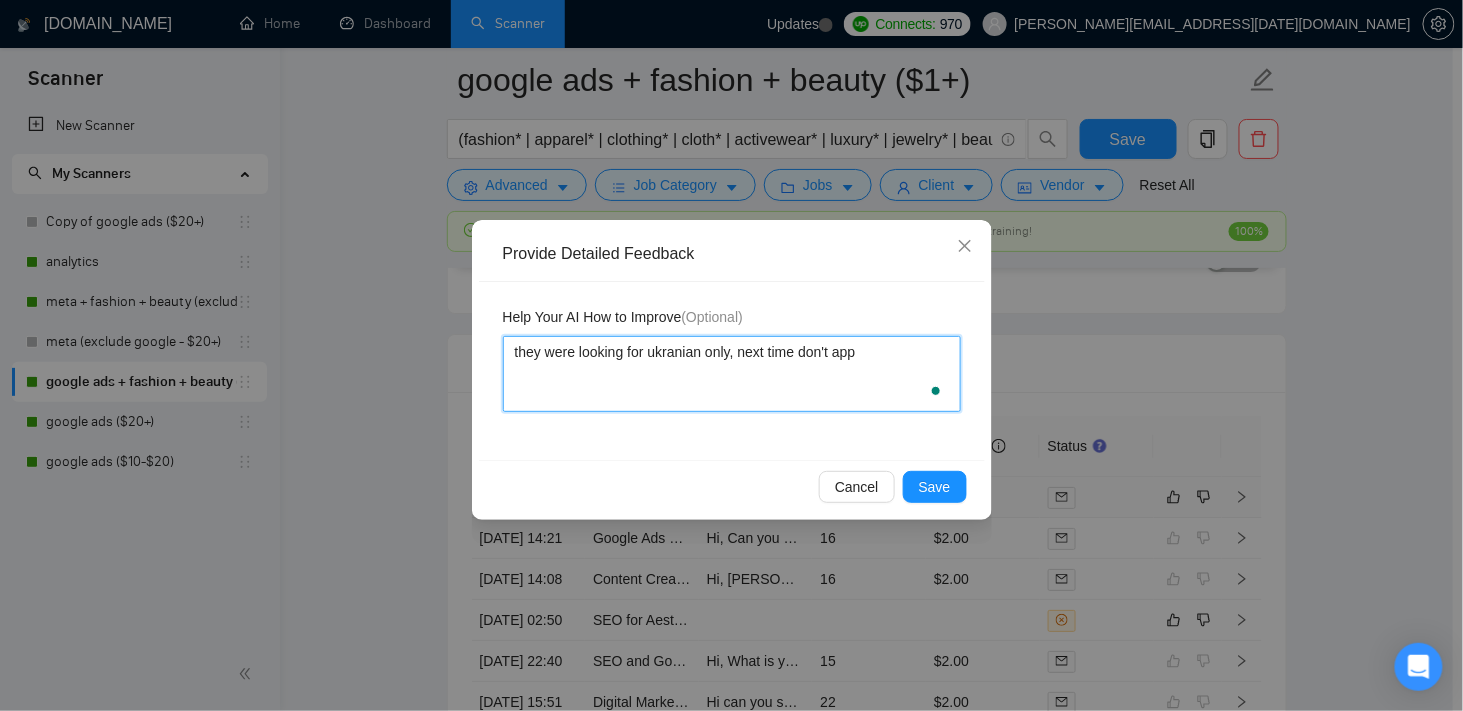 type 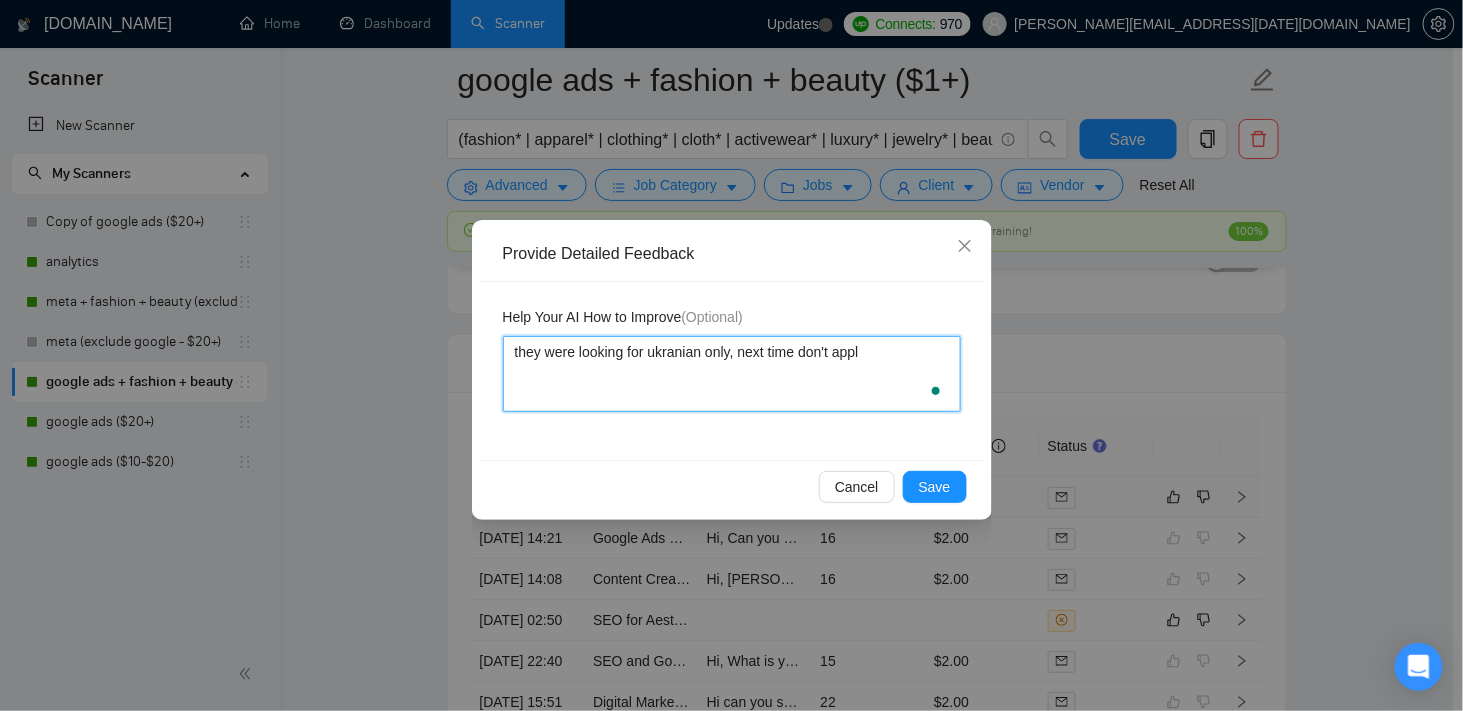 type 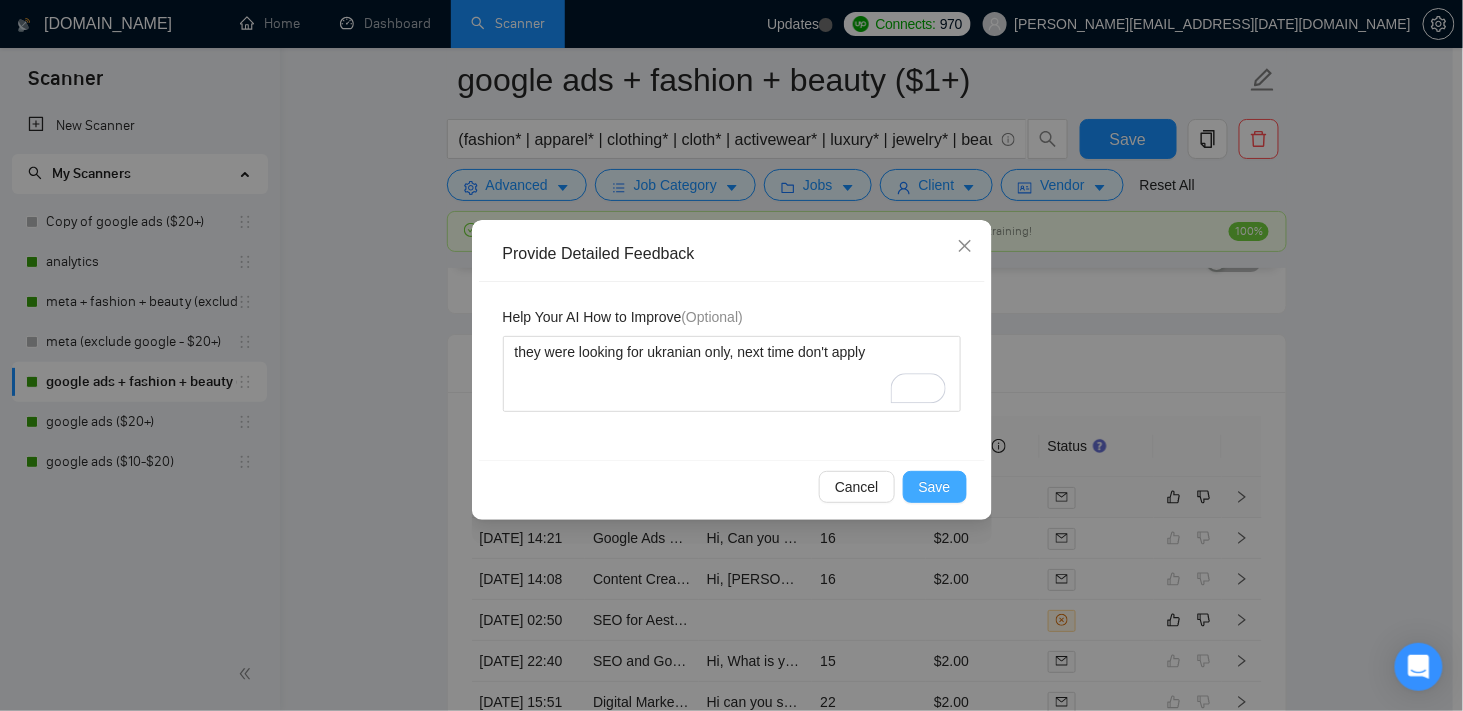 click on "Save" at bounding box center (935, 487) 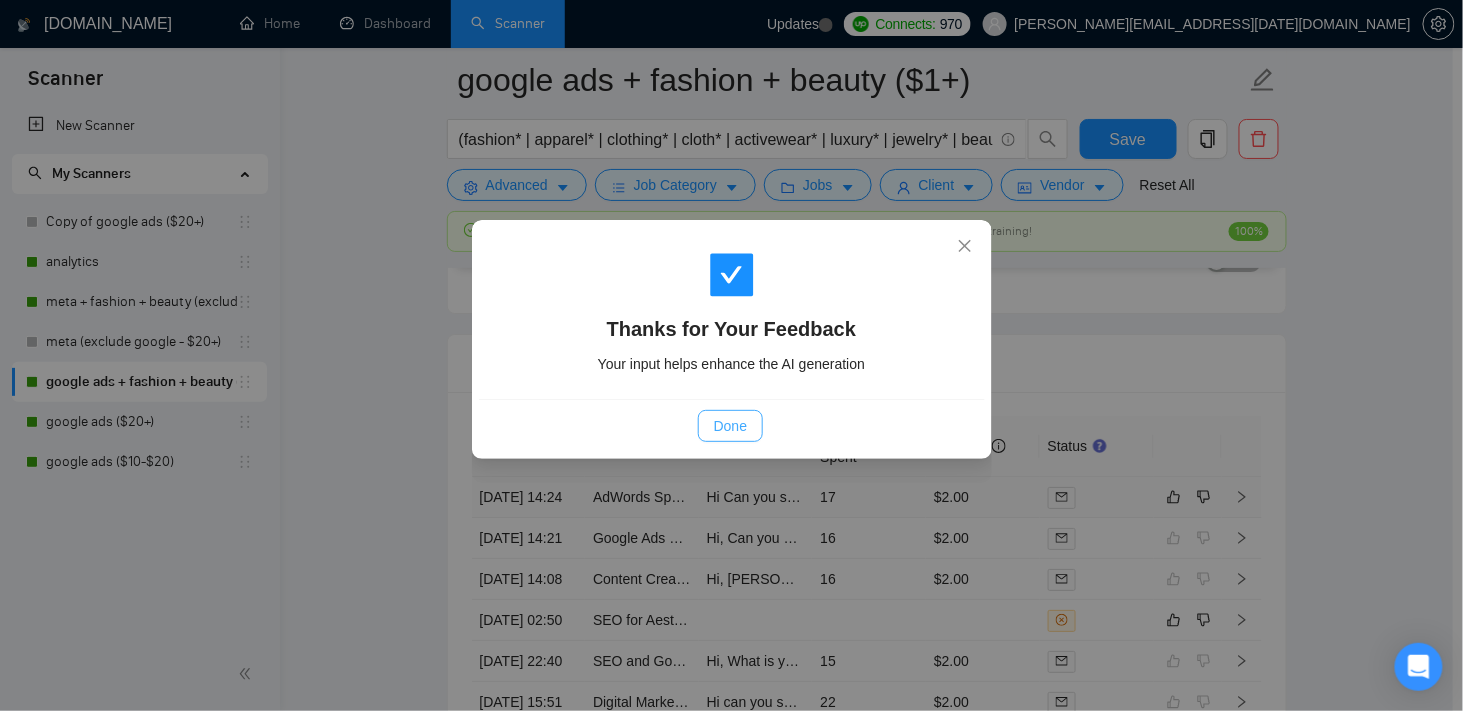 click on "Done" at bounding box center [730, 426] 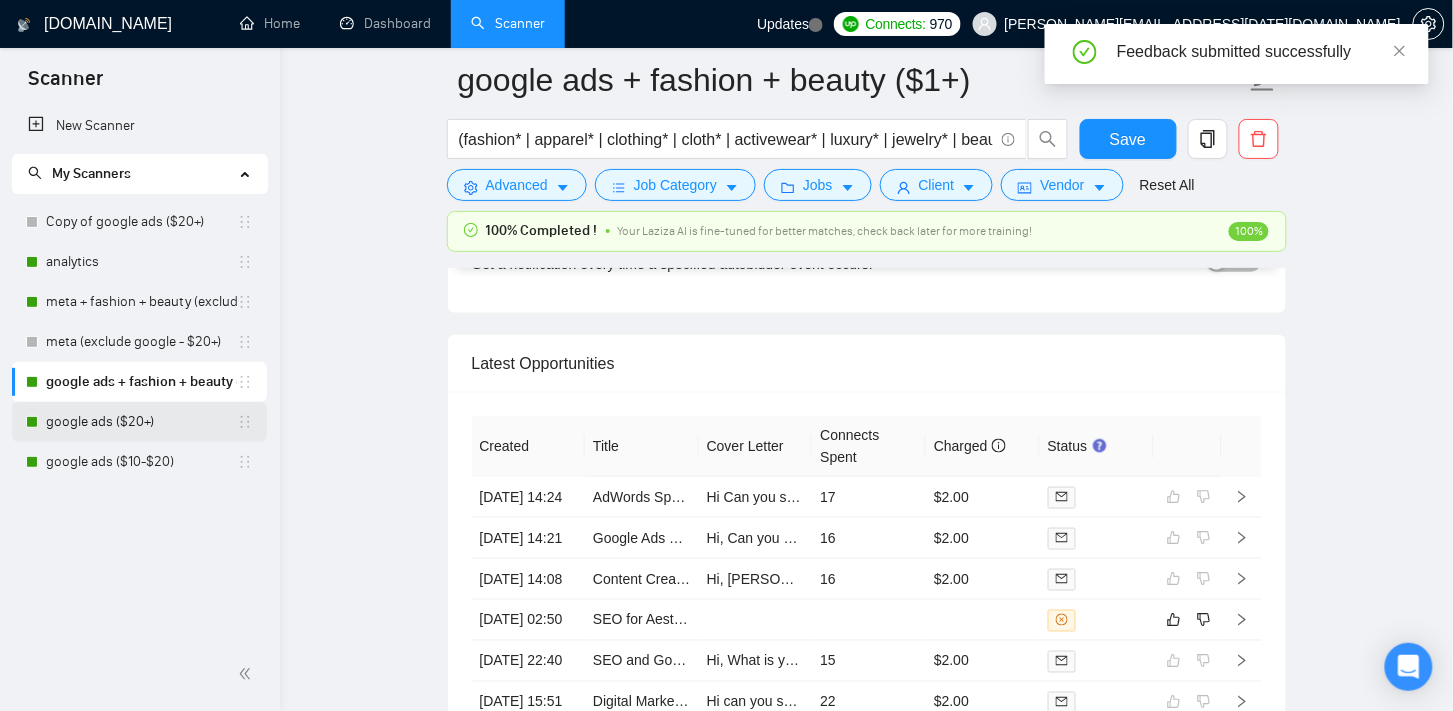 click on "google ads ($20+)" at bounding box center (141, 422) 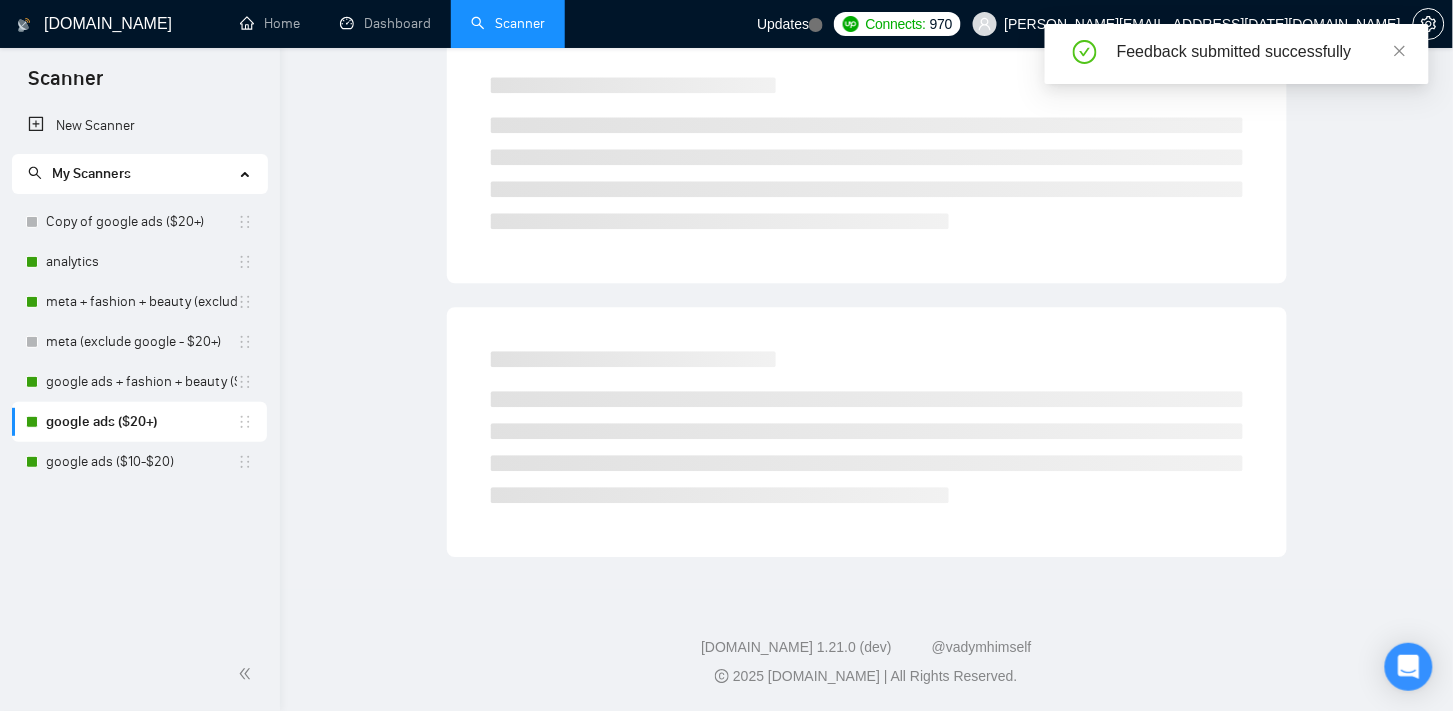 scroll, scrollTop: 59, scrollLeft: 0, axis: vertical 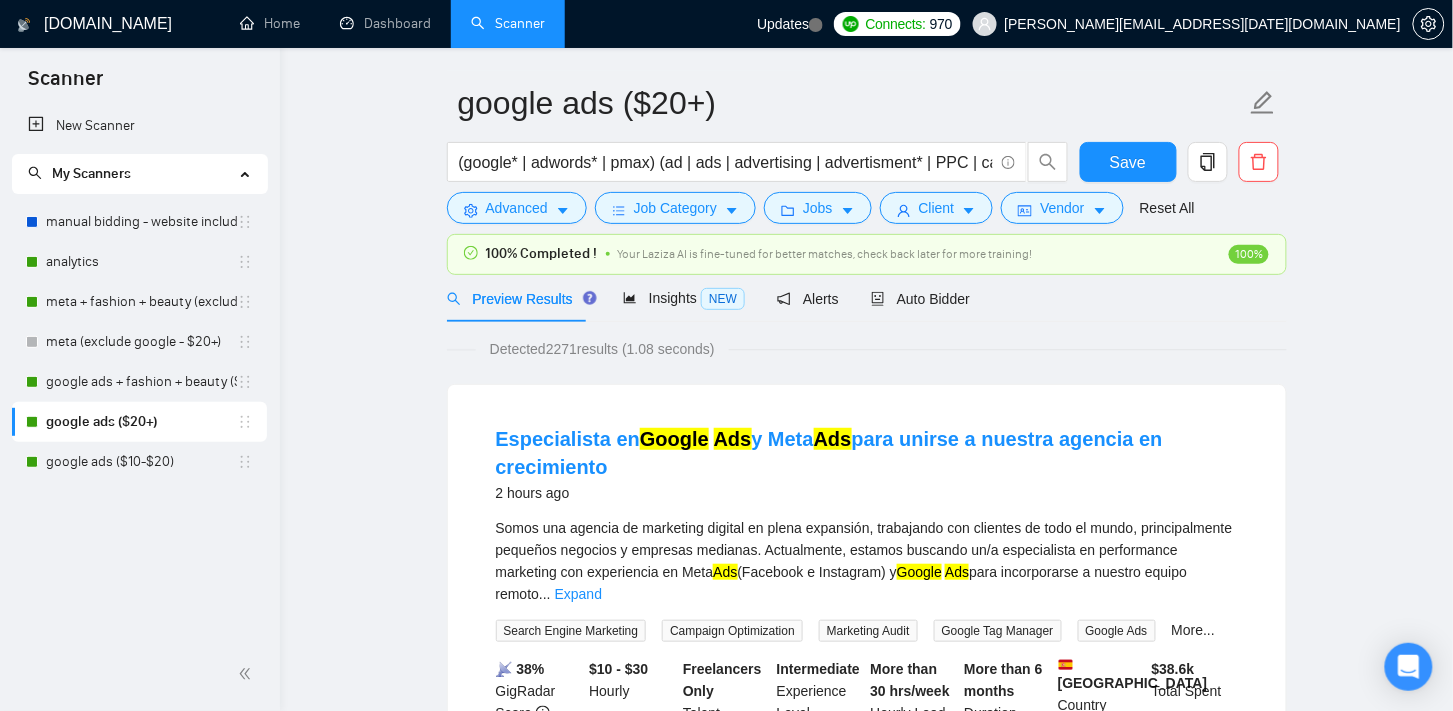 click on "google ads ($20+) (google* | adwords* | pmax) (ad | ads | advertising | advertisment* | PPC | campaign* | "pay\-per\-click" | "Pay Per Click") Save Advanced   Job Category   Jobs   Client   Vendor   Reset All 100% Completed ! Your Laziza AI is fine-tuned for better matches, check back later for more training! 100% Preview Results Insights NEW Alerts Auto Bidder Detected   2271  results   (1.08 seconds) Especialista en  Google   Ads  y Meta  Ads  para unirse a nuestra agencia en crecimiento 2 hours ago Somos una agencia de marketing digital en plena expansión, trabajando con clientes de todo el mundo, principalmente pequeños negocios y empresas medianas. Actualmente, estamos buscando un/a especialista en performance marketing con experiencia en Meta  Ads  (Facebook e Instagram) y  Google   Ads  para incorporarse a nuestro equipo remoto ... Expand Search Engine Marketing Campaign Optimization Marketing Audit Google Tag Manager Google Ads More... 📡   38% GigRadar Score   $10 - $30 Hourly Freelancers Only" at bounding box center (866, 2506) 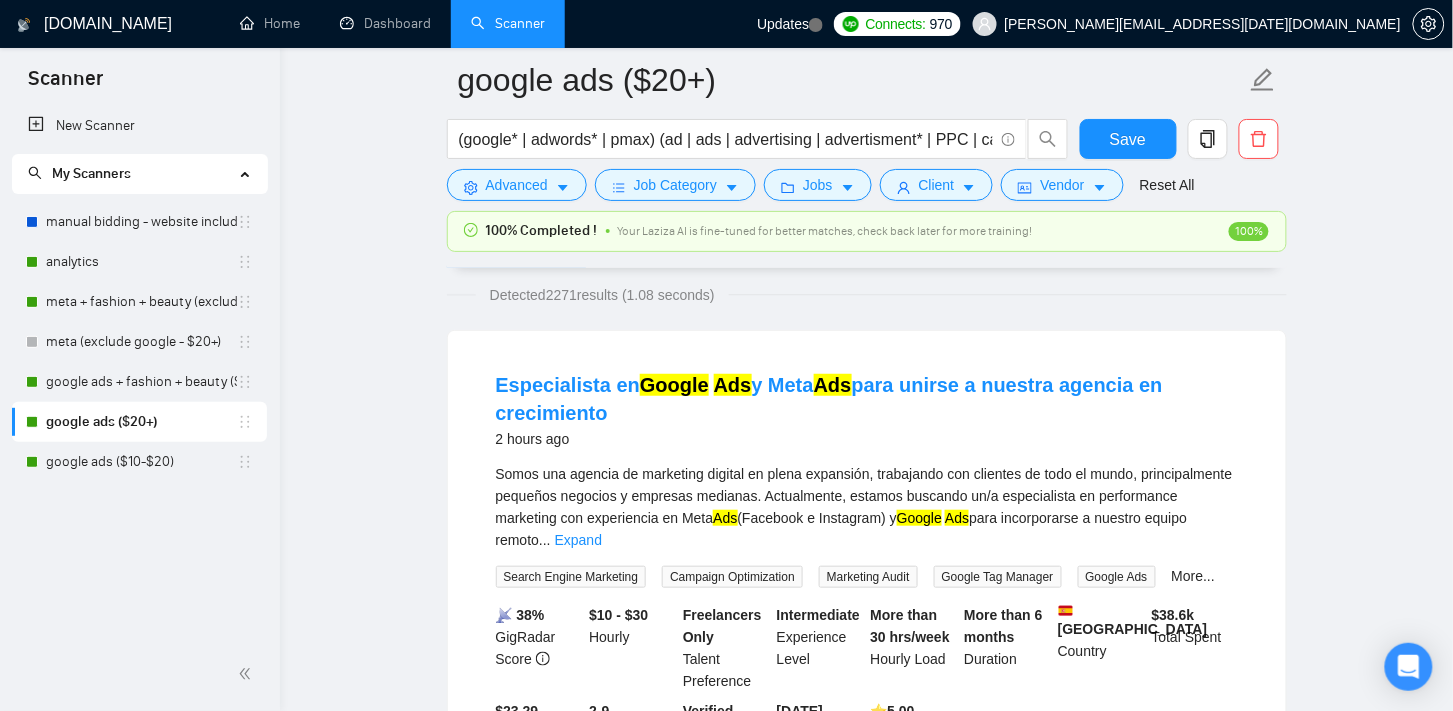 scroll, scrollTop: 0, scrollLeft: 0, axis: both 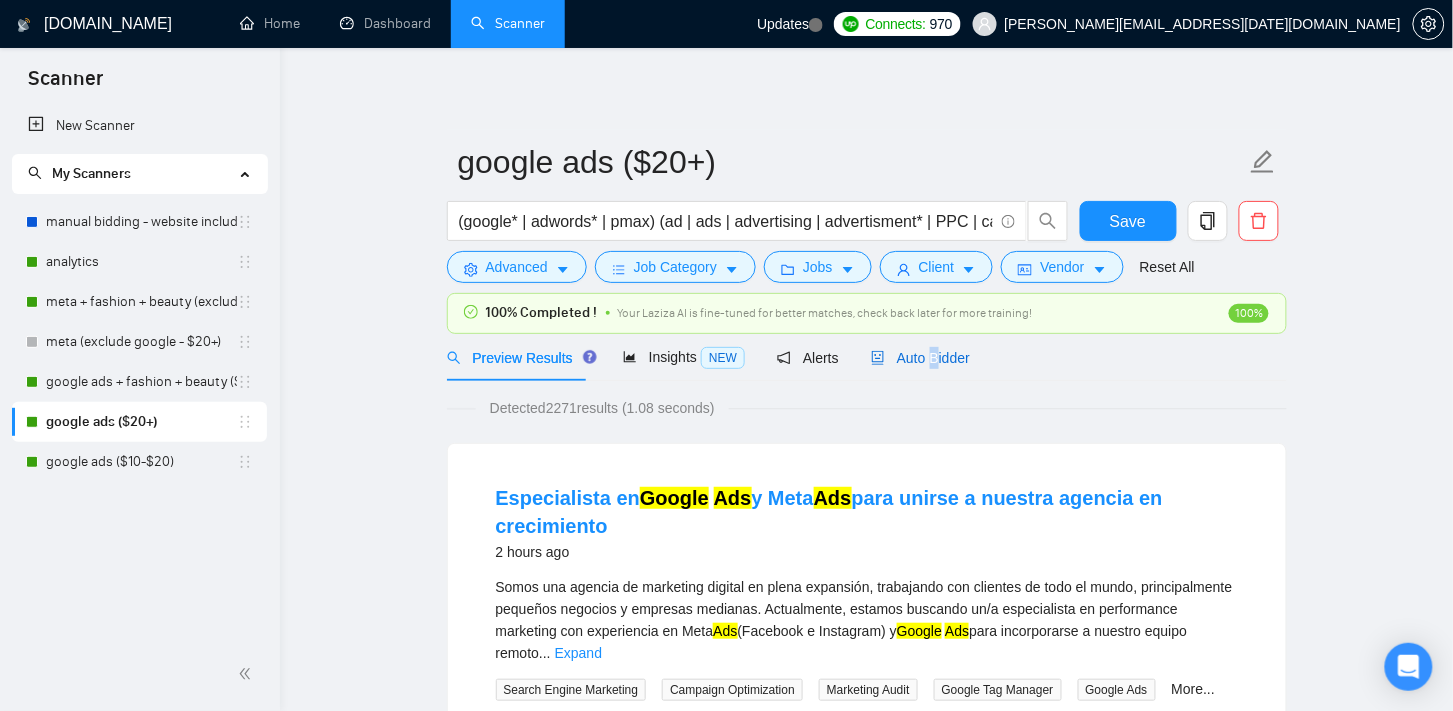 click on "Auto Bidder" at bounding box center (920, 358) 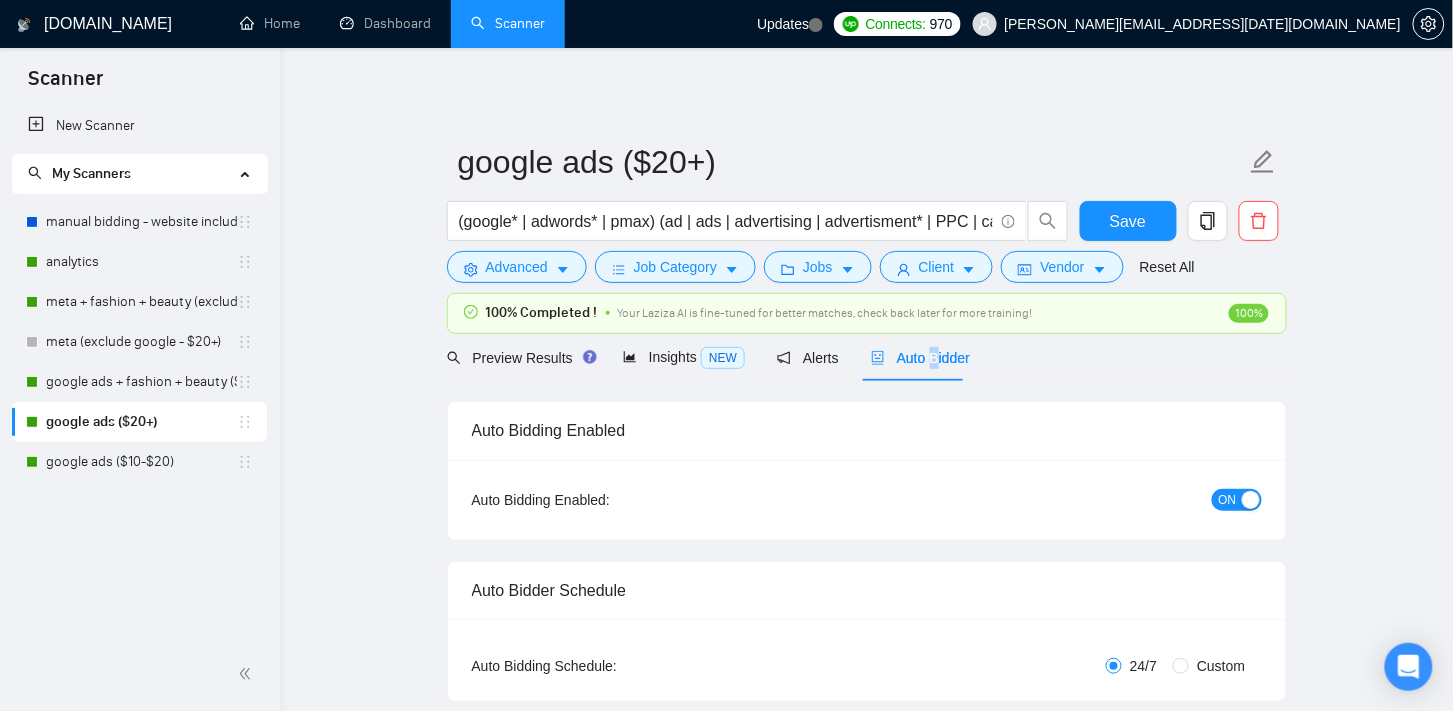 type 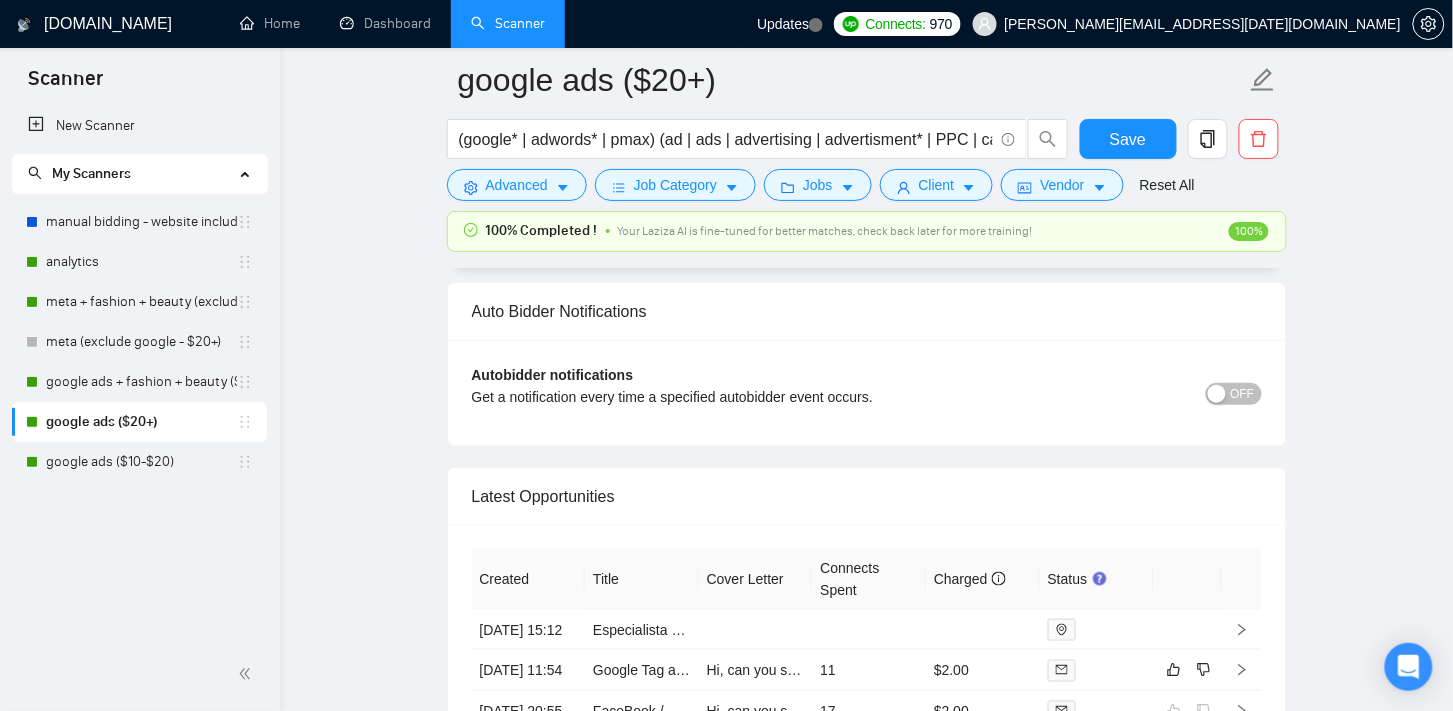 scroll, scrollTop: 4600, scrollLeft: 0, axis: vertical 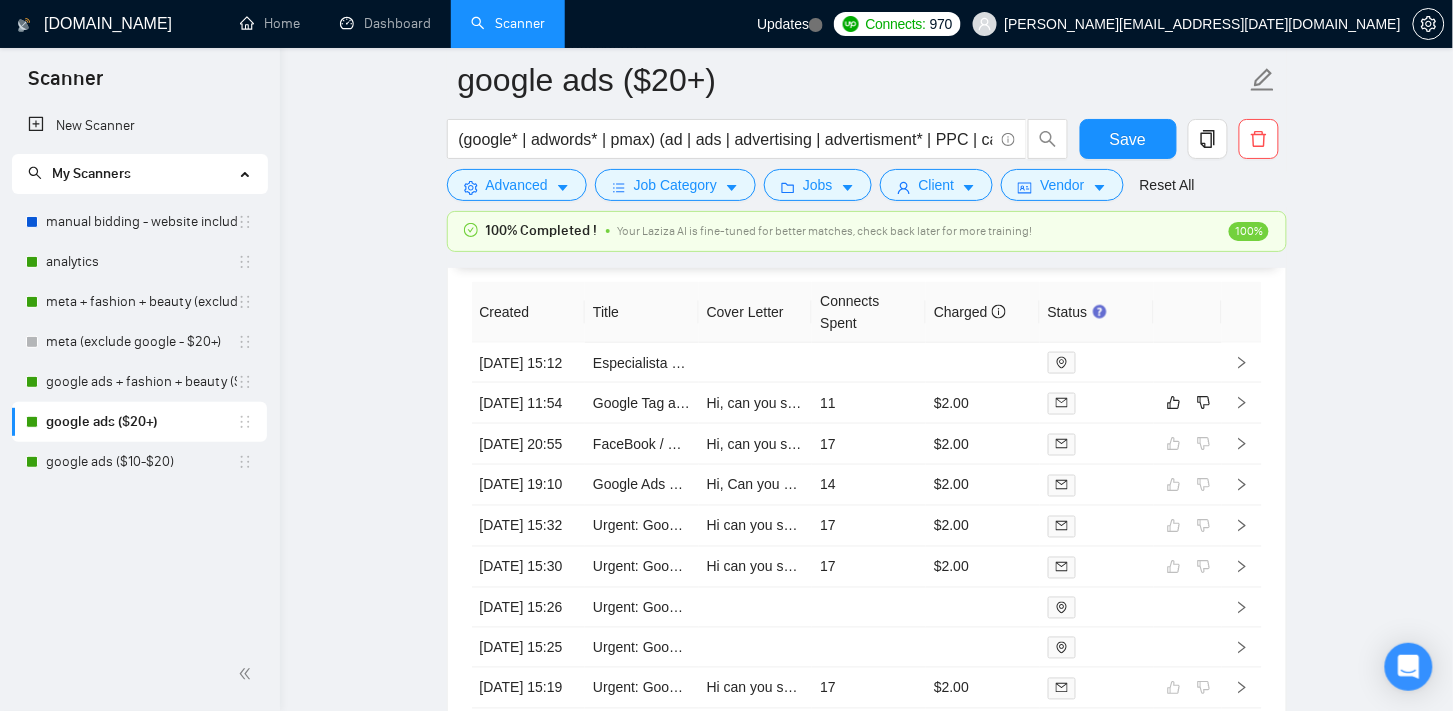 click on "analytics" at bounding box center (141, 262) 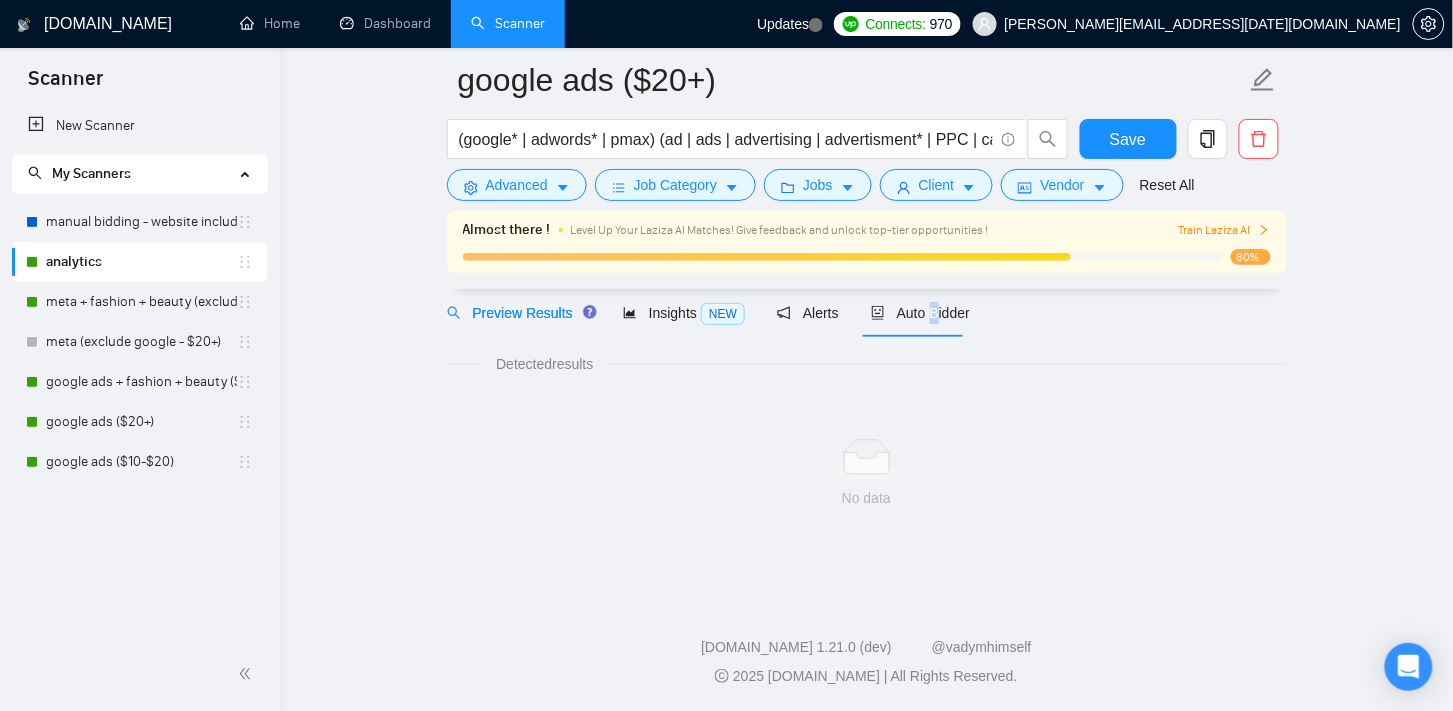 scroll, scrollTop: 59, scrollLeft: 0, axis: vertical 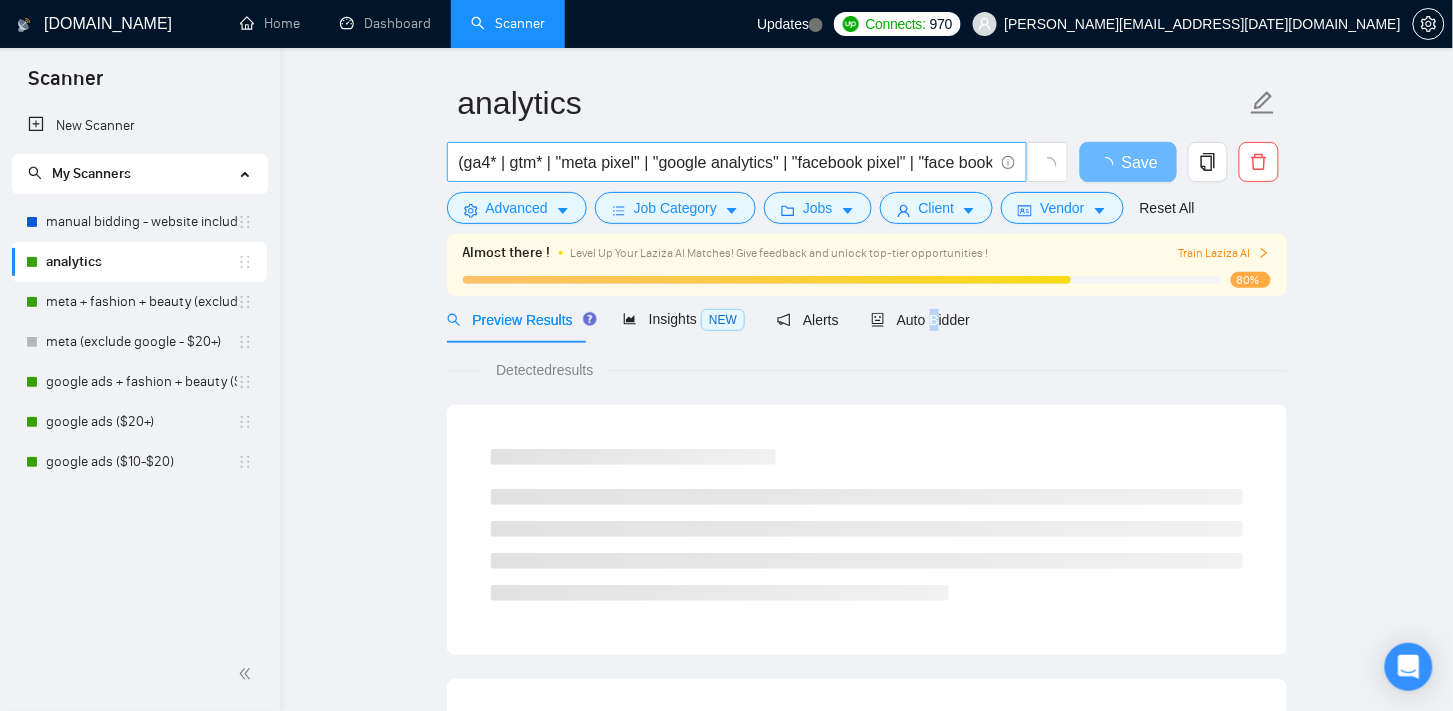 click on "(ga4* | gtm* | "meta pixel" | "google analytics" | "facebook pixel" | "face book pixel" | stape* | capi* | server\-side* | "conversion tracking" | "web analytics" | "tag manager") (pixel* | trackin* | event* | script)" at bounding box center [726, 162] 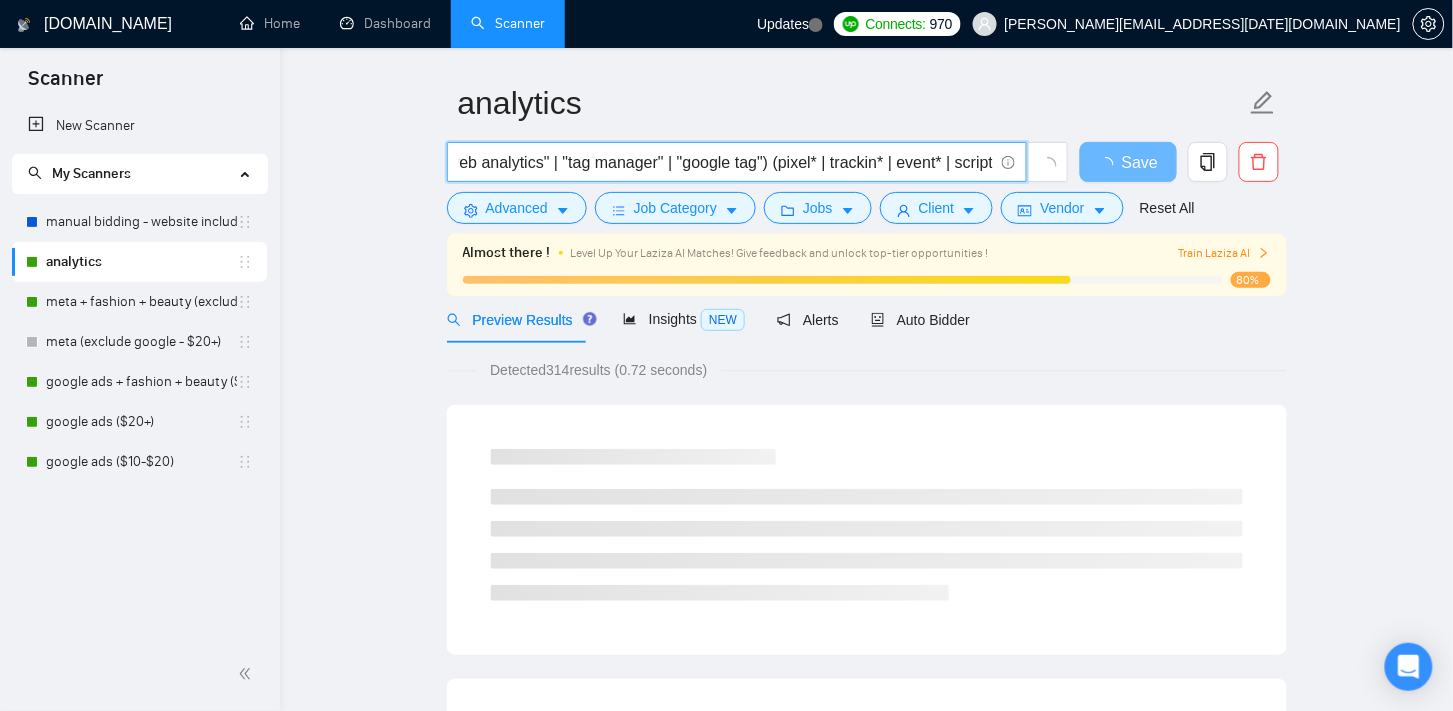 scroll, scrollTop: 0, scrollLeft: 989, axis: horizontal 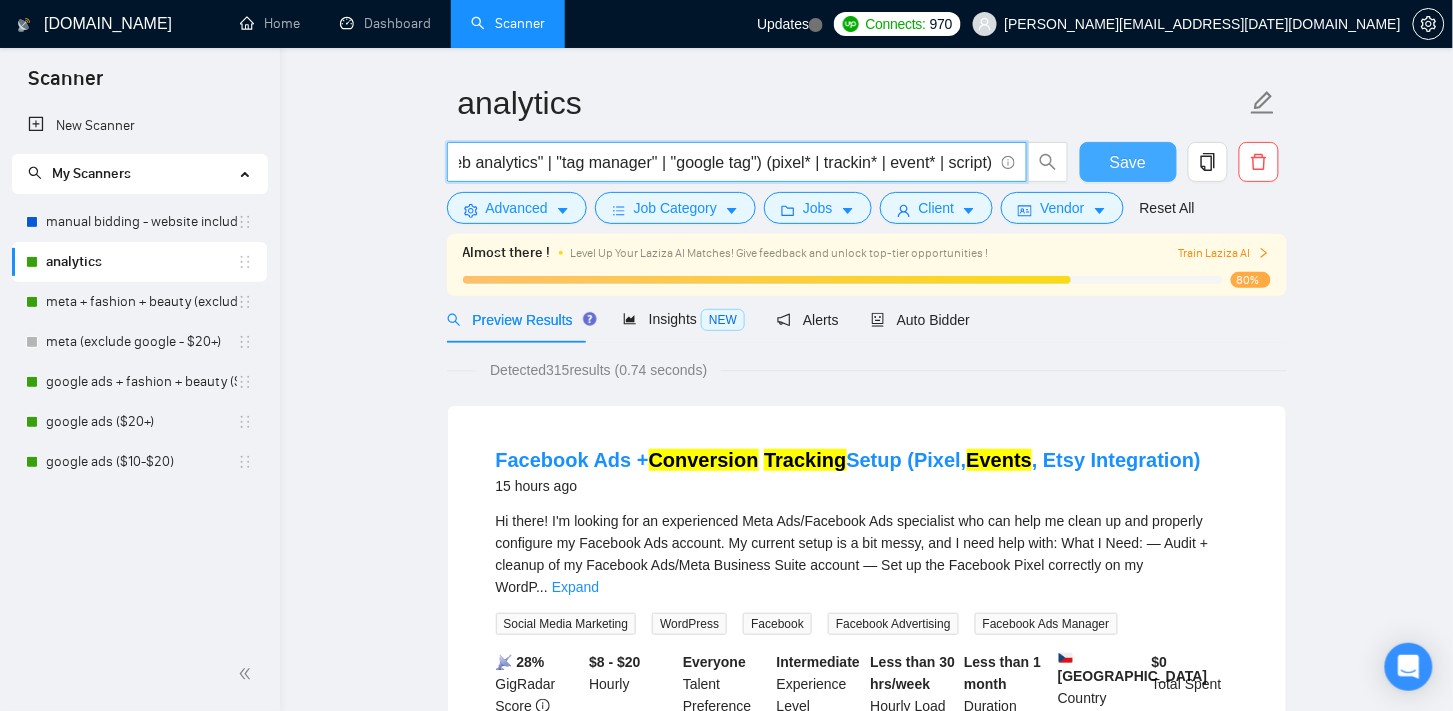 type on "(ga4* | gtm* | "meta pixel" | "google analytics" | "facebook pixel" | "face book pixel" | stape* | capi* | server\-side* | "conversion tracking" | "web analytics" | "tag manager" | "google tag") (pixel* | trackin* | event* | script)" 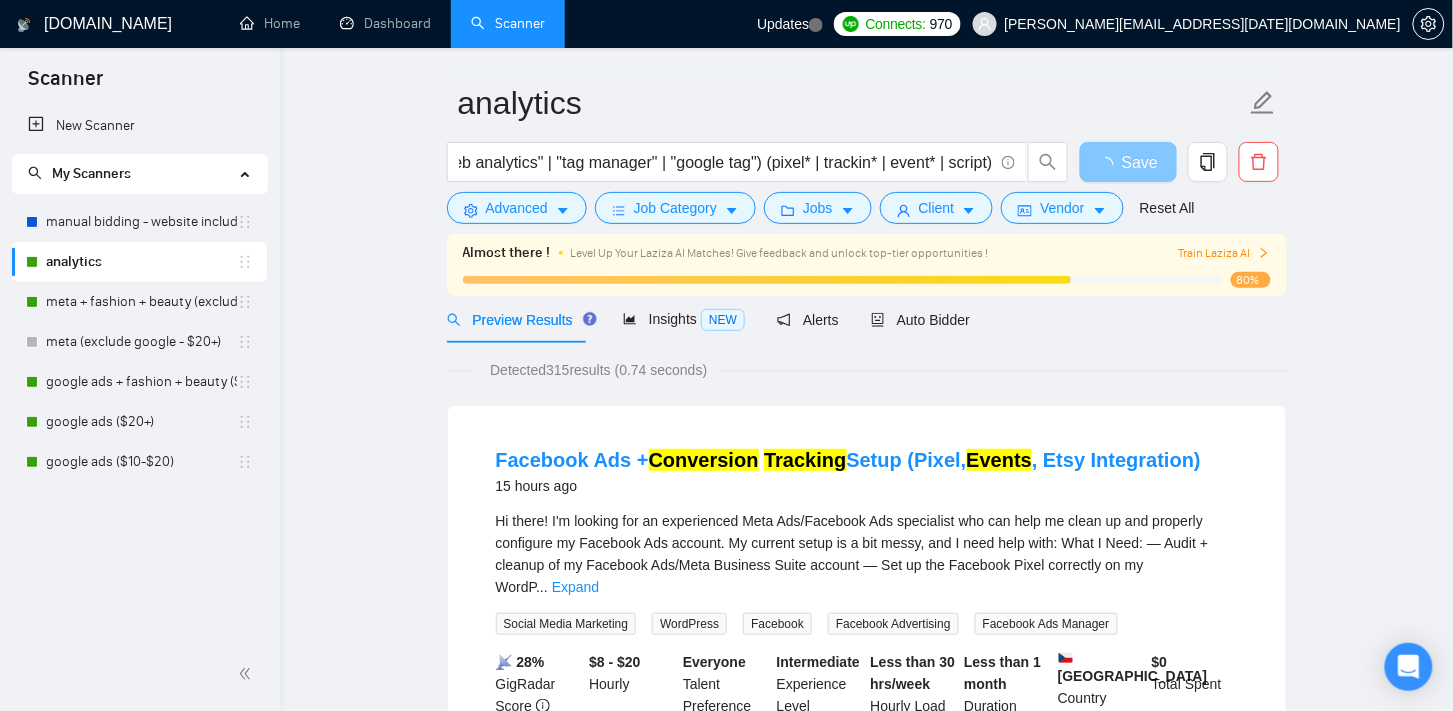 scroll, scrollTop: 0, scrollLeft: 0, axis: both 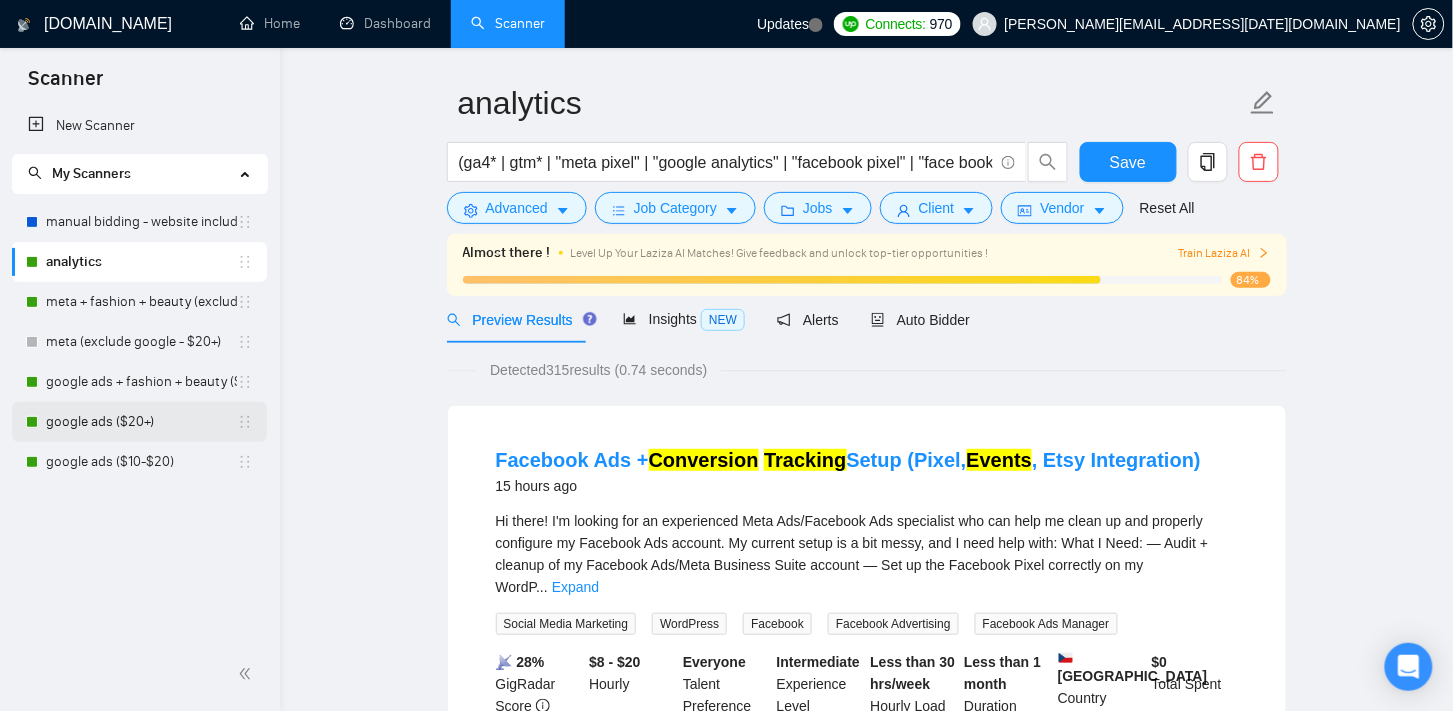 click on "google ads ($20+)" at bounding box center (141, 422) 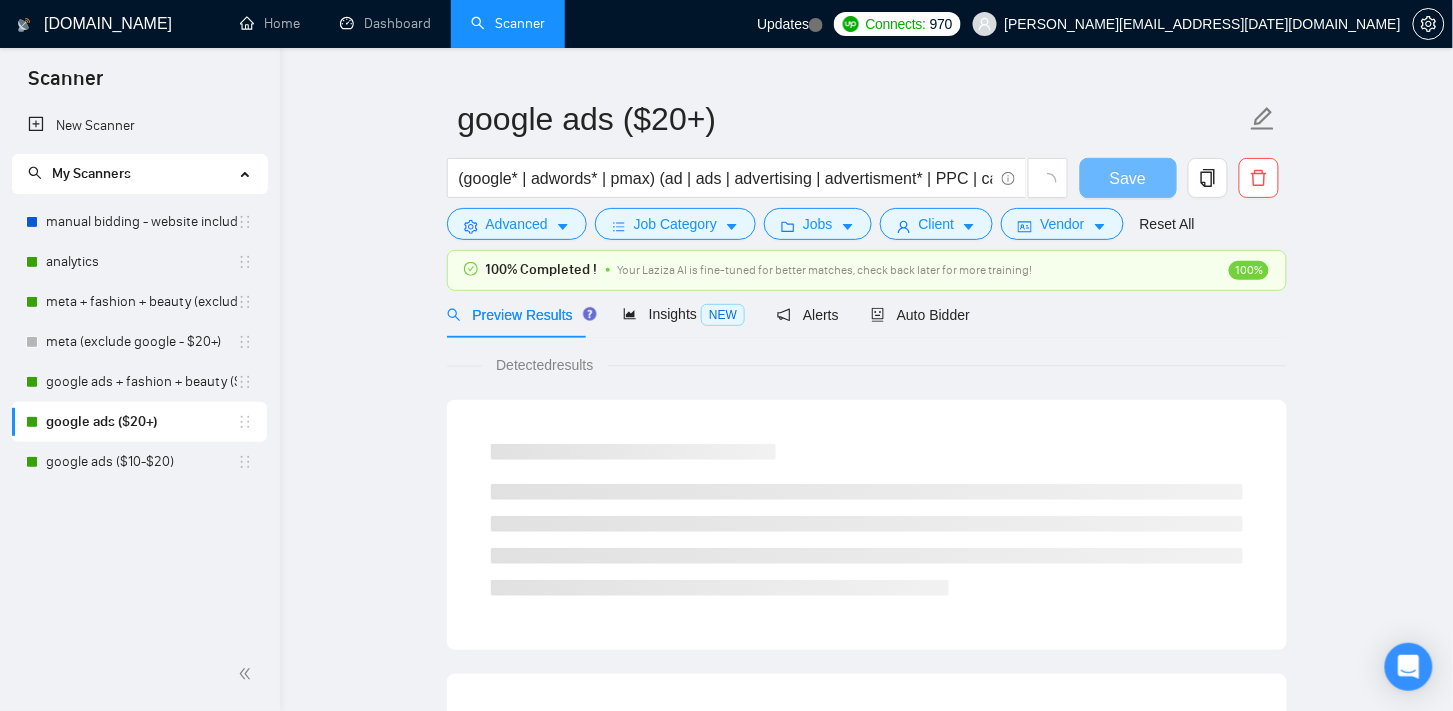scroll, scrollTop: 59, scrollLeft: 0, axis: vertical 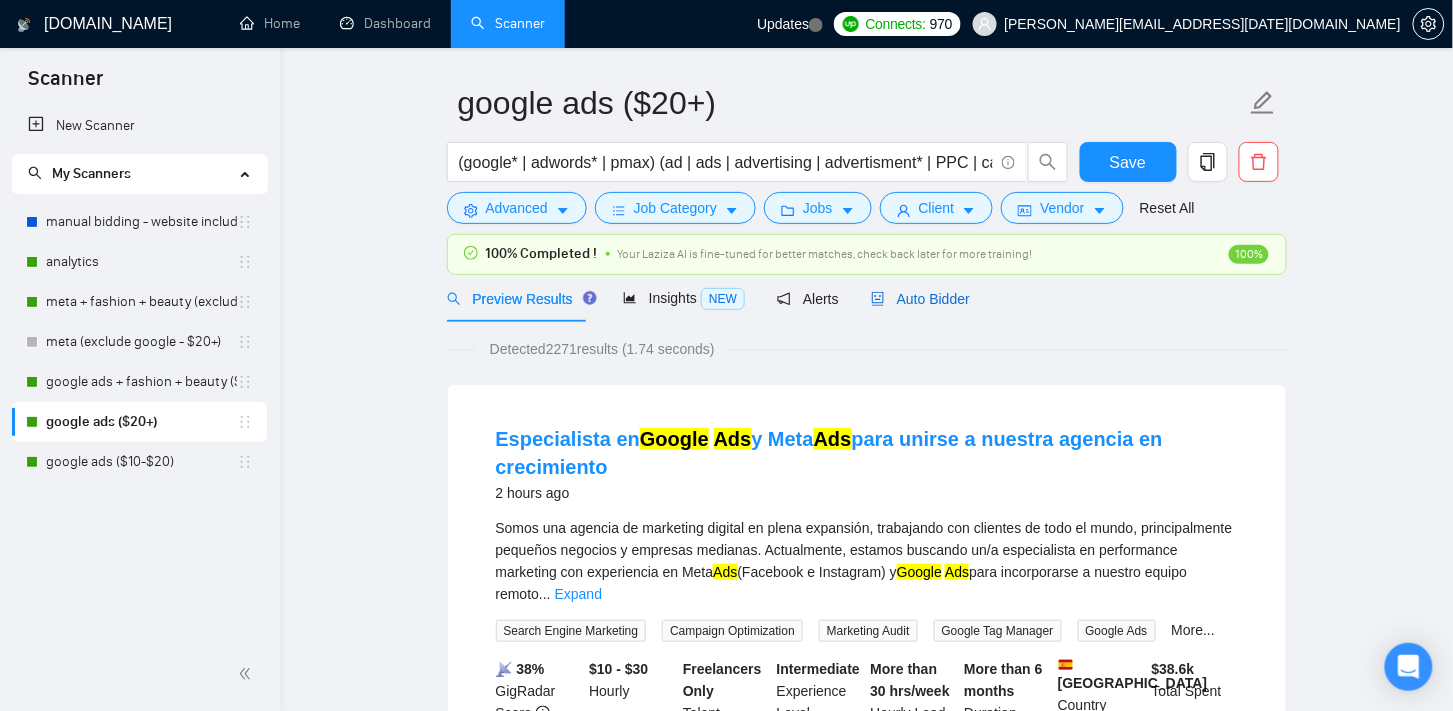 click on "Auto Bidder" at bounding box center [920, 299] 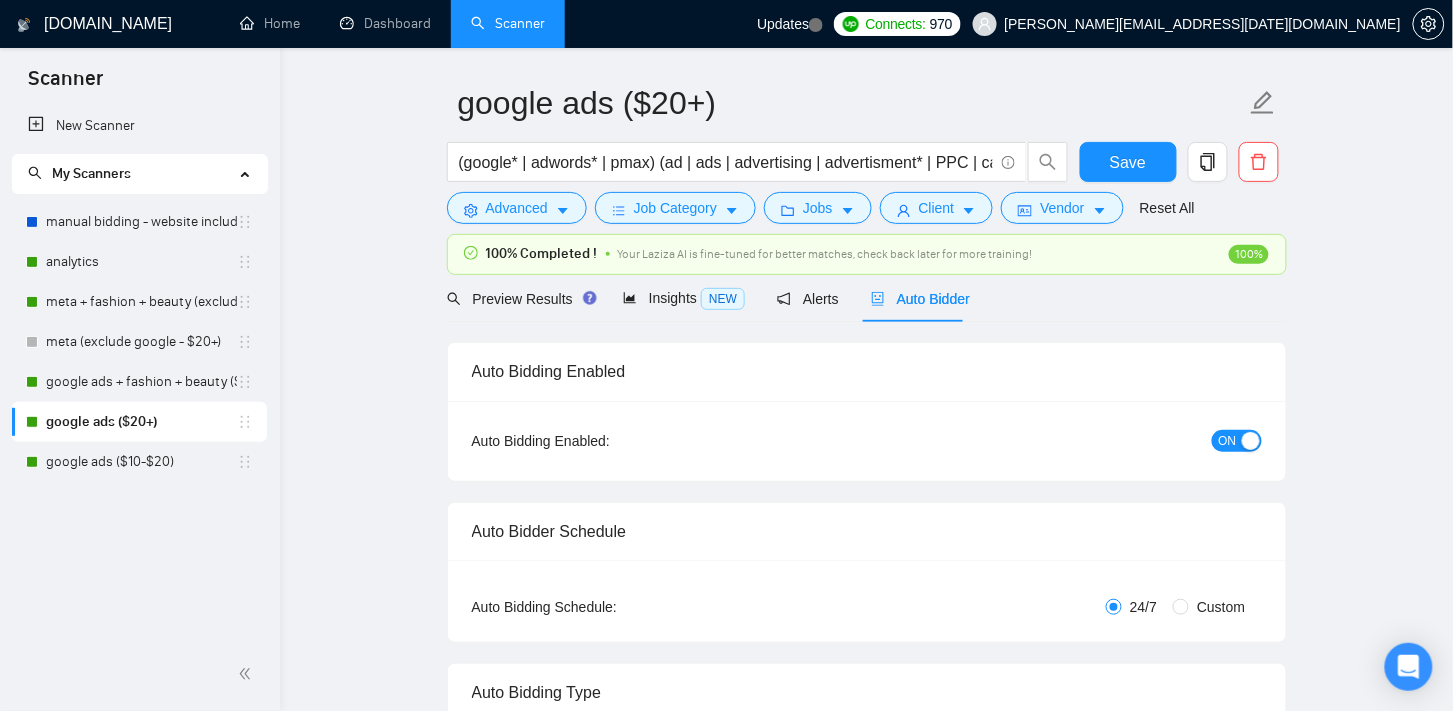 type 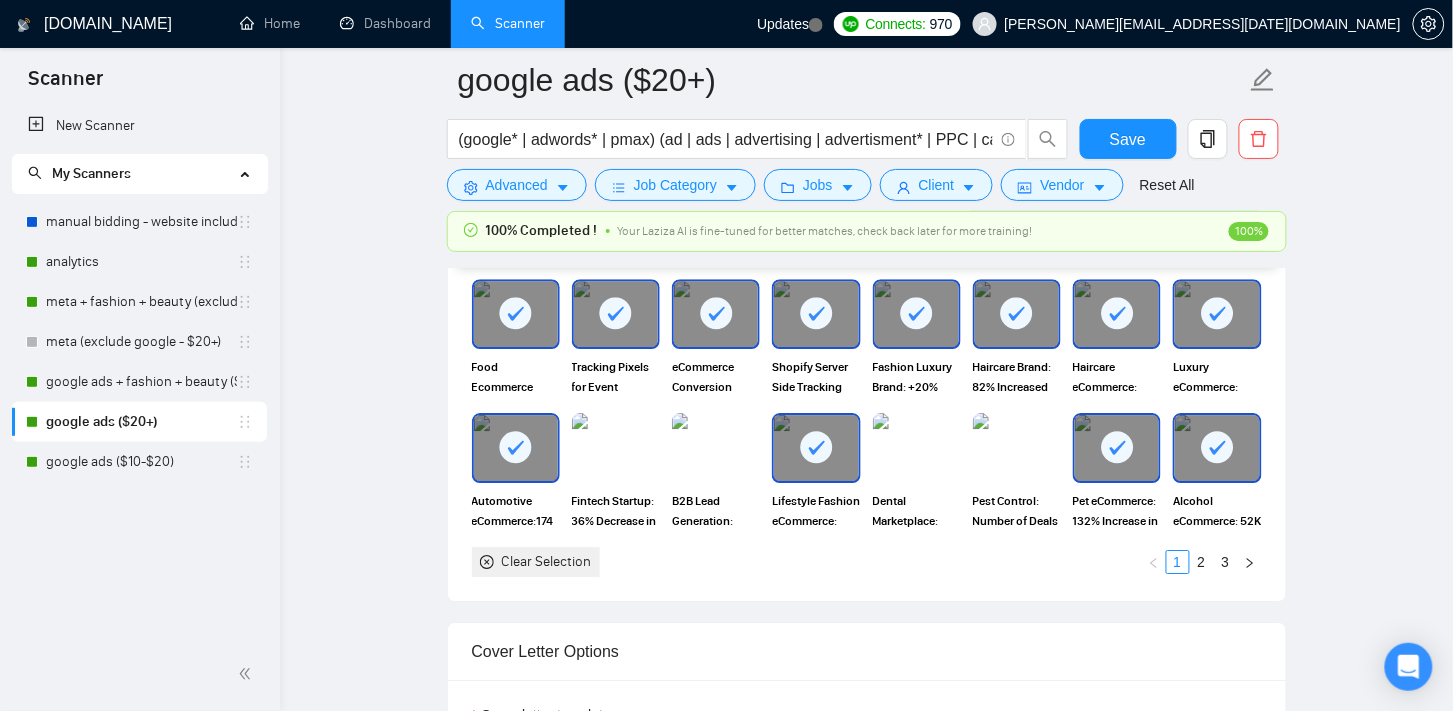 scroll, scrollTop: 1450, scrollLeft: 0, axis: vertical 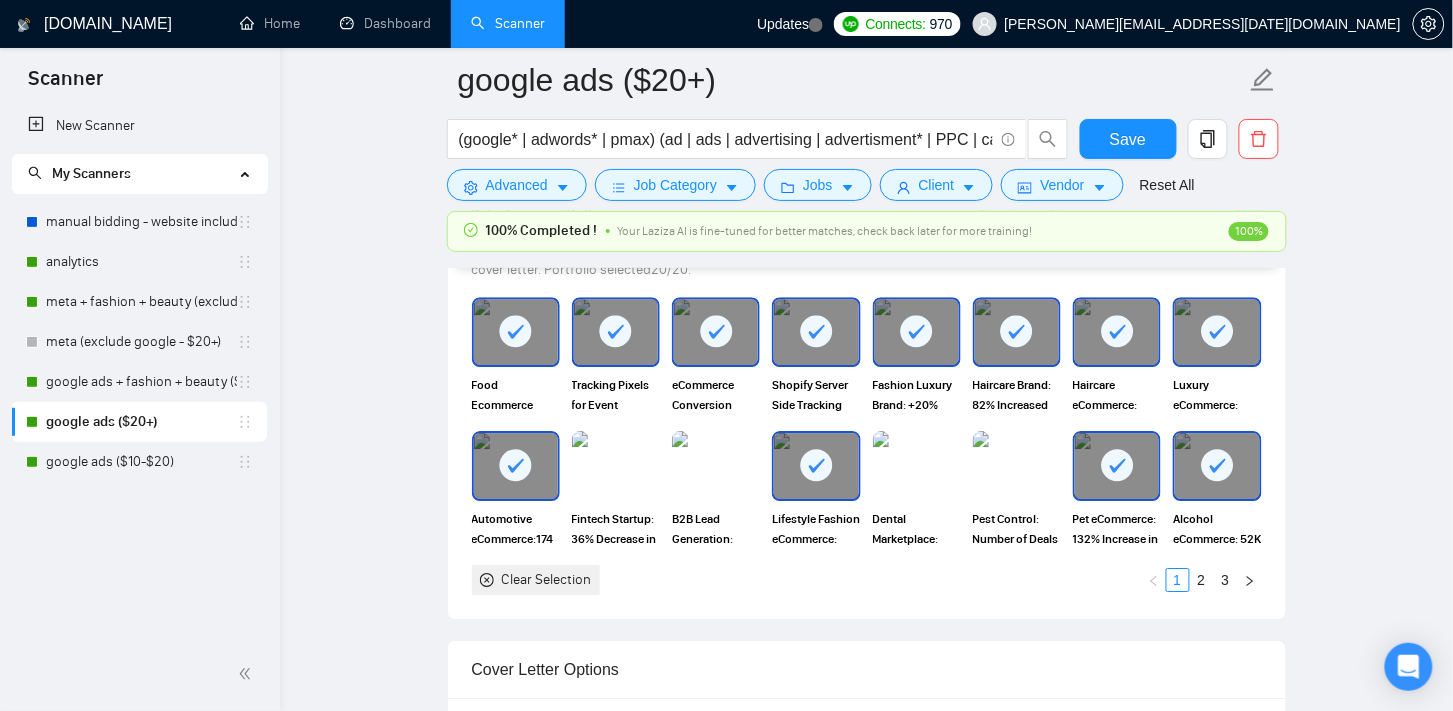 click on "Tracking Pixels for Event Marketing eCommerce" at bounding box center [616, 395] 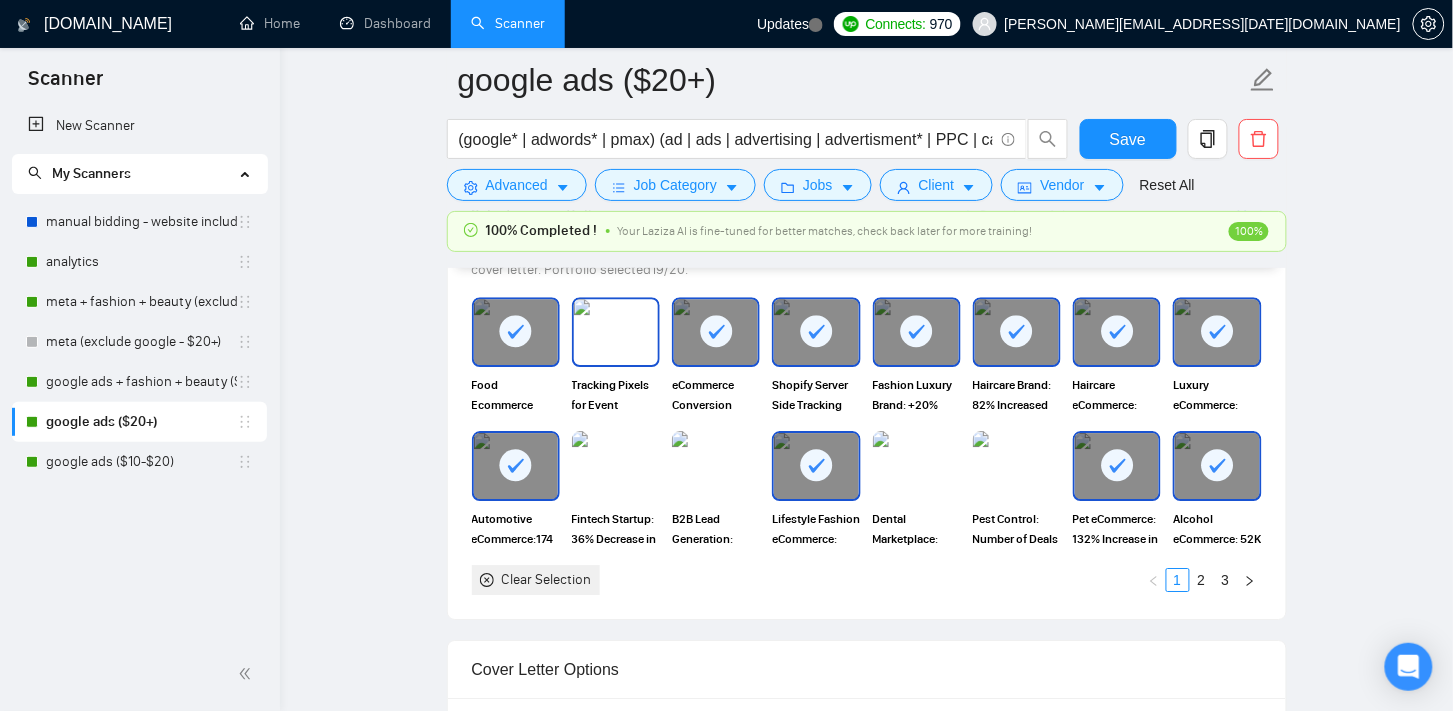 click on "Tracking Pixels for Event Marketing eCommerce" at bounding box center (616, 395) 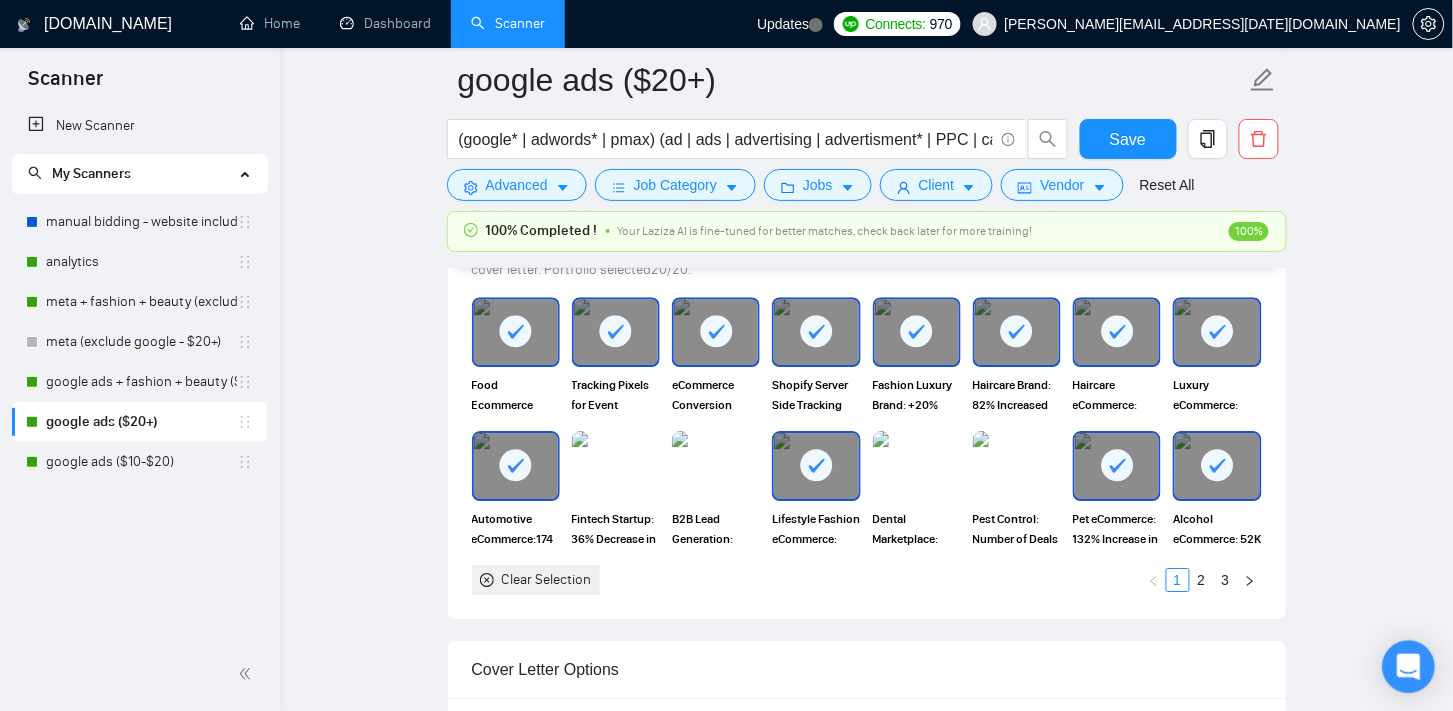 click at bounding box center [1409, 667] 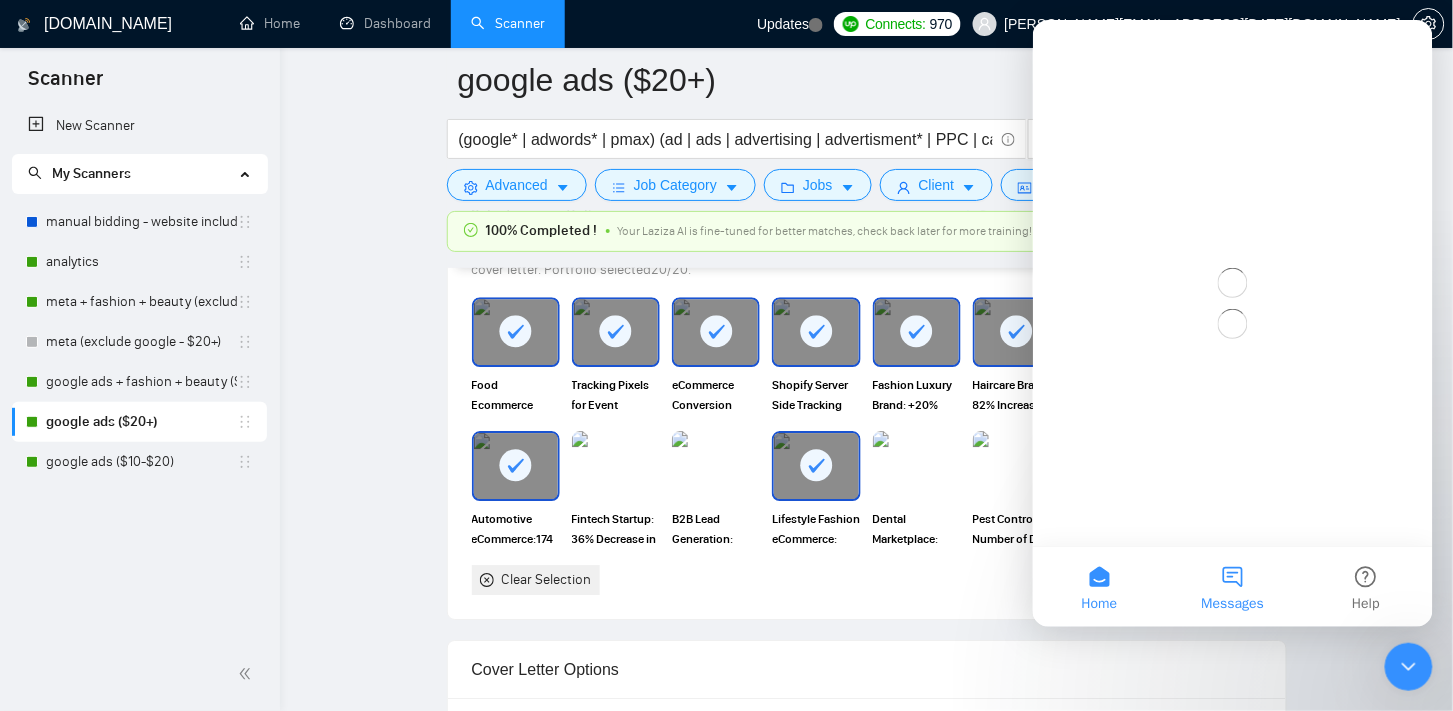 scroll, scrollTop: 0, scrollLeft: 0, axis: both 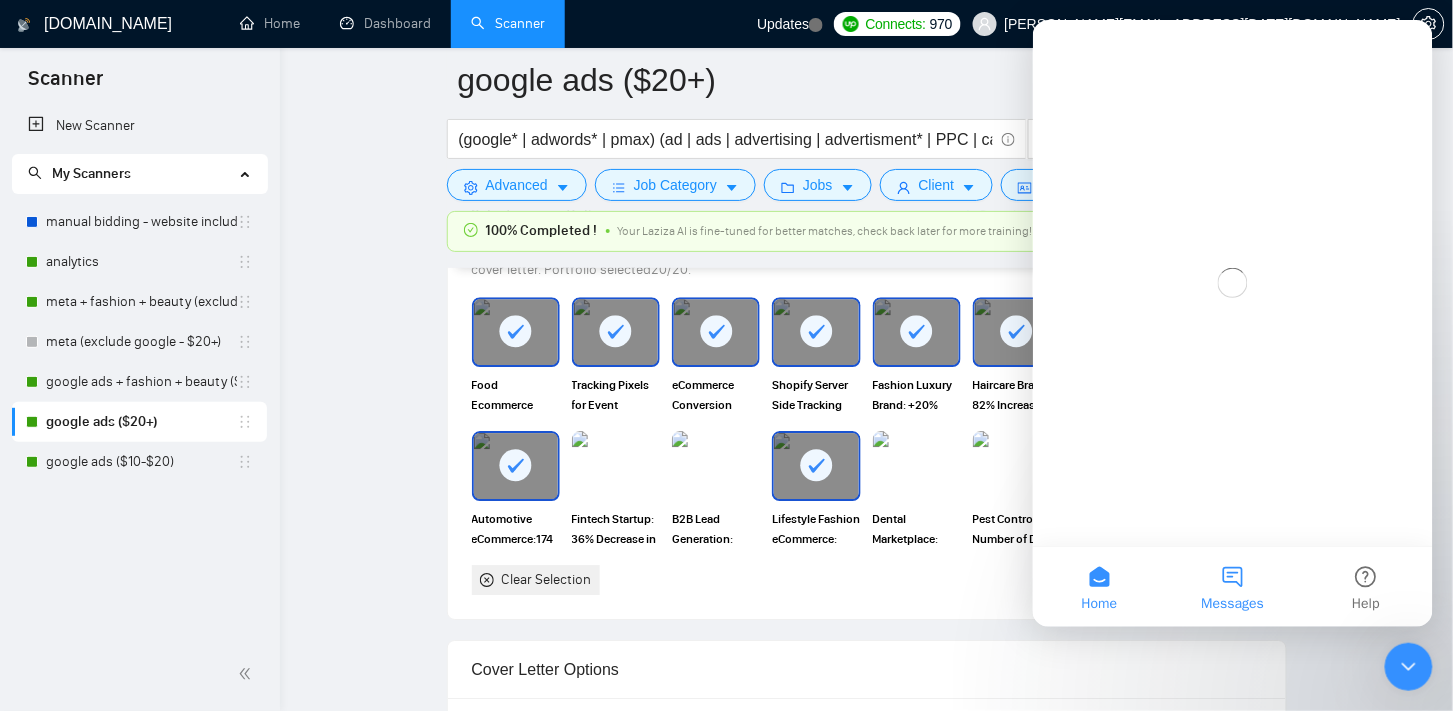 click on "Messages" at bounding box center (1231, 586) 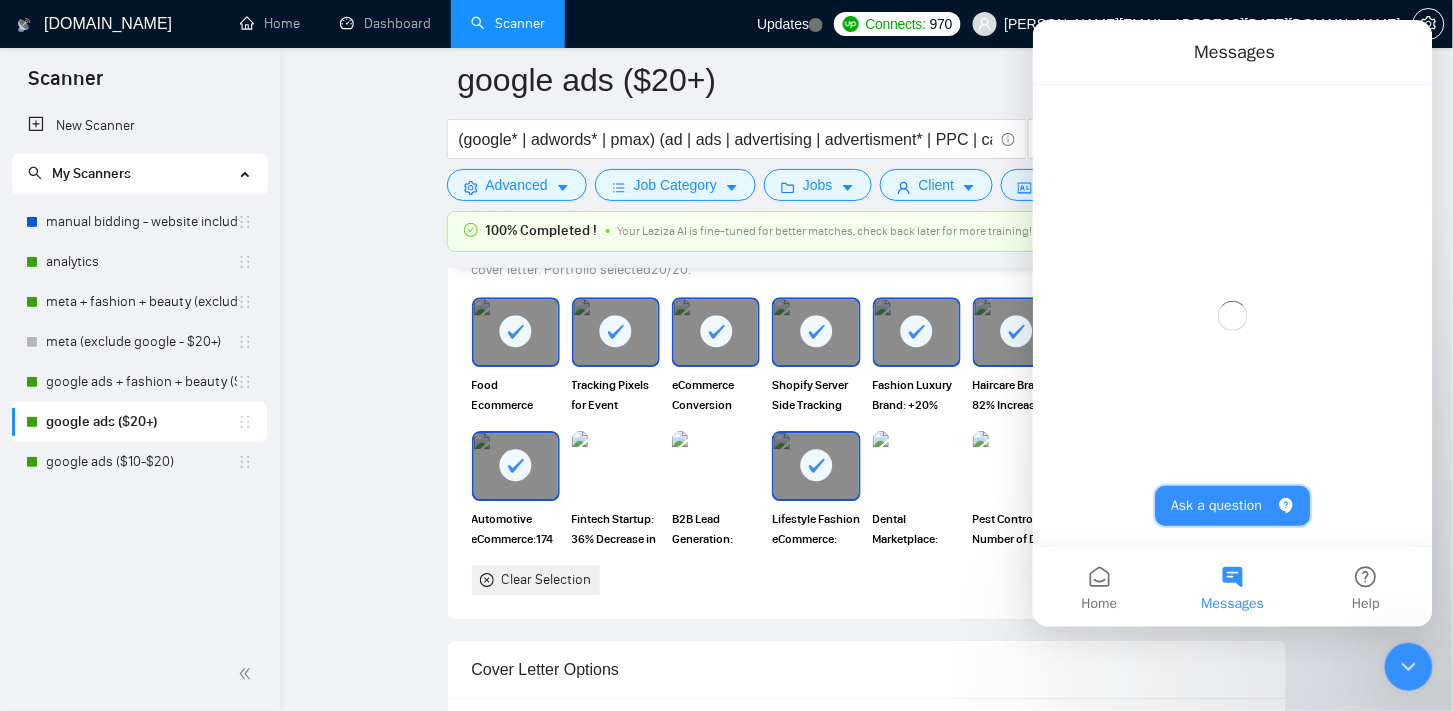 click on "Ask a question" at bounding box center (1232, 505) 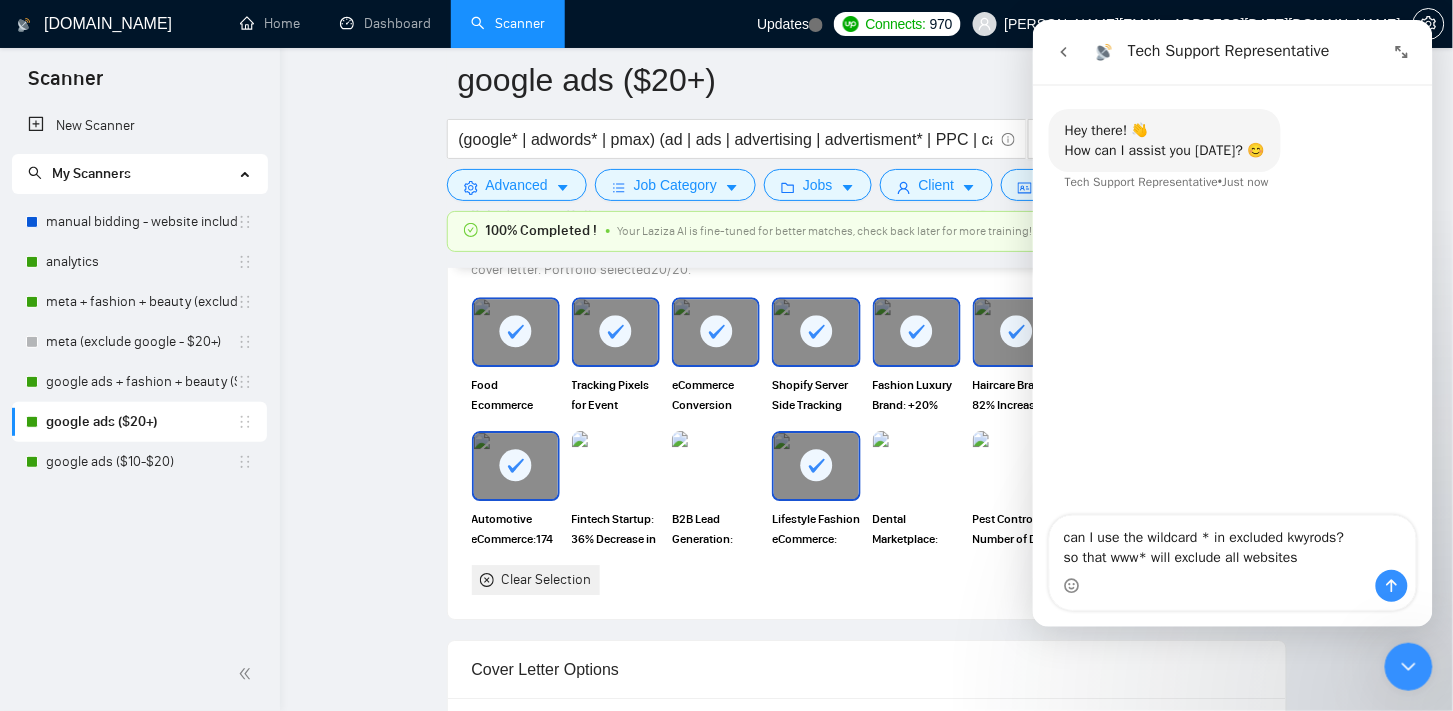type on "can I use the wildcard * in excluded kwyrods?
so that www* will exclude all websites?" 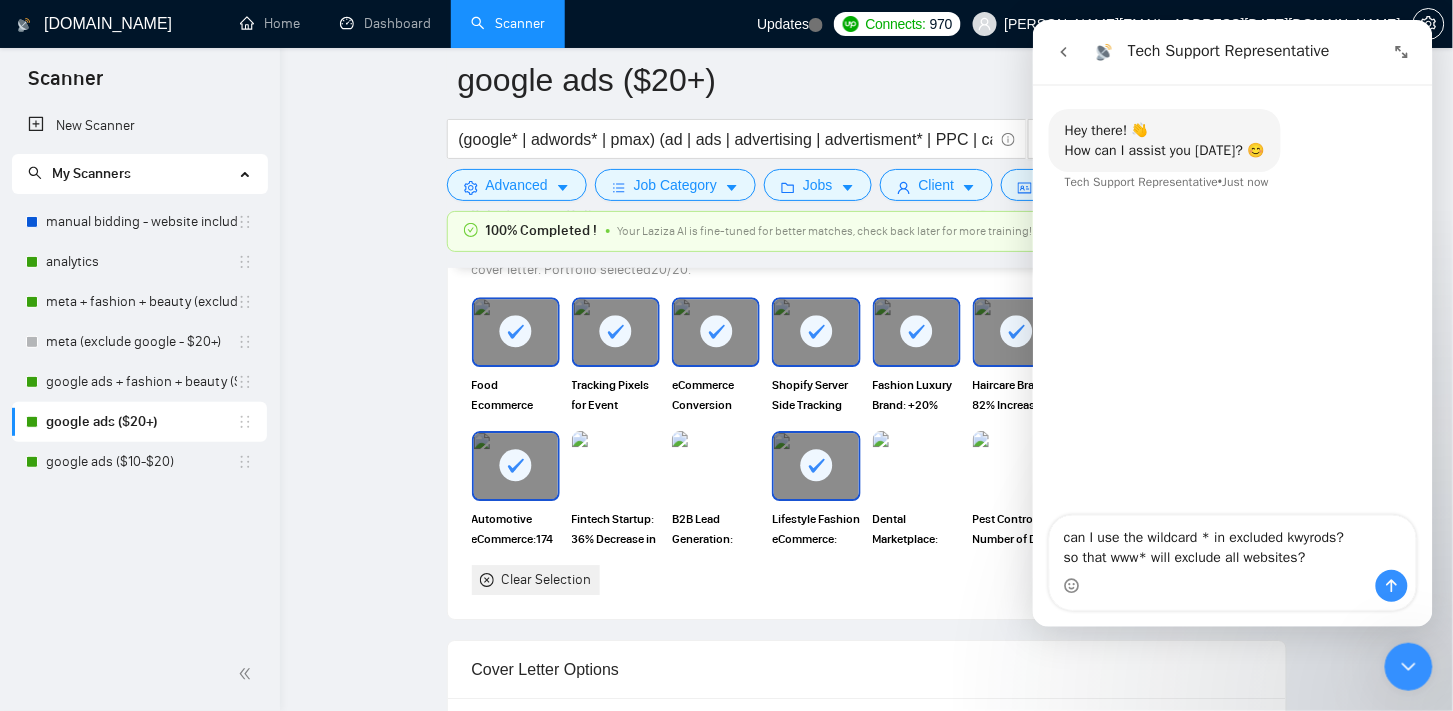 type 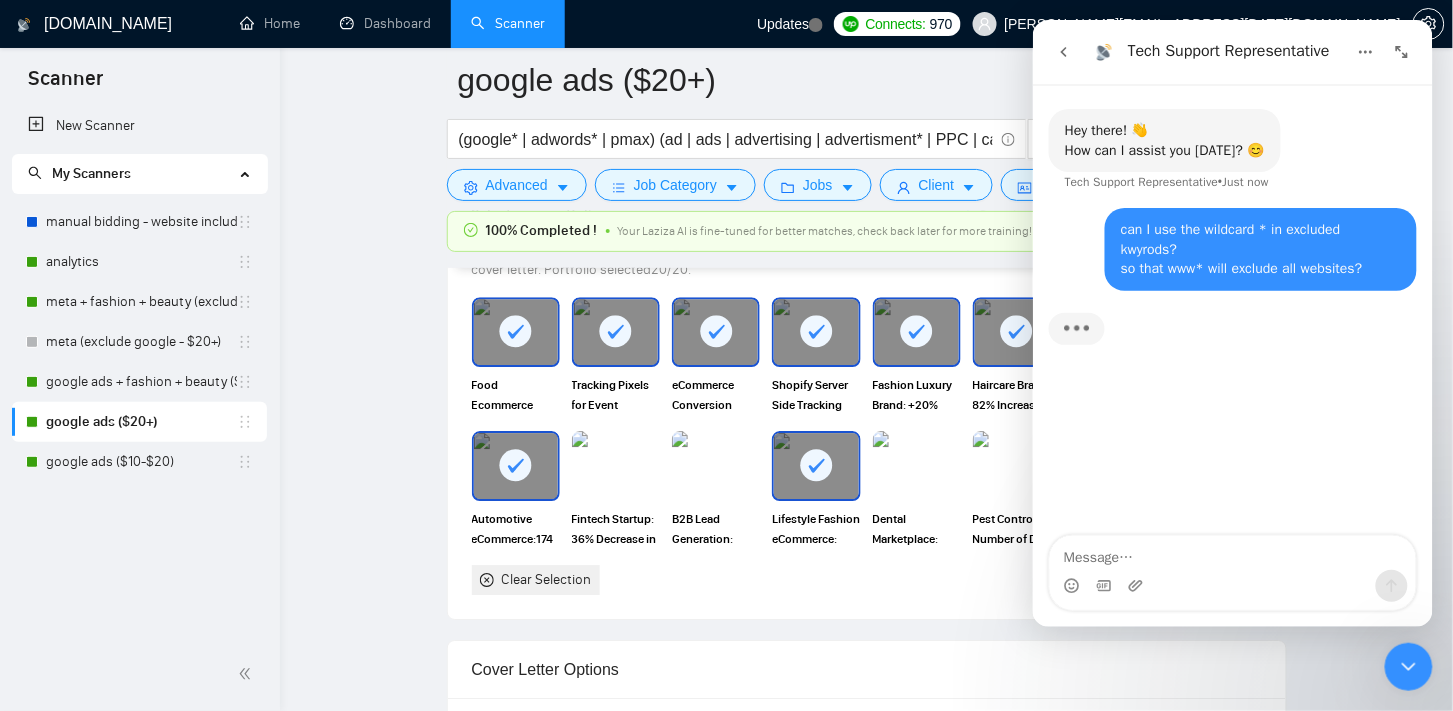 scroll, scrollTop: 3, scrollLeft: 0, axis: vertical 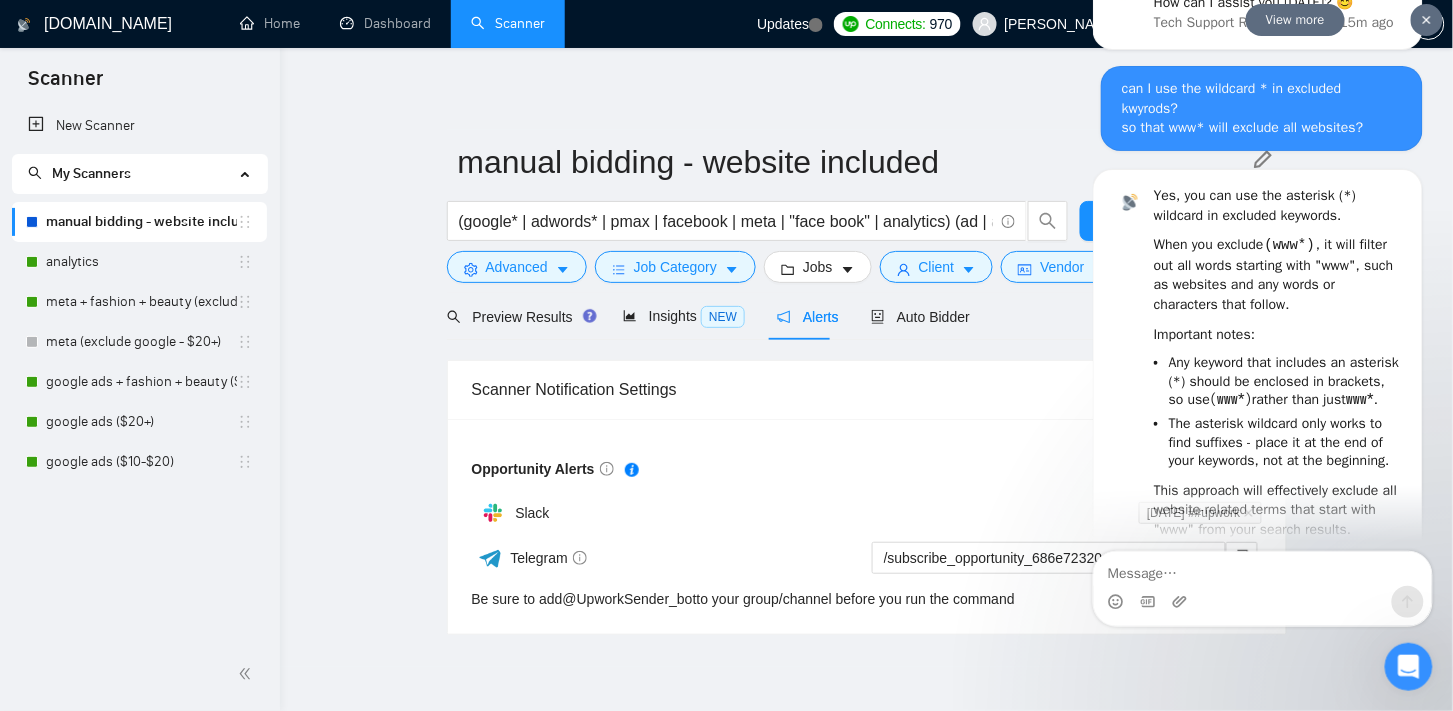 click at bounding box center [1426, 20] 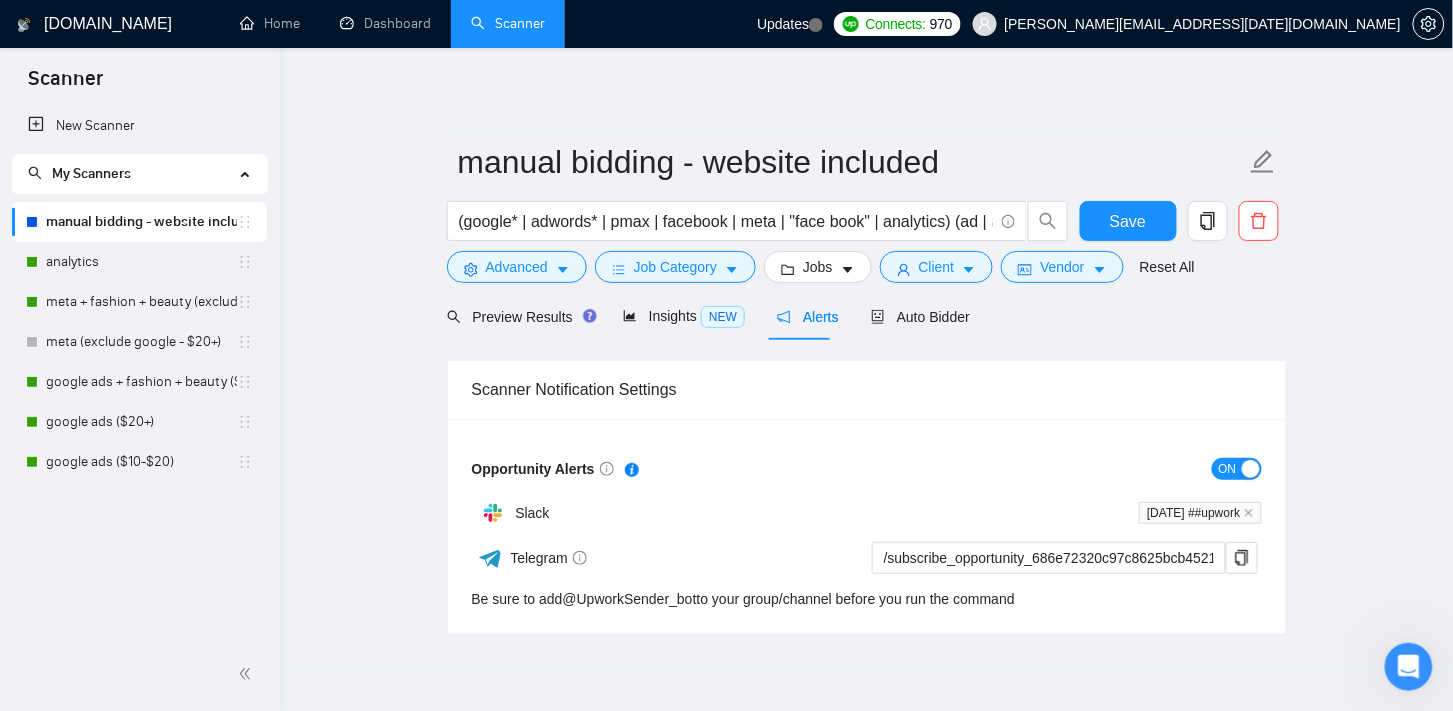 click on "manual bidding - website included (google* | adwords* | pmax | facebook | meta | "face book" | analytics) (ad | ads | advertising | advertisment* | PPC | campaign* | "pay\-per\-click" | "Pay Per Click") (http* | www*) Save Advanced   Job Category   Jobs   Client   Vendor   Reset All Preview Results Insights NEW Alerts Auto Bidder Scanner Notification Settings Opportunity Alerts ON   Slack Midsummer ##upwork   Telegram /subscribe_opportunity_686e72320c97c8625bcb4521@UpworkSender_bot Be sure to add  @ UpworkSender_bot  to your group/channel before you run the command" at bounding box center [866, 357] 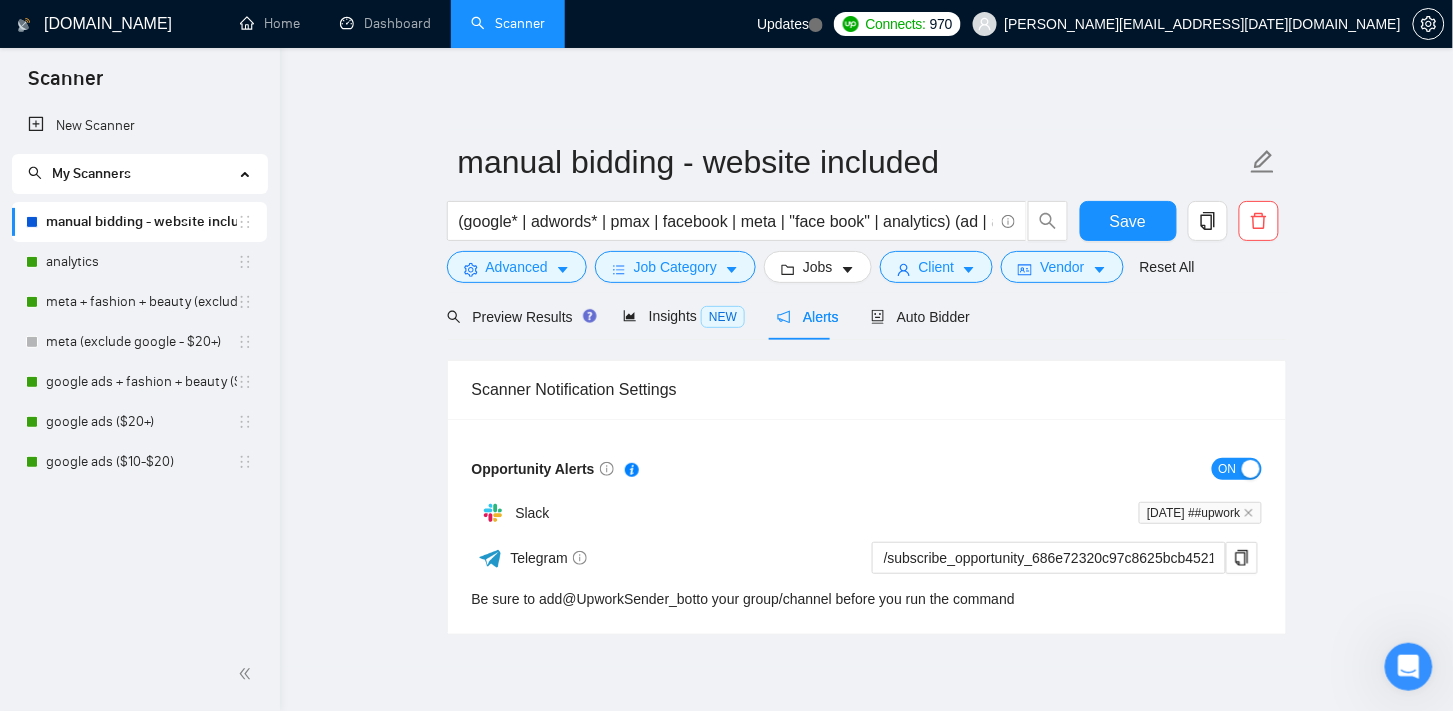 click on "manual bidding - website included" at bounding box center (141, 222) 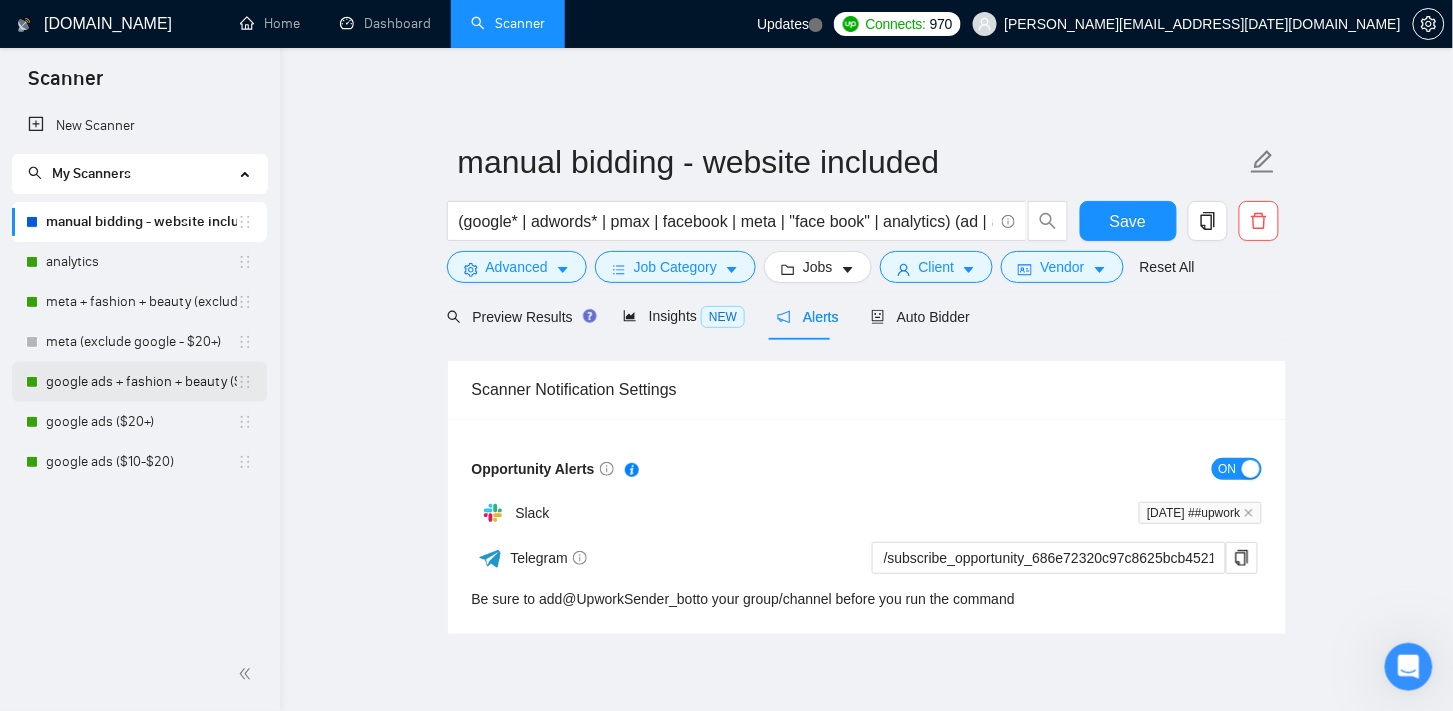 click on "google ads + fashion + beauty ($1+)" at bounding box center (141, 382) 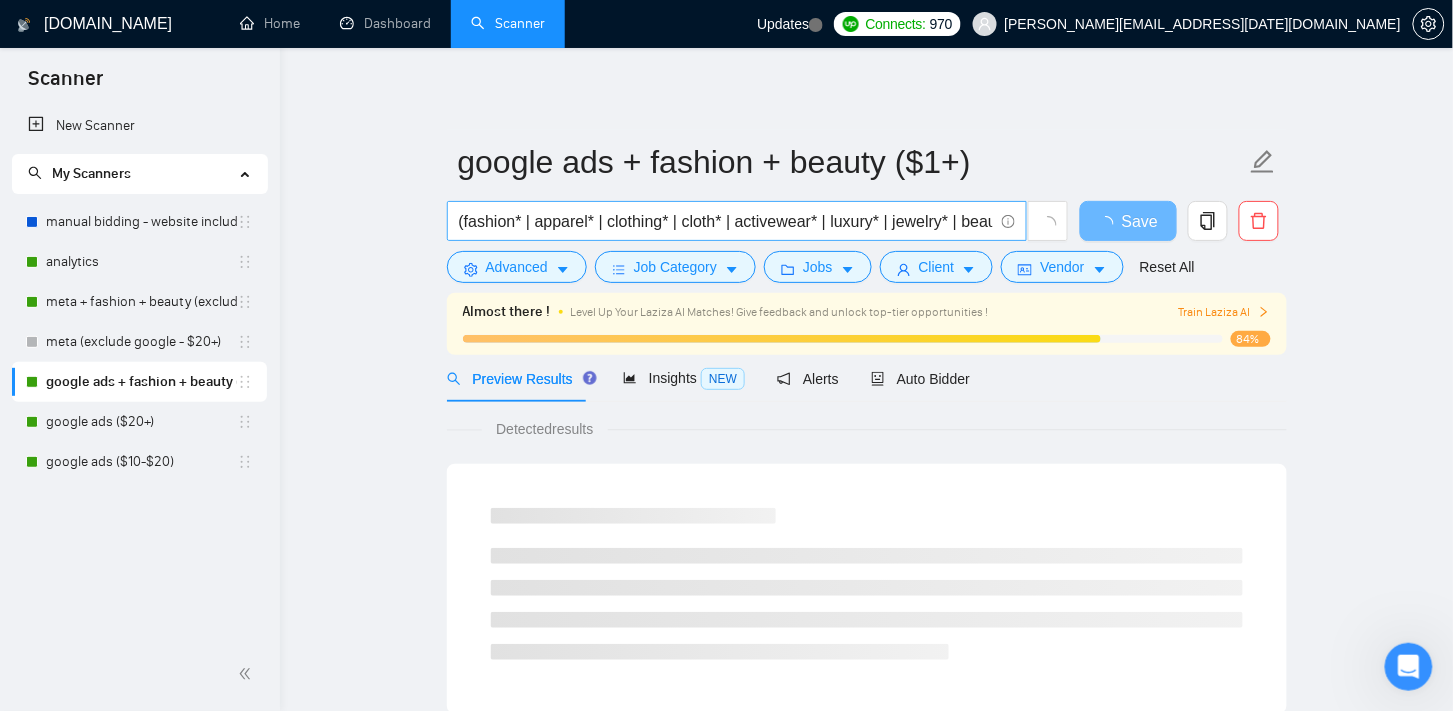 click on "(fashion* | apparel* | clothing* | cloth* | activewear* | luxury* | jewelry* | beauty* | skincare* | haircare* | wellness* | cosmetic* | bodycare* | hair | skin) (google* | adwords* | pmax) (ads | advertising | advertisment* | PPC | campaign* | "pay\-per\-click" | "Pay Per Click")" at bounding box center [726, 221] 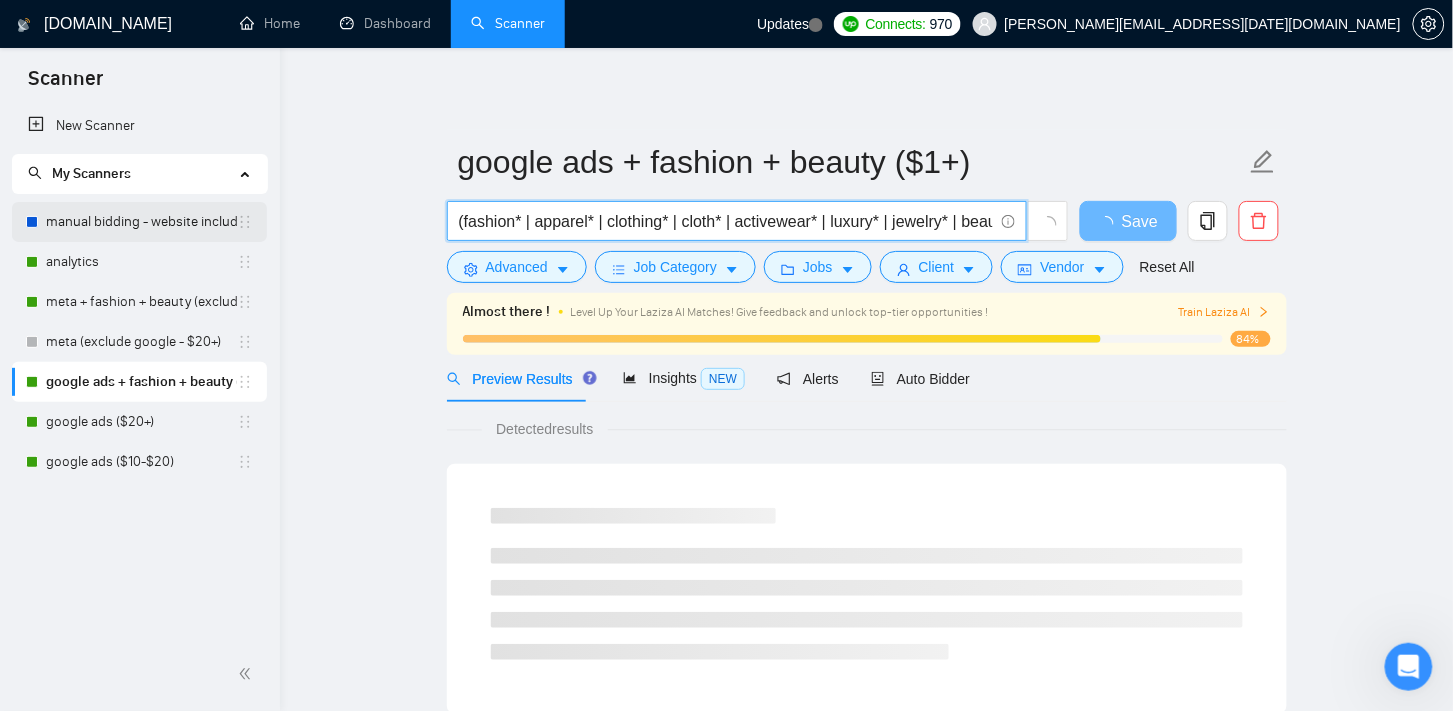 click on "manual bidding - website included" at bounding box center (141, 222) 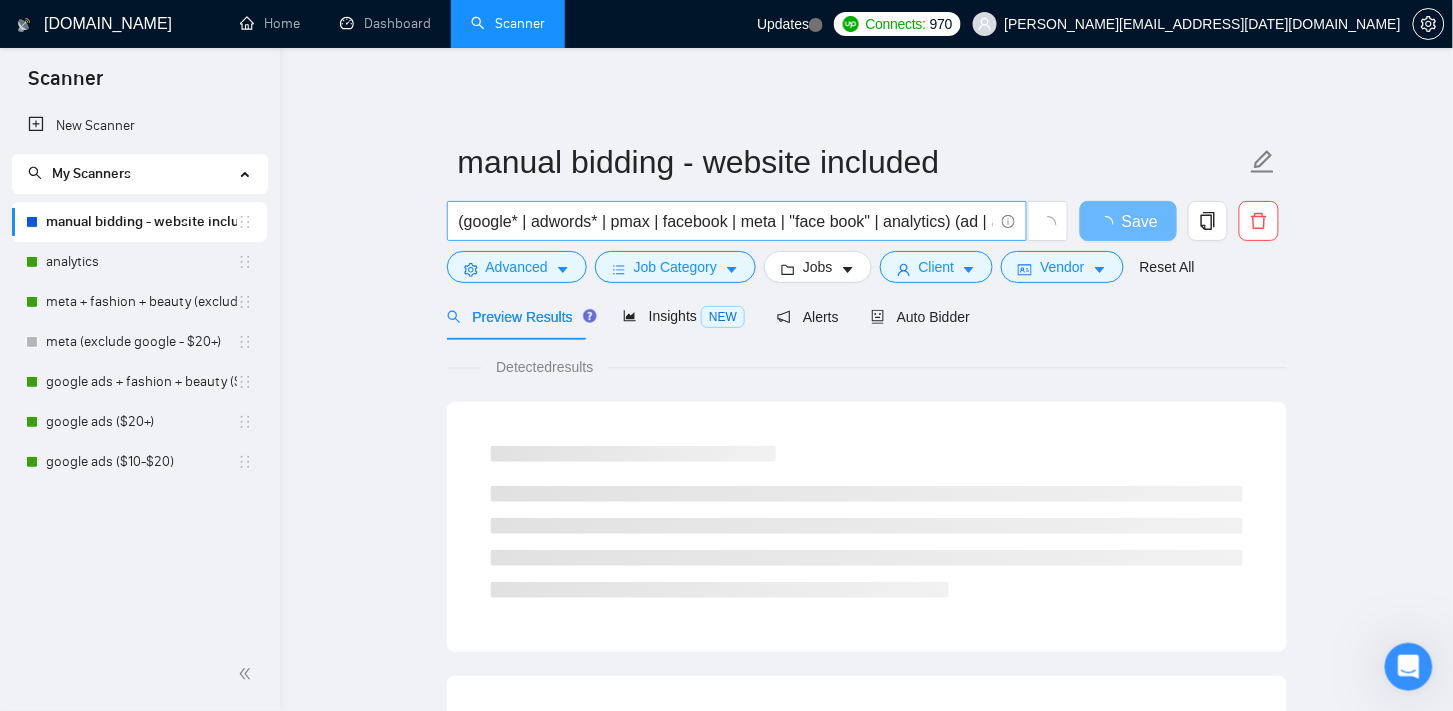 click on "(google* | adwords* | pmax | facebook | meta | "face book" | analytics) (ad | ads | advertising | advertisment* | PPC | campaign* | "pay\-per\-click" | "Pay Per Click") (http* | www*)" at bounding box center [726, 221] 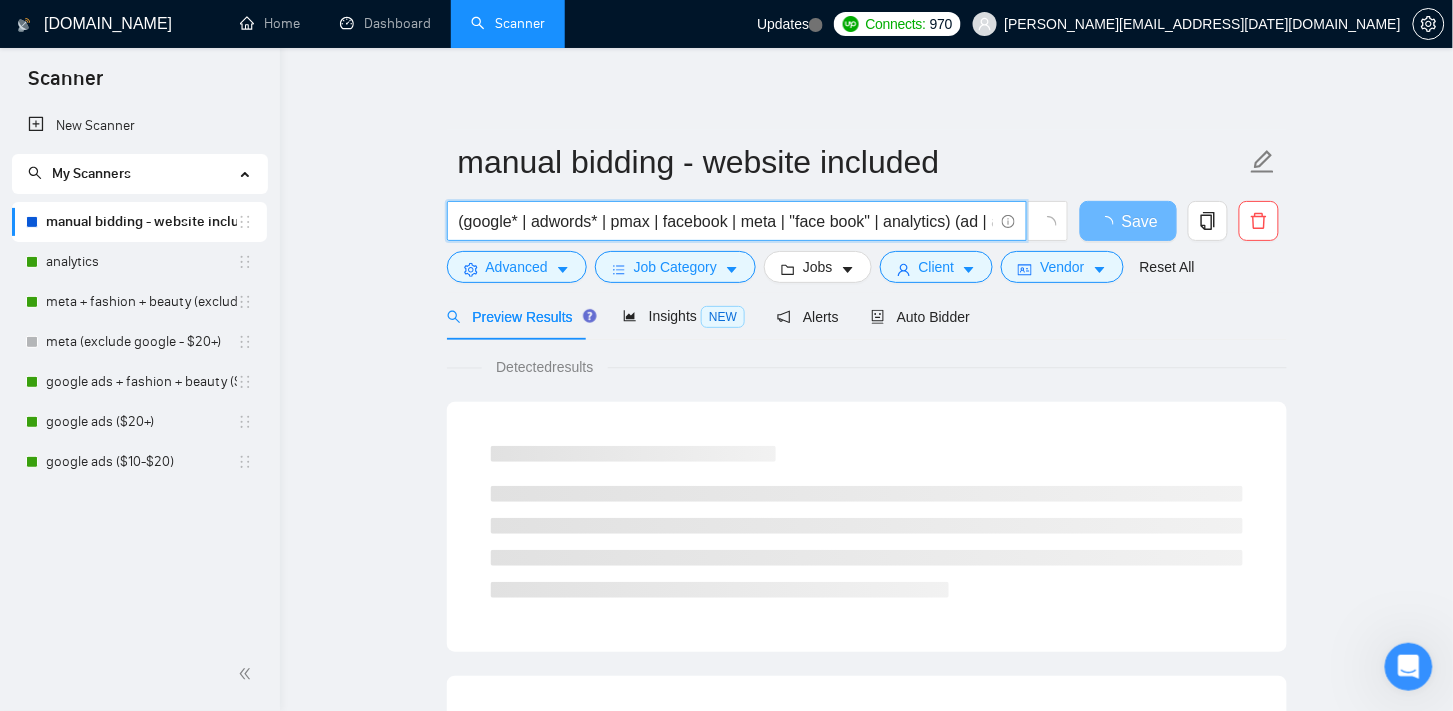 scroll, scrollTop: 0, scrollLeft: 700, axis: horizontal 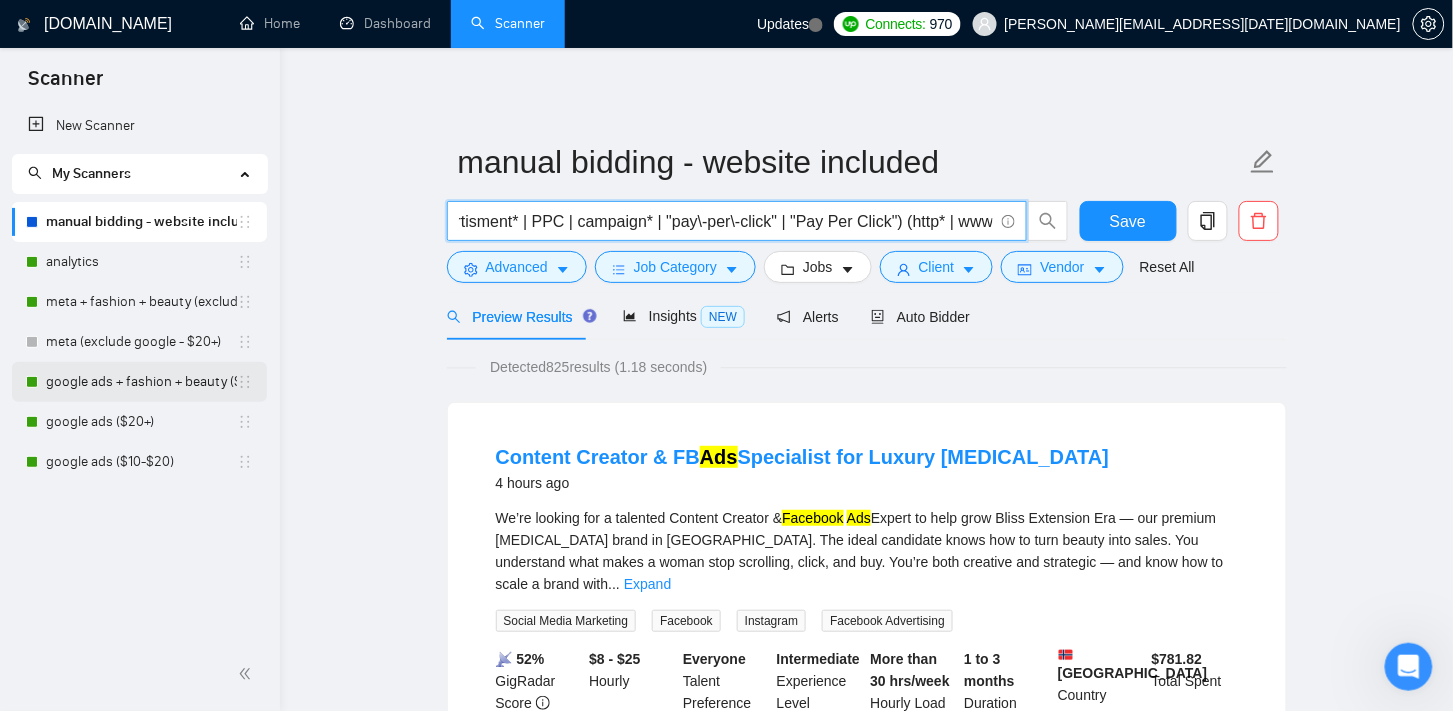 click on "google ads + fashion + beauty ($1+)" at bounding box center [141, 382] 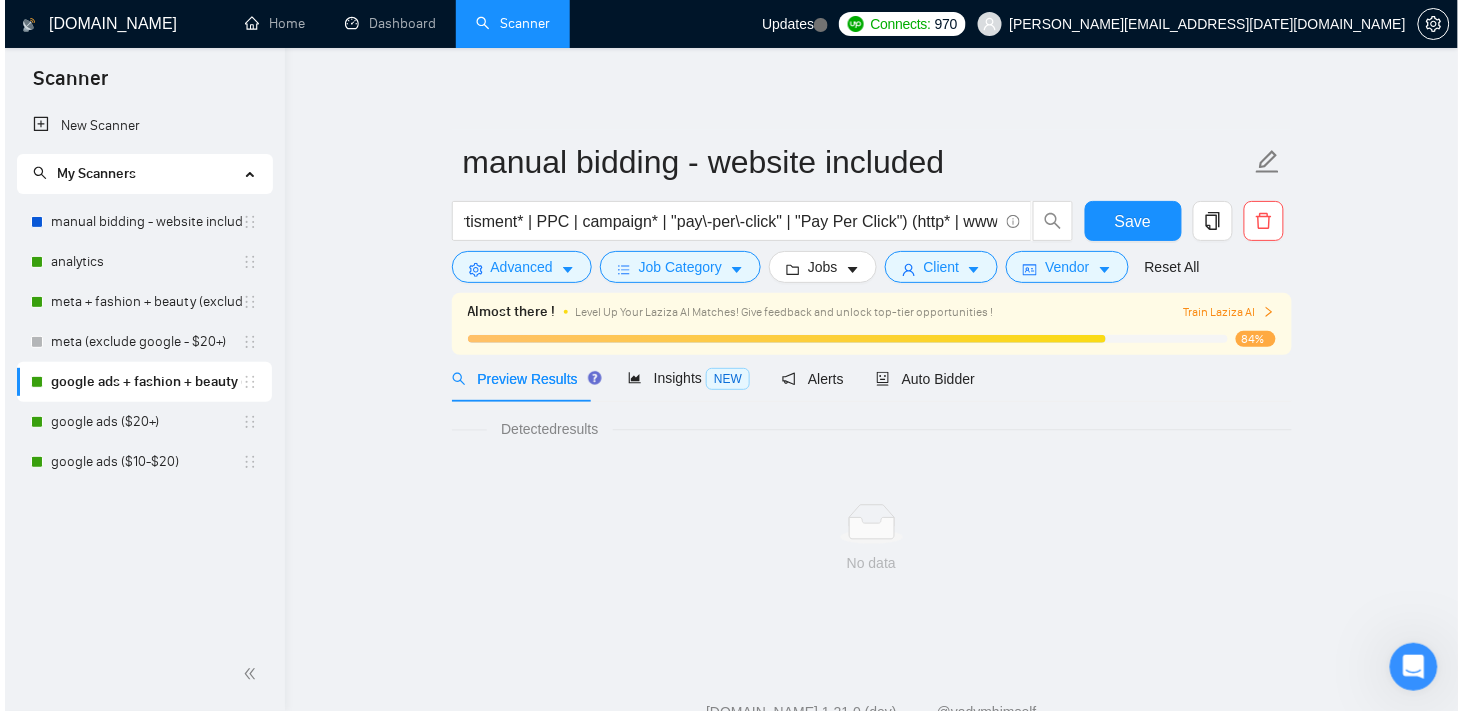 scroll, scrollTop: 0, scrollLeft: 0, axis: both 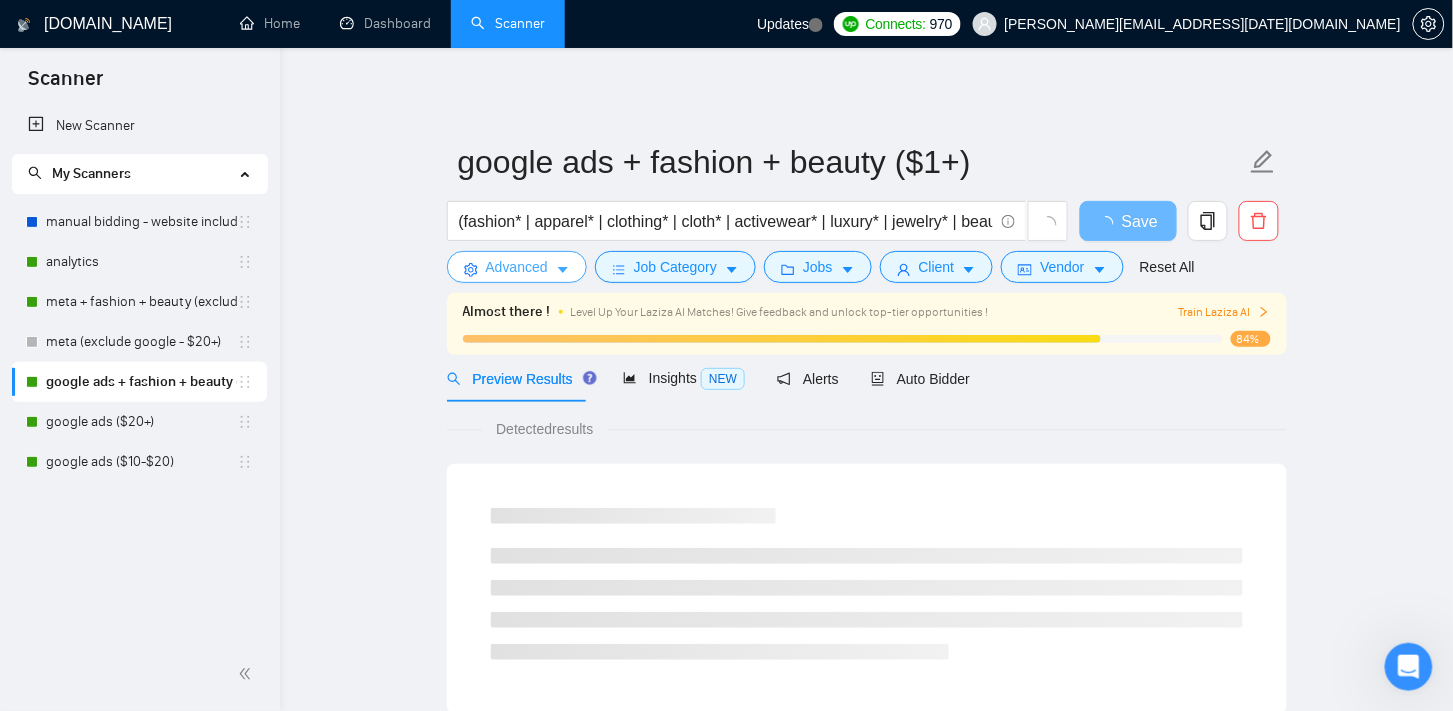 click on "Advanced" at bounding box center [517, 267] 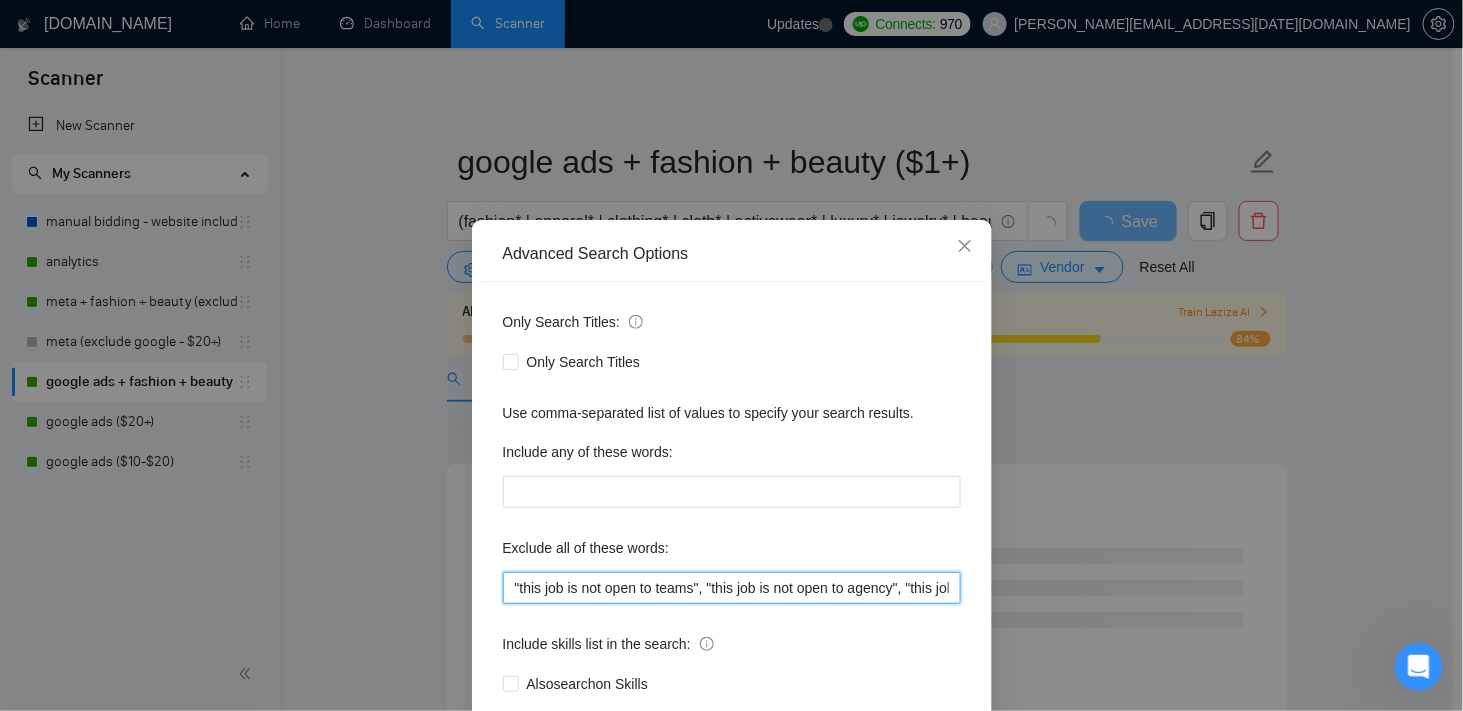 click on ""this job is not open to teams", "this job is not open to agency", "this job is not open to companies", "NO AGENCY", "Freelancers Only", "NOT AGENCY", "no agency", "no agencies", "individual only", "freelancers only", "No Agencies!", "independent contractors only", "***Freelancers Only,", "/Freelancers Only", ".Freelancers Only", ",Freelancers Only.", agency, agencies, (not agency), scratch, hacked, restriction, disapproved, amazon*, "no agencies", "no agency", influencer*, dropshipping, affiliate, cbd, wix, crypto, ebay, suspen*, crowdfunding, misrepresentation, law, estate, outreach, "content creation", backlink, fba, "link building", nft, influencer*, gambling, casino, followers, "cold calling", lead, funnel, app, saas, b2b, "social media manager", review, "blog writing", coach*, full-time, full time, creative designer, assistant*, saas*, [MEDICAL_DATA], pixel*, server-side, capi*, "freelance only", "not agency", "not agencies", "freelancers only"" at bounding box center (732, 588) 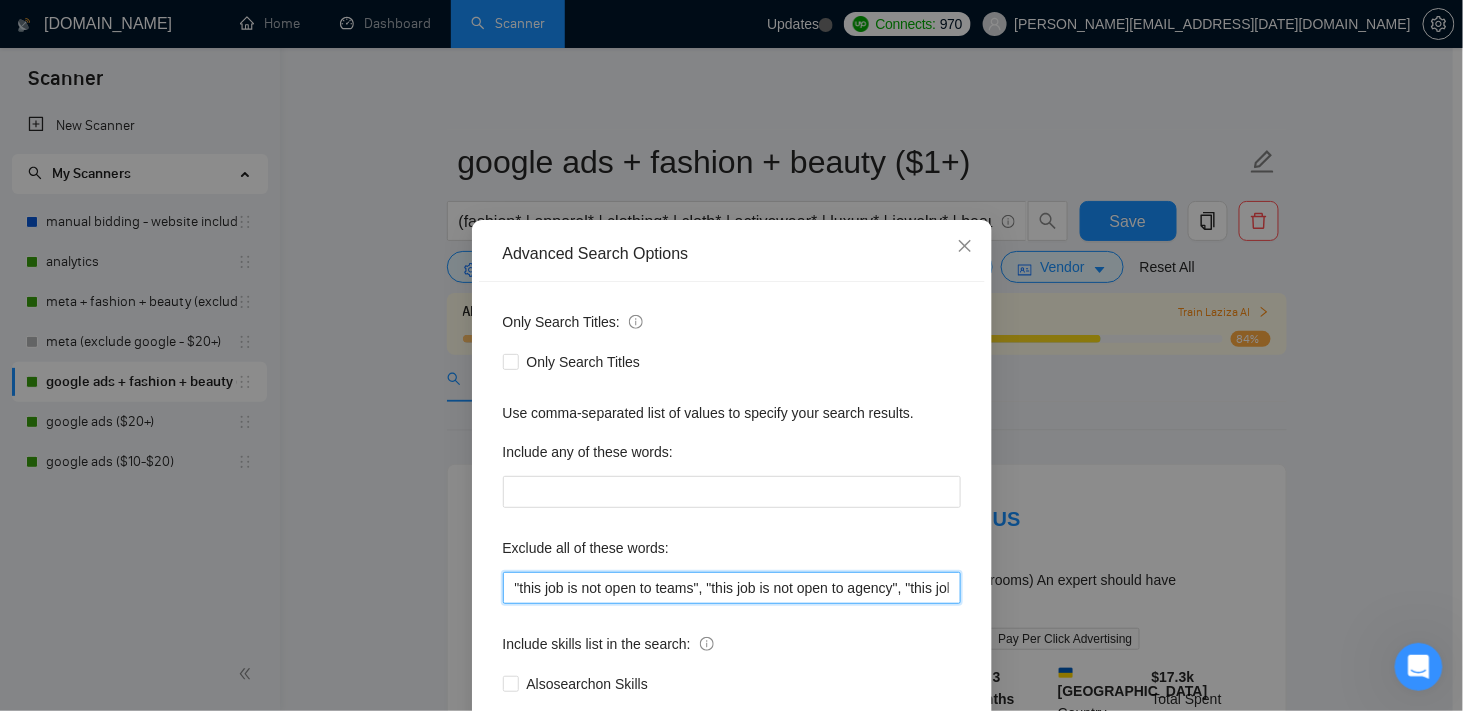 paste on "http* | www*" 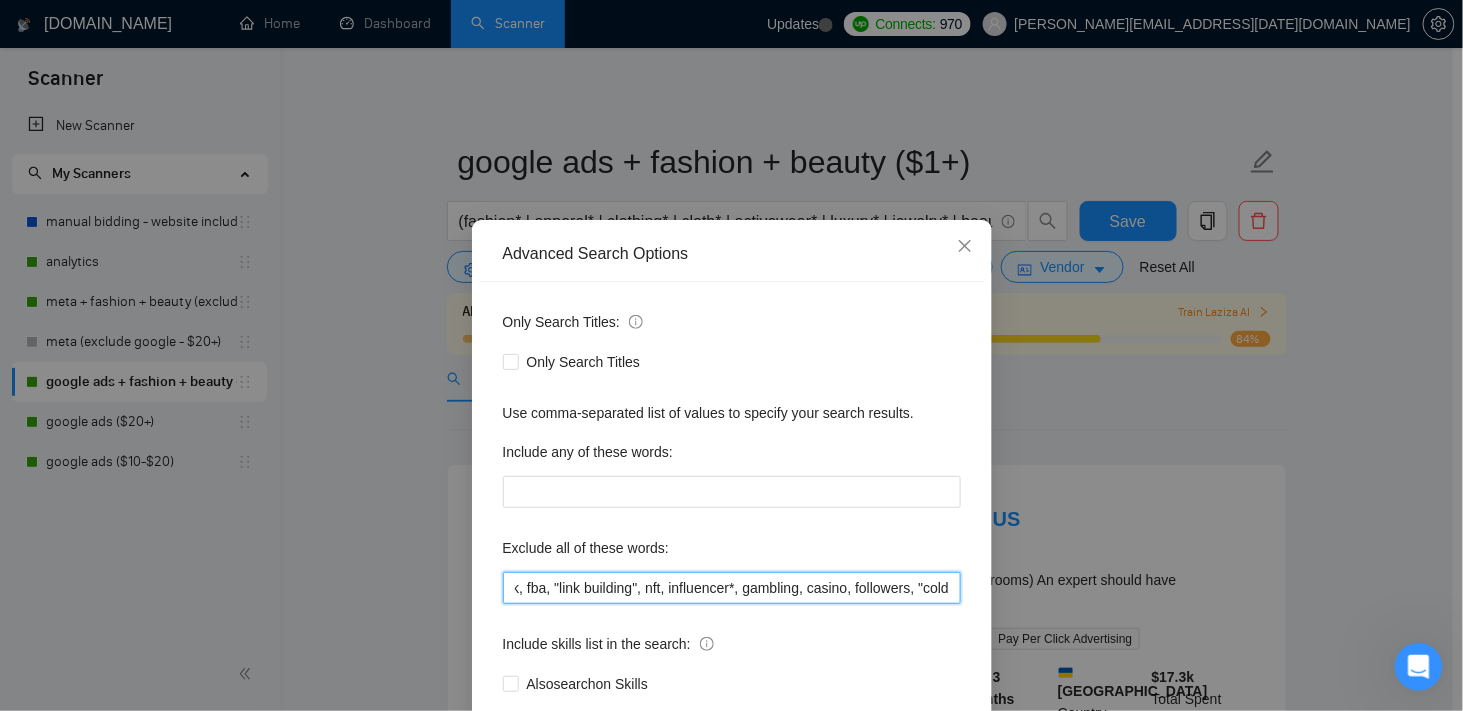 scroll, scrollTop: 0, scrollLeft: 0, axis: both 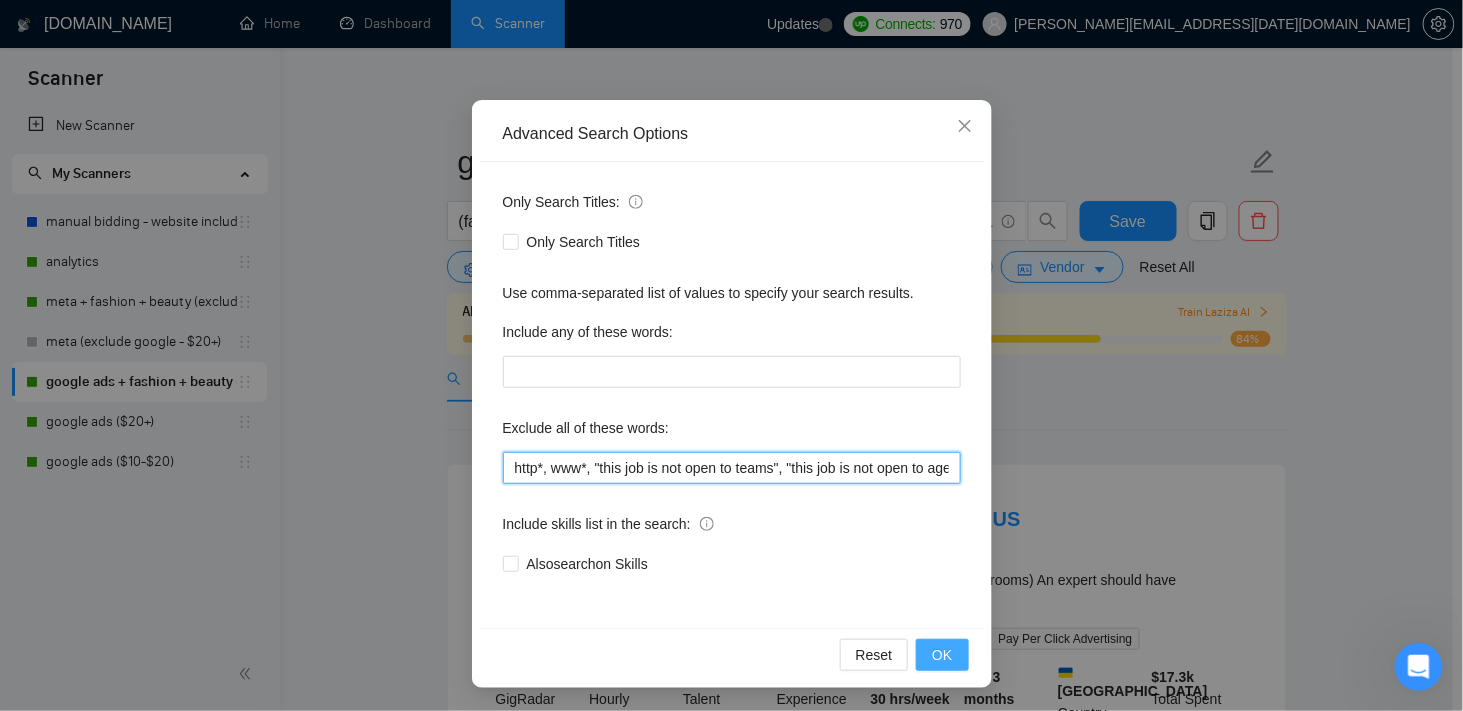 type on "http*, www*, "this job is not open to teams", "this job is not open to agency", "this job is not open to companies", "NO AGENCY", "Freelancers Only", "NOT AGENCY", "no agency", "no agencies", "individual only", "freelancers only", "No Agencies!", "independent contractors only", "***Freelancers Only,", "/Freelancers Only", ".Freelancers Only", ",Freelancers Only.", agency, agencies, (not agency), scratch, hacked, restriction, disapproved, amazon*, "no agencies", "no agency", influencer*, dropshipping, affiliate, cbd, wix, crypto, ebay, suspen*, crowdfunding, misrepresentation, law, estate, outreach, "content creation", backlink, fba, "link building", nft, influencer*, gambling, casino, followers, "cold calling", lead, funnel, app, saas, b2b, "social media manager", review, "blog writing", coach*, full-time, full time, creative designer, assistant*, saas*, lead*, test, pixel*, server-side, capi*, "freelance only", "not agency", "not agencies", "freelancers only"" 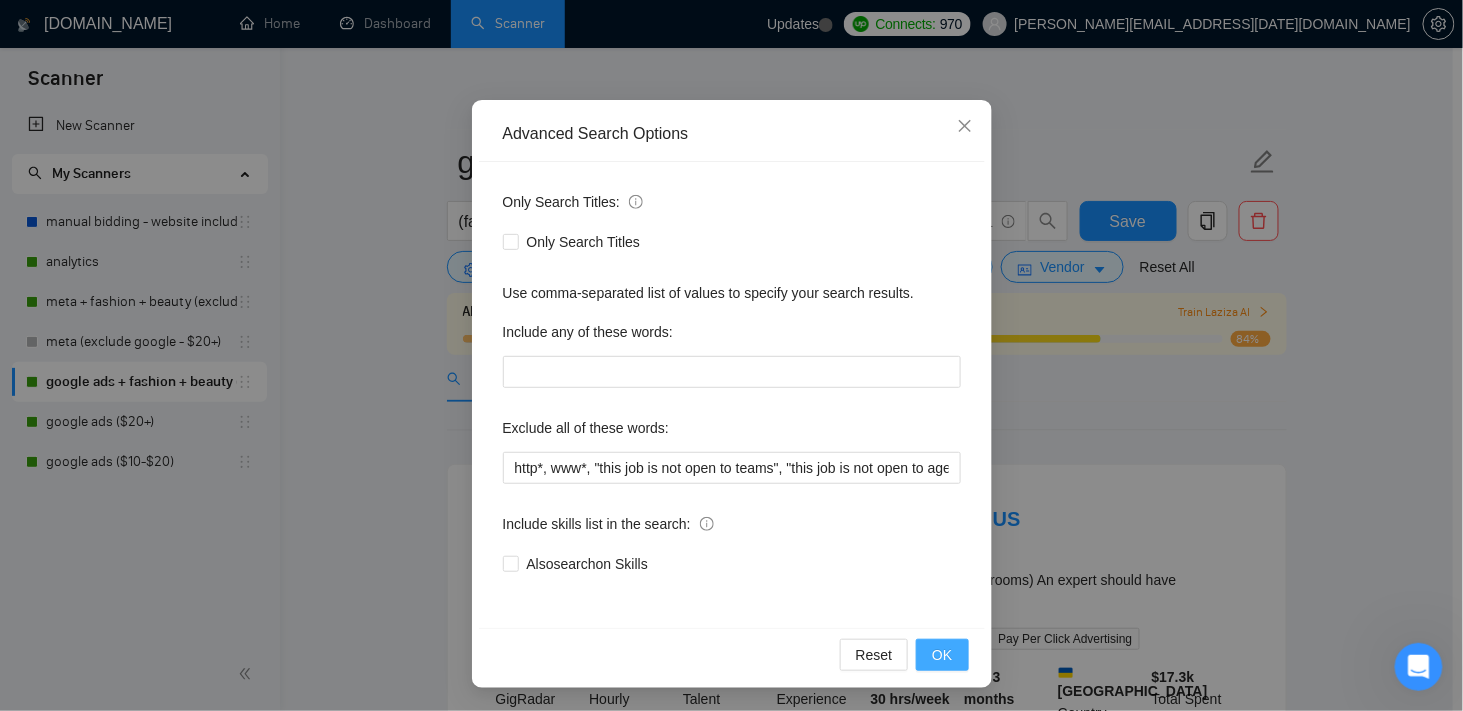 click on "OK" at bounding box center [942, 655] 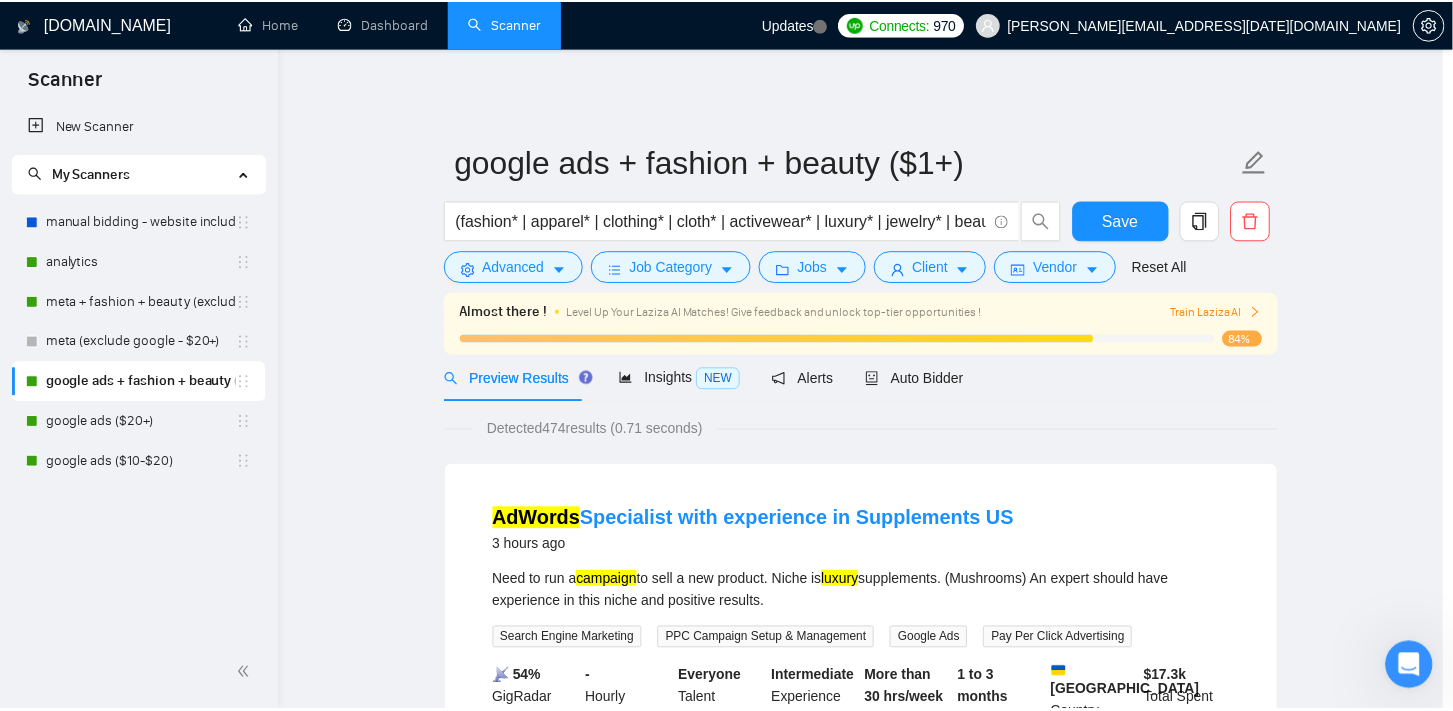 scroll, scrollTop: 20, scrollLeft: 0, axis: vertical 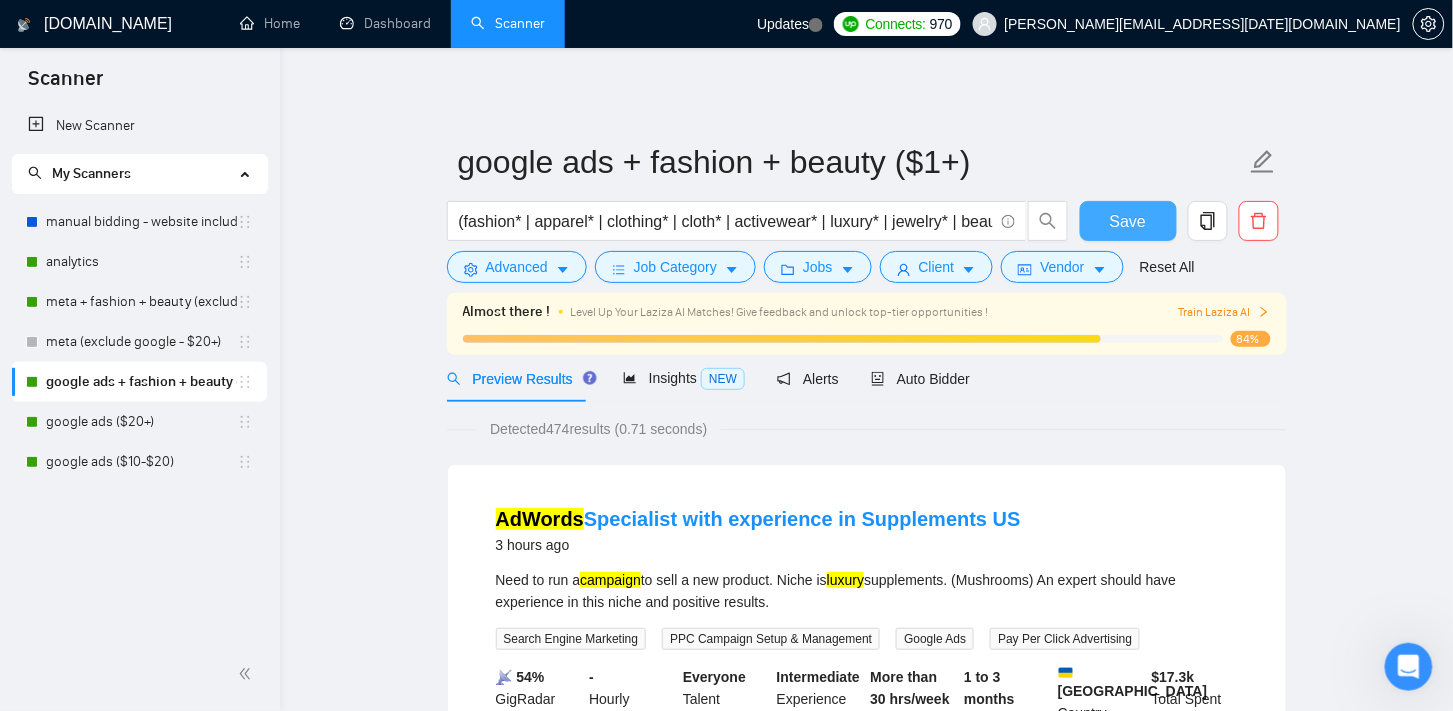 click on "Save" at bounding box center (1128, 221) 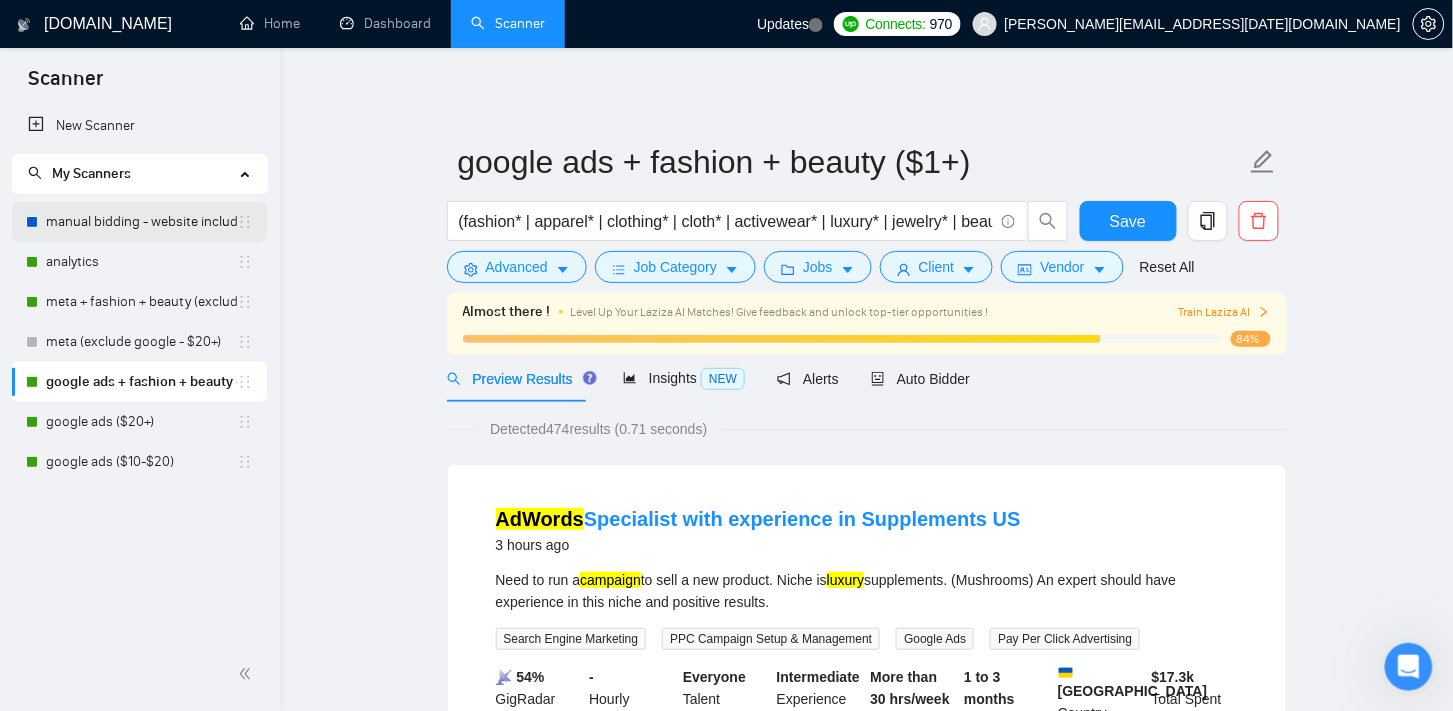 click on "manual bidding - website included" at bounding box center [141, 222] 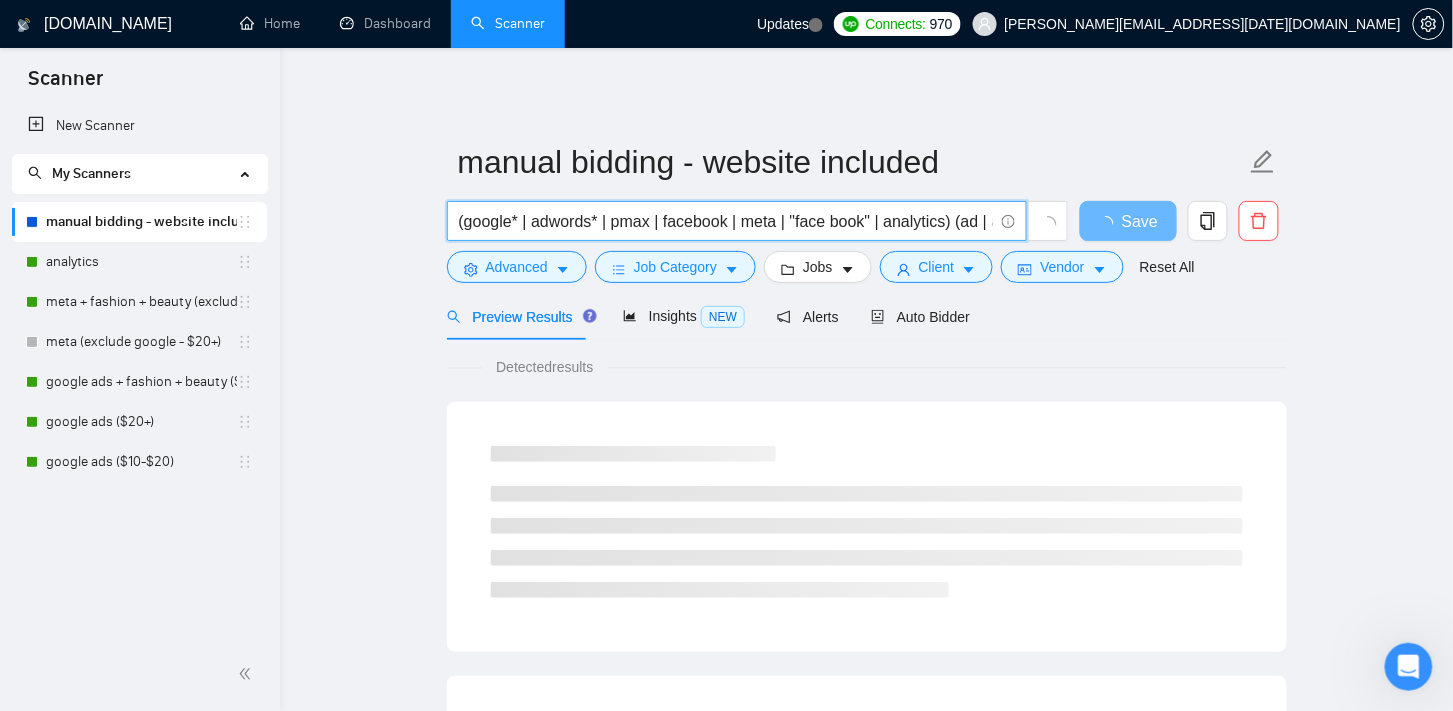 click on "(google* | adwords* | pmax | facebook | meta | "face book" | analytics) (ad | ads | advertising | advertisment* | PPC | campaign* | "pay\-per\-click" | "Pay Per Click") (http* | www*)" at bounding box center (726, 221) 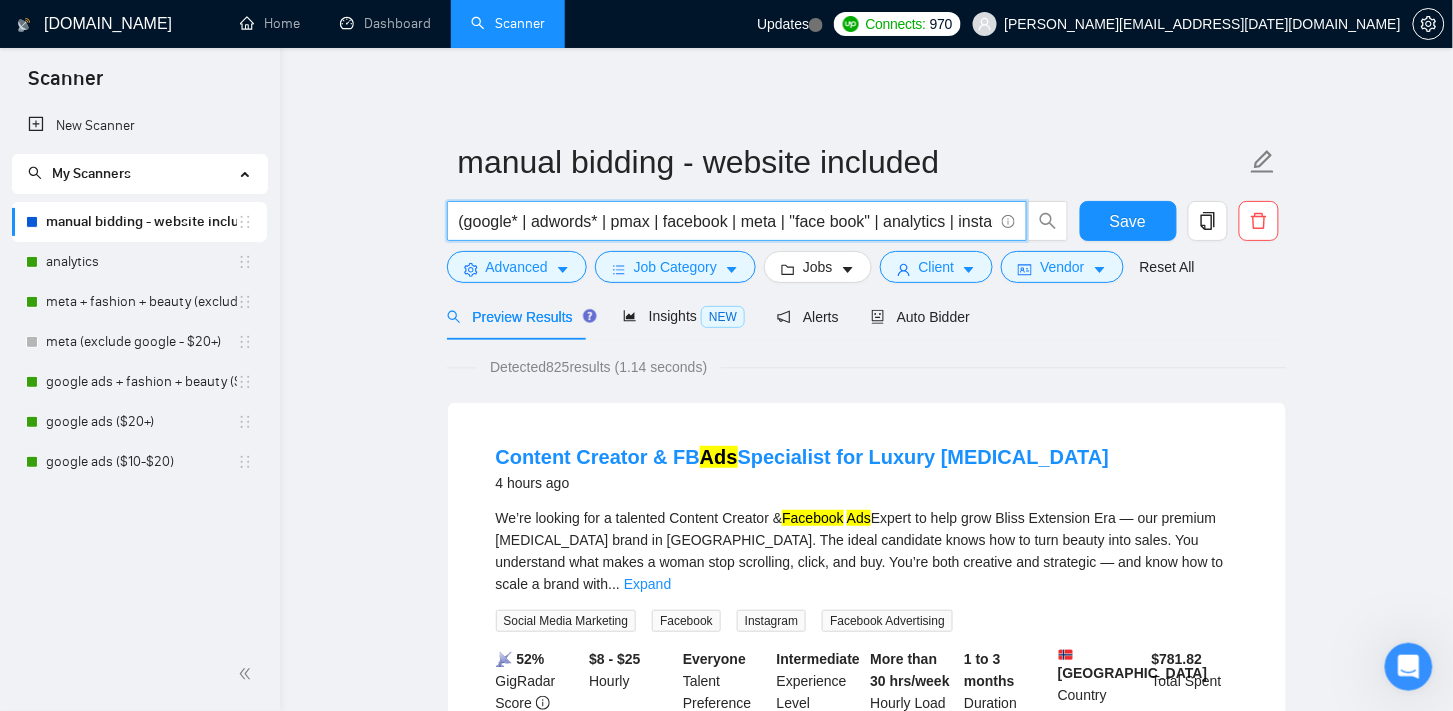 scroll, scrollTop: 0, scrollLeft: 41, axis: horizontal 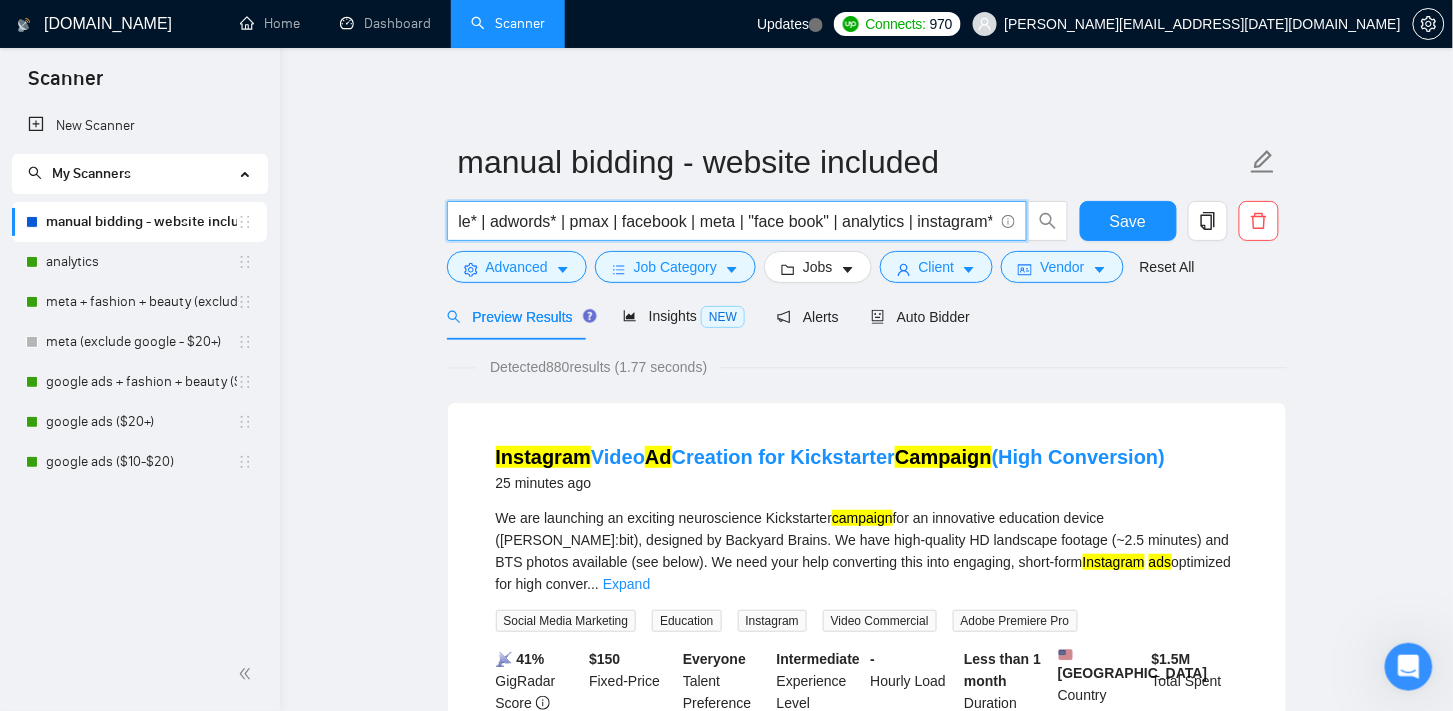 click on "(google* | adwords* | pmax | facebook | meta | "face book" | analytics | instagram*) (ad | ads | advertising | advertisment* | PPC | campaign* | "pay\-per\-click" | "Pay Per Click") (http* | www*)" at bounding box center (726, 221) 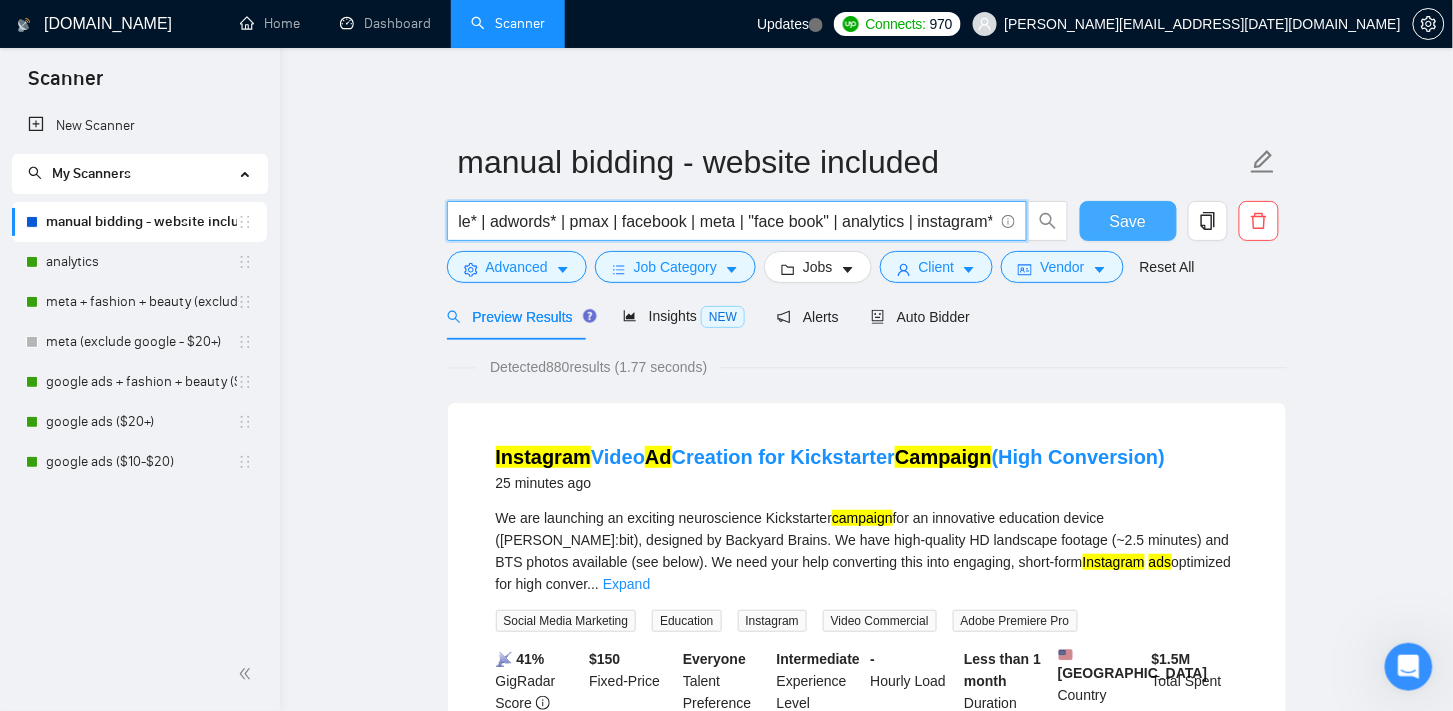type on "(google* | adwords* | pmax | facebook | meta | "face book" | analytics | instagram*) (ad | ads | advertising | advertisment* | PPC | campaign* | "pay\-per\-click" | "Pay Per Click") (http* | www*)" 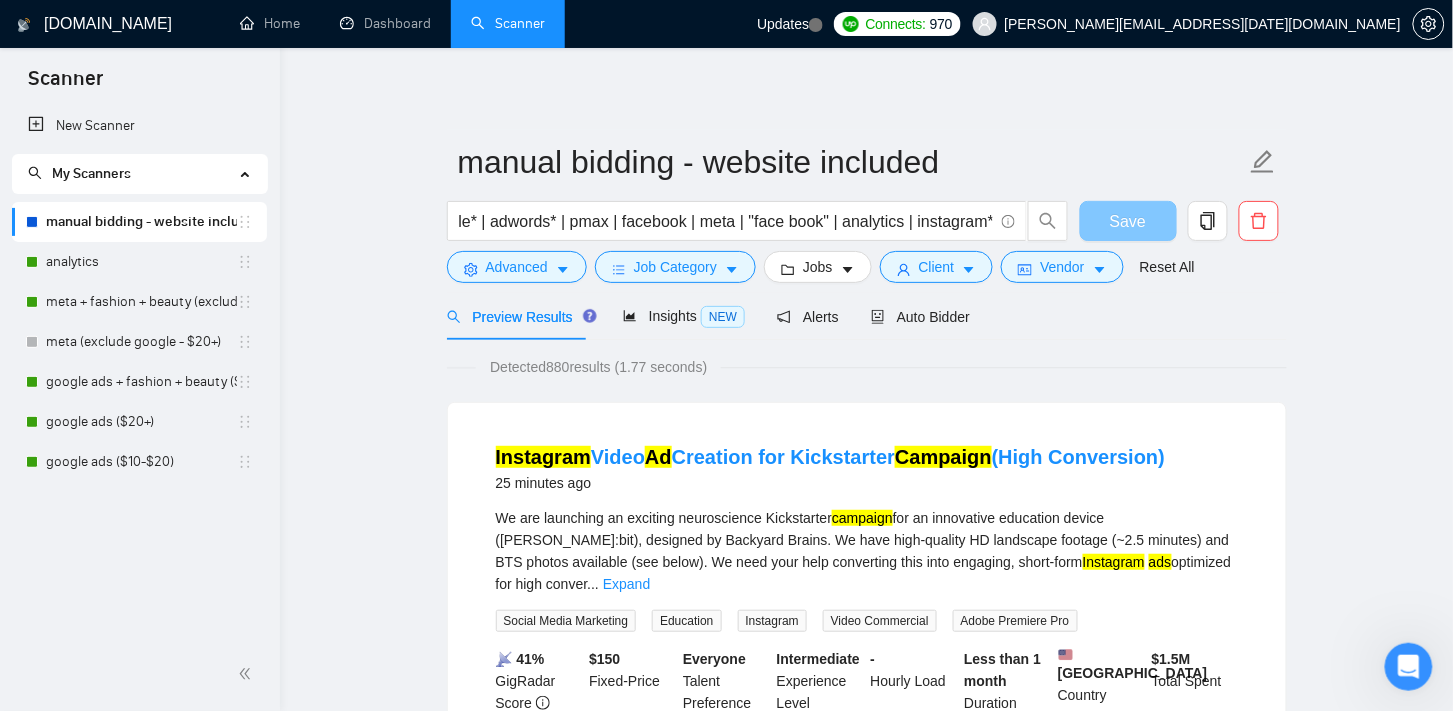 scroll, scrollTop: 0, scrollLeft: 0, axis: both 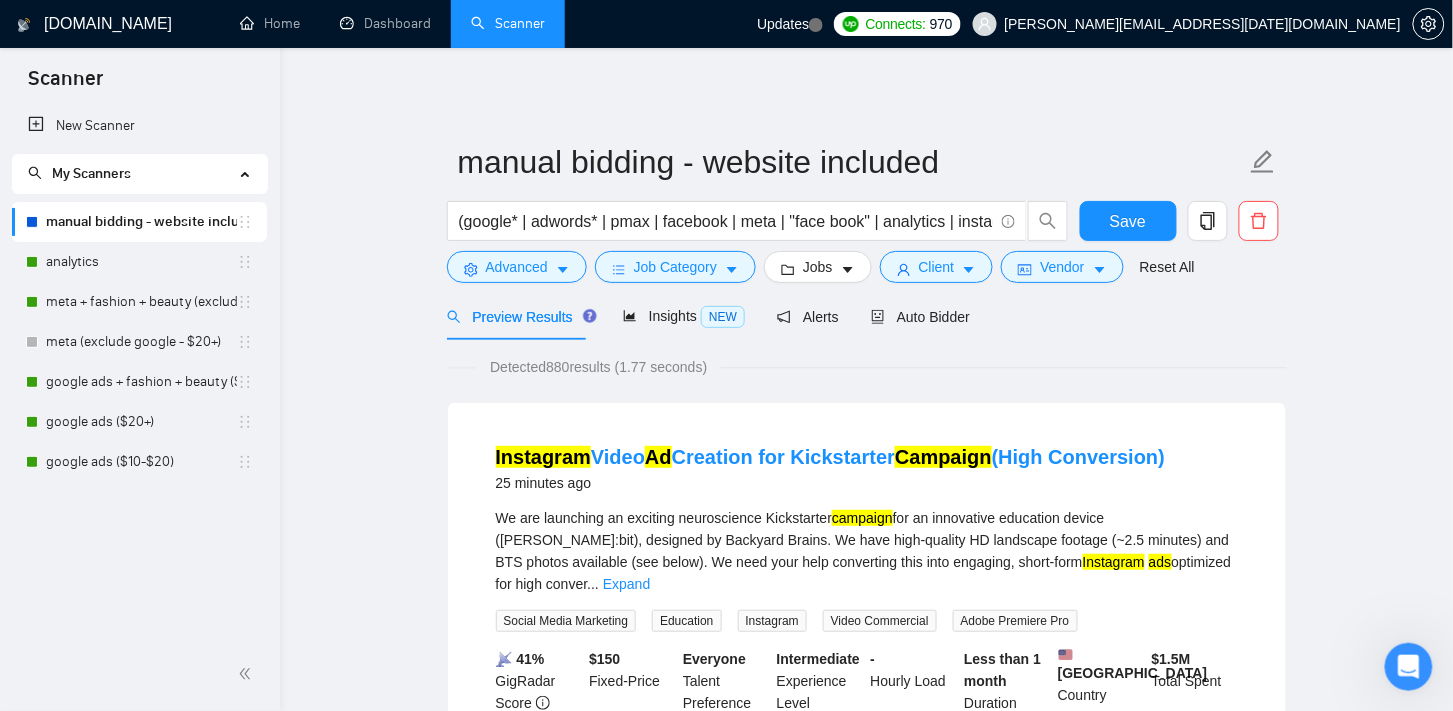 click on "Expand" at bounding box center [626, 584] 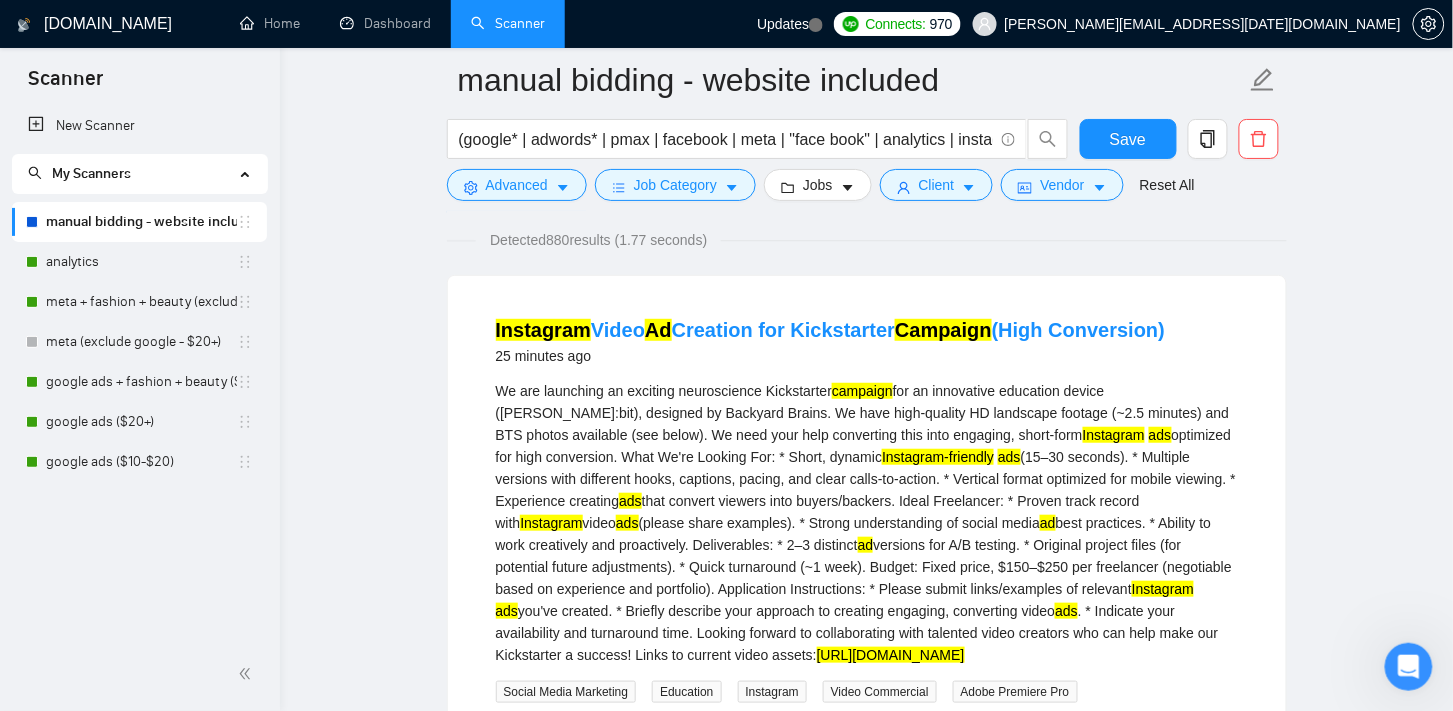 scroll, scrollTop: 266, scrollLeft: 0, axis: vertical 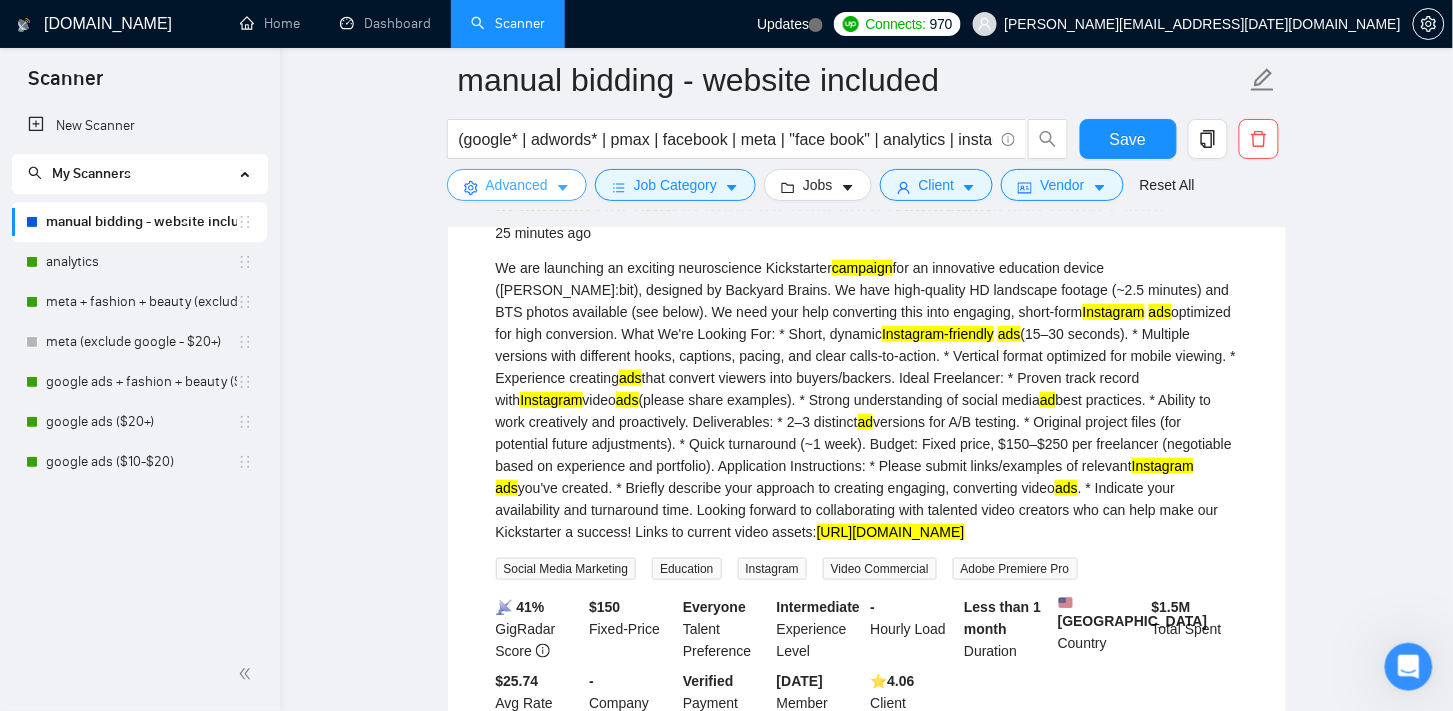 click on "Advanced" at bounding box center (517, 185) 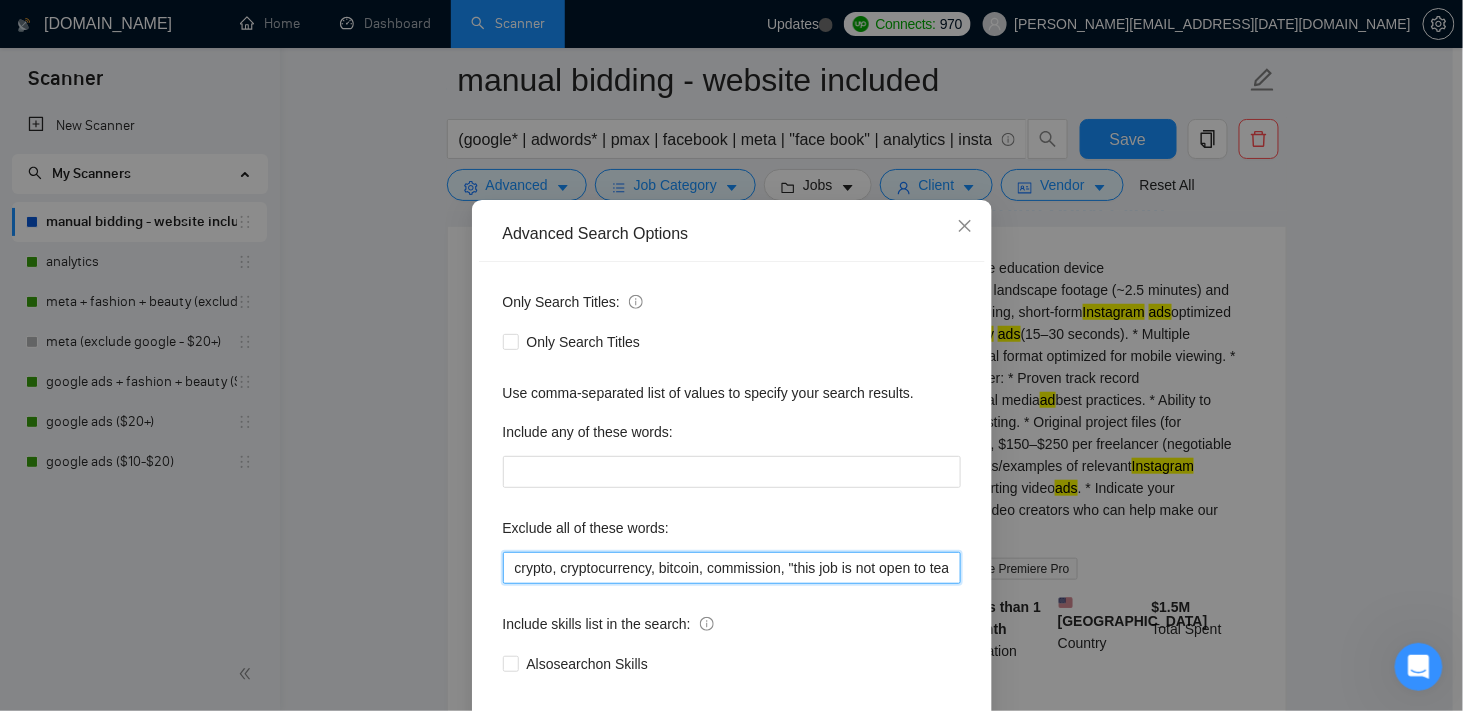 click on "crypto, cryptocurrency, bitcoin, commission, "this job is not open to teams", "this job is not open to agency", "this job is not open to companies", "NO AGENCY", "Freelancers Only", "NOT AGENCY", "no agency", "no agencies", "individual only", "freelancers only", "No Agencies!", "independent contractors only", "***Freelancers Only,", "/Freelancers Only", ".Freelancers Only", ",Freelancers Only.", agency, agencies, (not agency), scratch, hacked, restriction, disapproved, amazon*, "no agencies", "no agency", influencer*, dropshipping, affiliate, cbd, wix, crypto, ebay, suspen*, crowdfunding, misrepresentation, law, estate, outreach, "content creation", backlink, fba, "link building", nft, influencer*, gambling, casino, followers, "cold calling", lead, funnel, app, saas, b2b, "social media manager", review, "blog writing", coach*, full-time, full time, creative designer, assistant*, saas*, [MEDICAL_DATA], pixel*, server-side, capi*, "freelance only", "not agency", "not agencies", "freelancers only"" at bounding box center (732, 568) 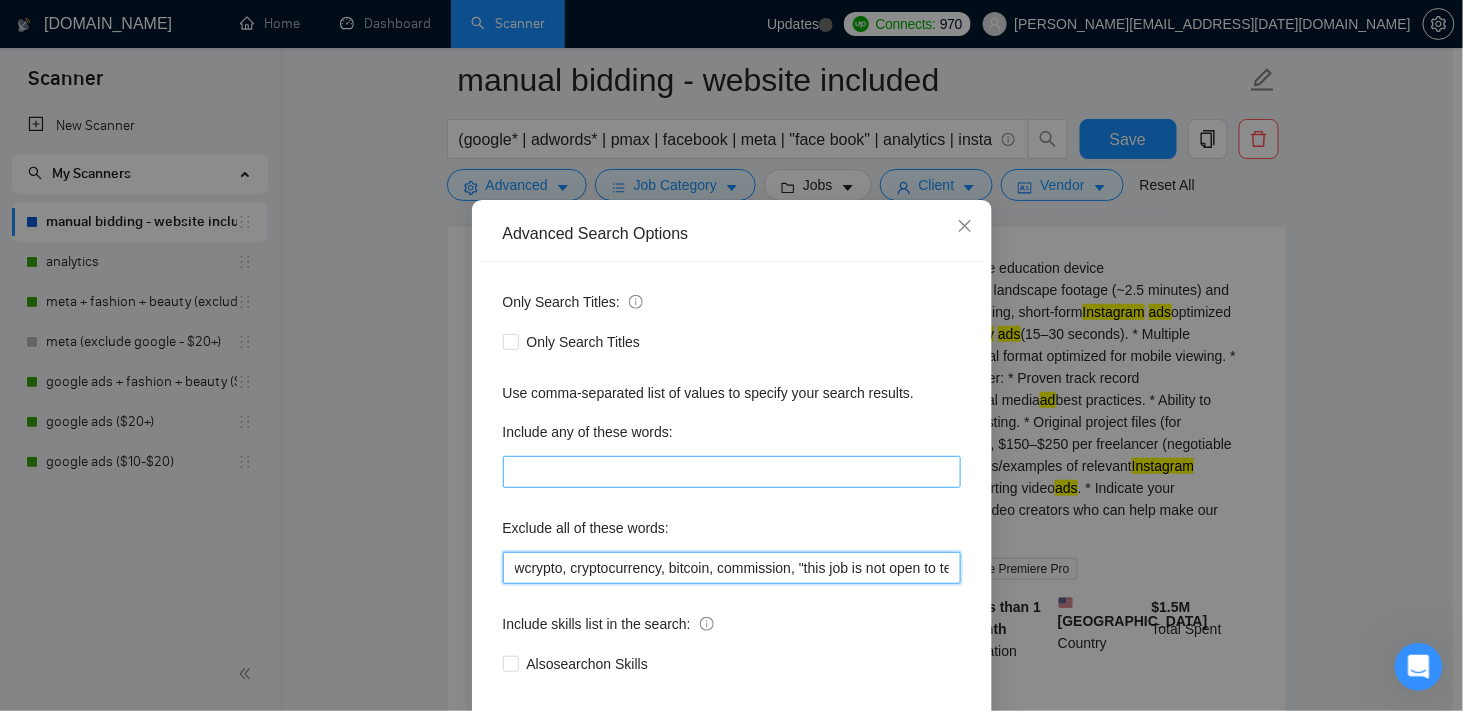 type on "crypto, cryptocurrency, bitcoin, commission, "this job is not open to teams", "this job is not open to agency", "this job is not open to companies", "NO AGENCY", "Freelancers Only", "NOT AGENCY", "no agency", "no agencies", "individual only", "freelancers only", "No Agencies!", "independent contractors only", "***Freelancers Only,", "/Freelancers Only", ".Freelancers Only", ",Freelancers Only.", agency, agencies, (not agency), scratch, hacked, restriction, disapproved, amazon*, "no agencies", "no agency", influencer*, dropshipping, affiliate, cbd, wix, crypto, ebay, suspen*, crowdfunding, misrepresentation, law, estate, outreach, "content creation", backlink, fba, "link building", nft, influencer*, gambling, casino, followers, "cold calling", lead, funnel, app, saas, b2b, "social media manager", review, "blog writing", coach*, full-time, full time, creative designer, assistant*, saas*, [MEDICAL_DATA], pixel*, server-side, capi*, "freelance only", "not agency", "not agencies", "freelancers only"" 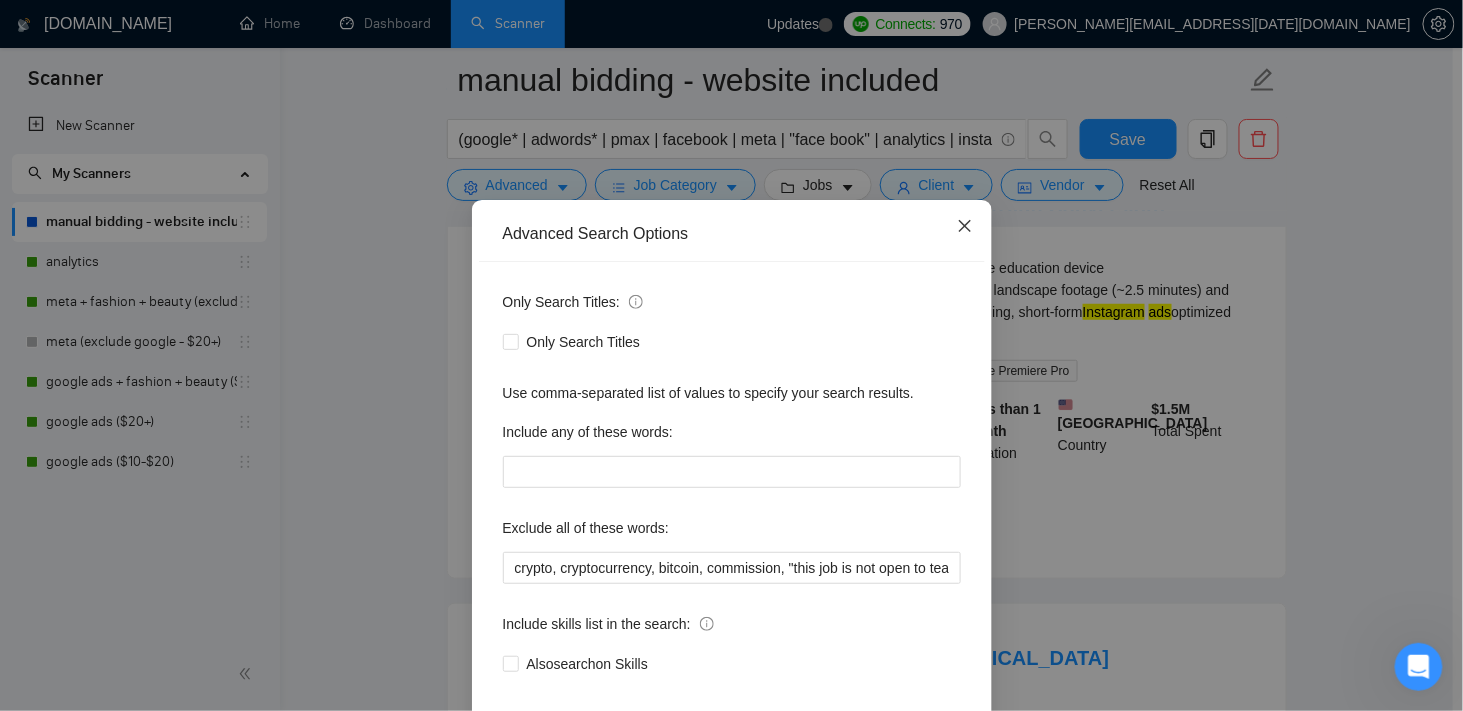 click at bounding box center (965, 227) 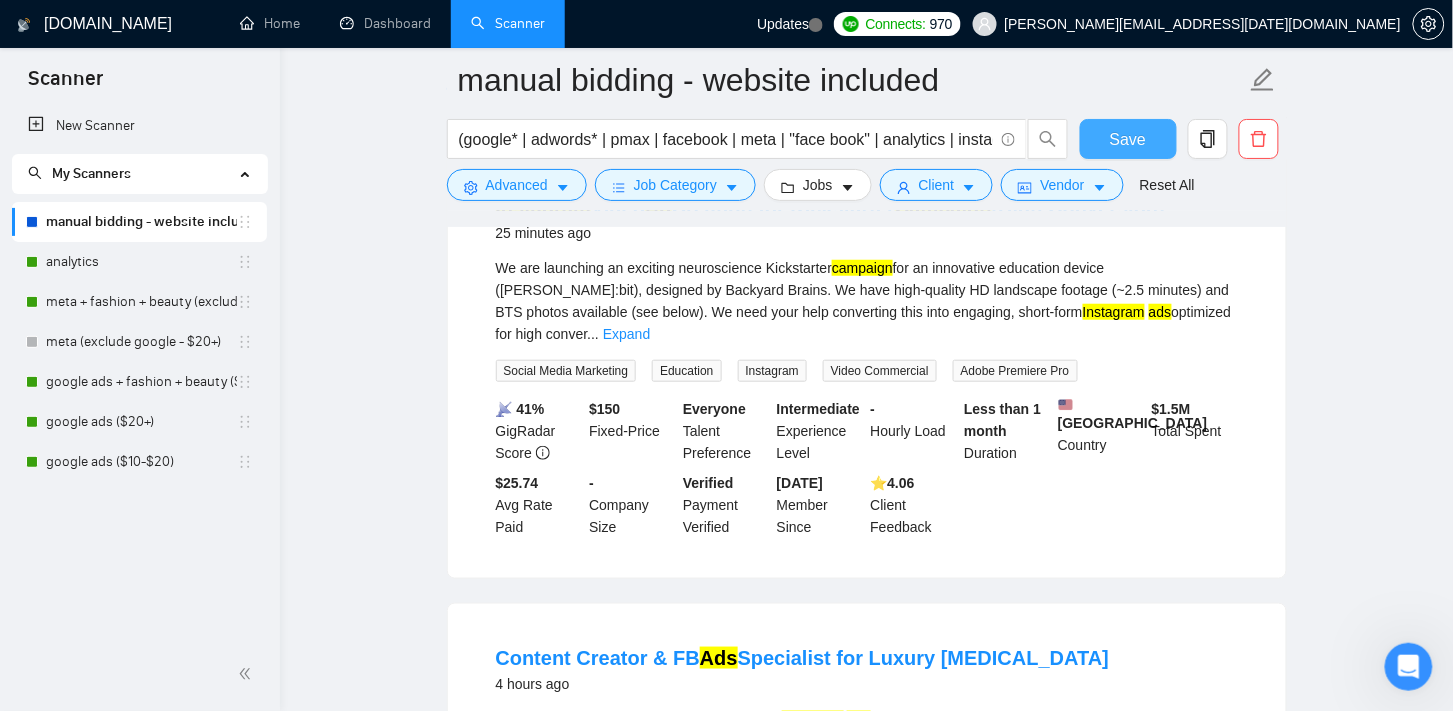 click on "Save" at bounding box center [1128, 139] 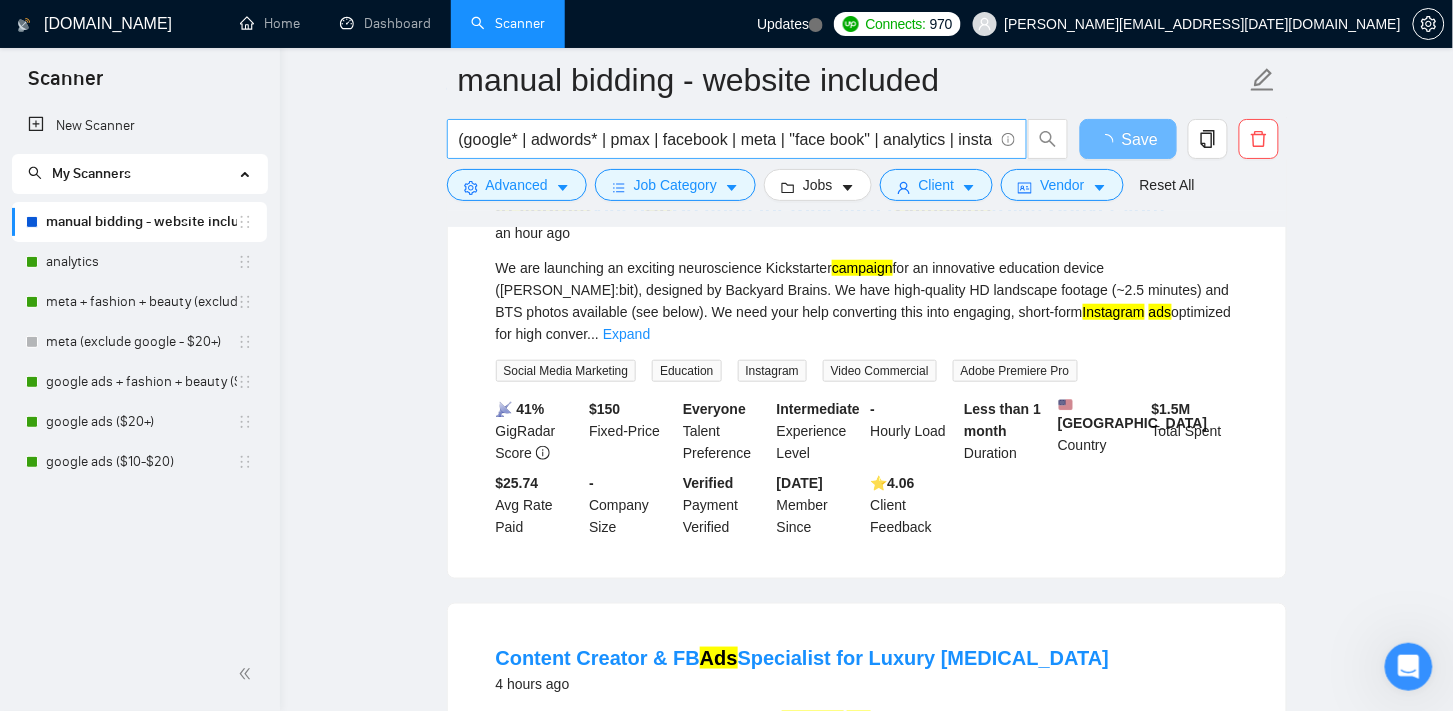 click on "(google* | adwords* | pmax | facebook | meta | "face book" | analytics | instagram*) (ad | ads | advertising | advertisment* | PPC | campaign* | "pay\-per\-click" | "Pay Per Click") (http* | www*)" at bounding box center [726, 139] 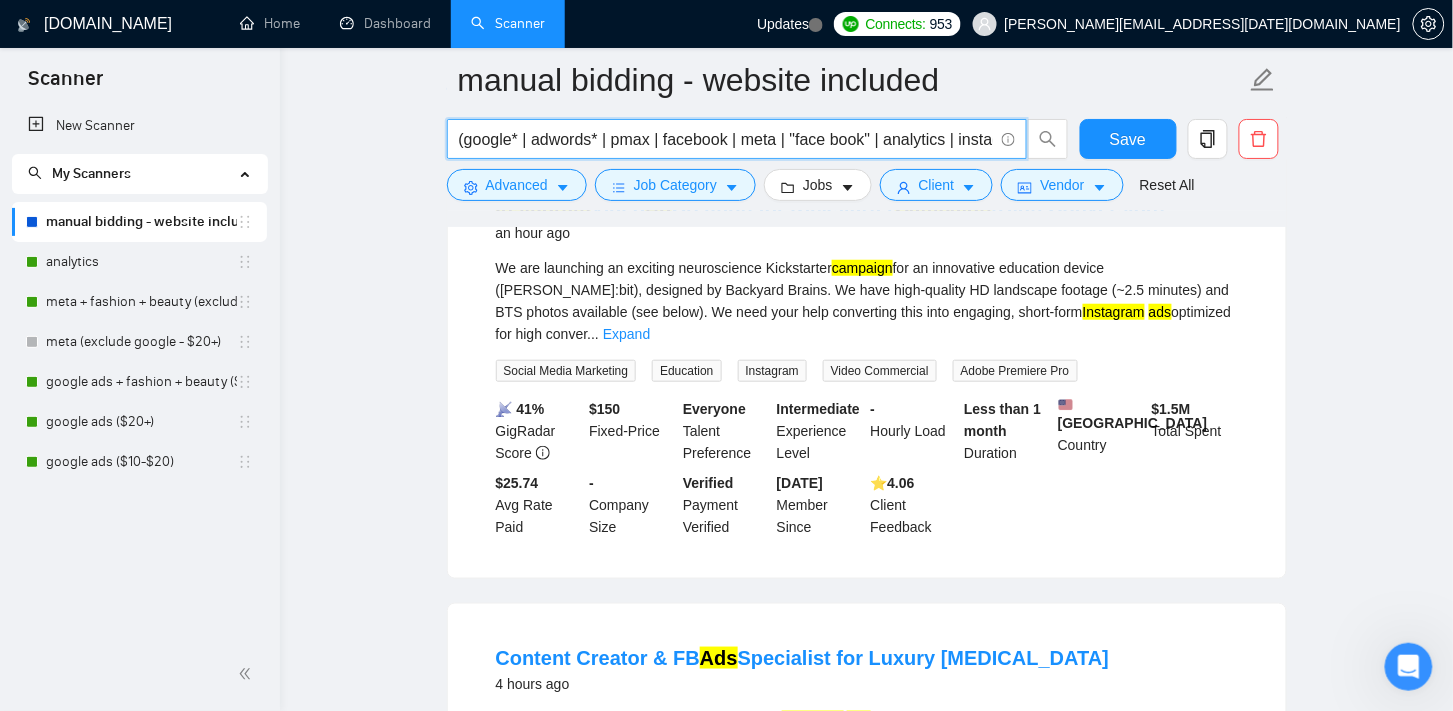 scroll, scrollTop: 0, scrollLeft: 790, axis: horizontal 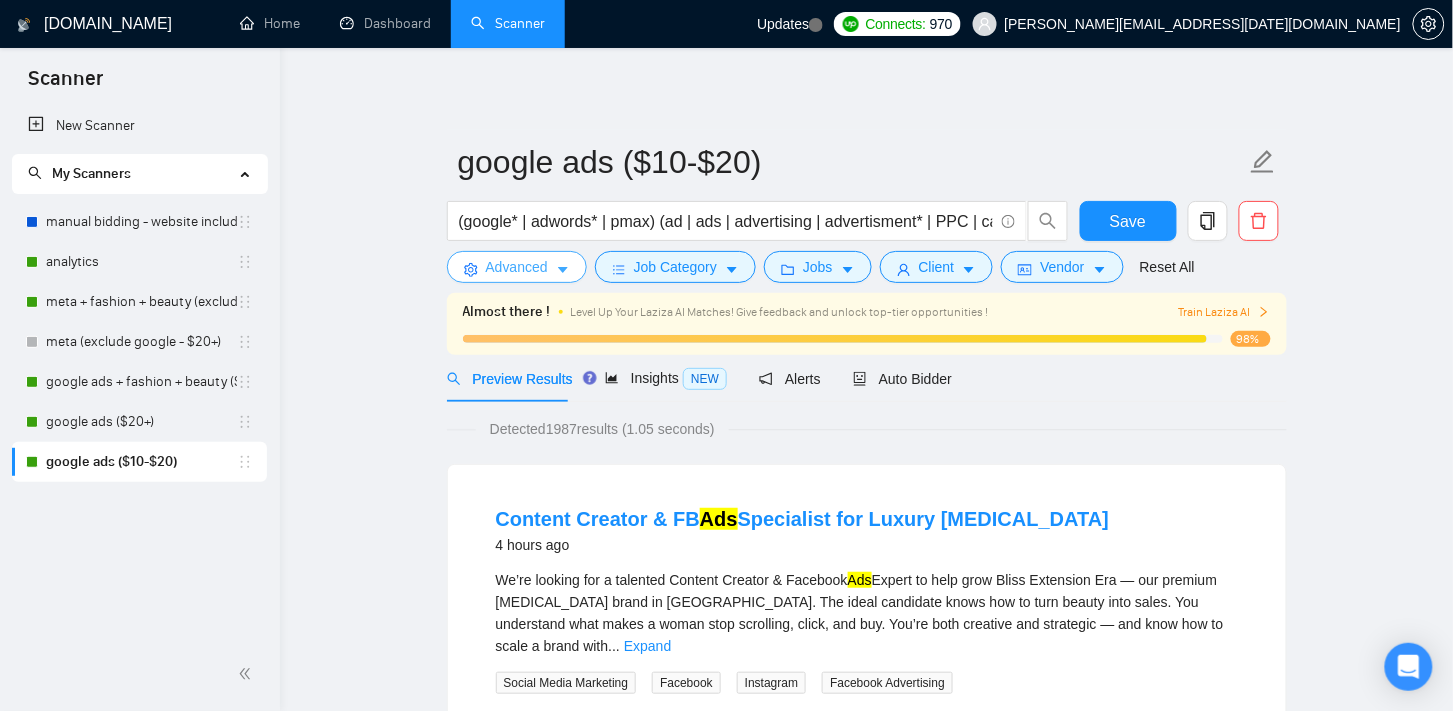 click on "Advanced" at bounding box center [517, 267] 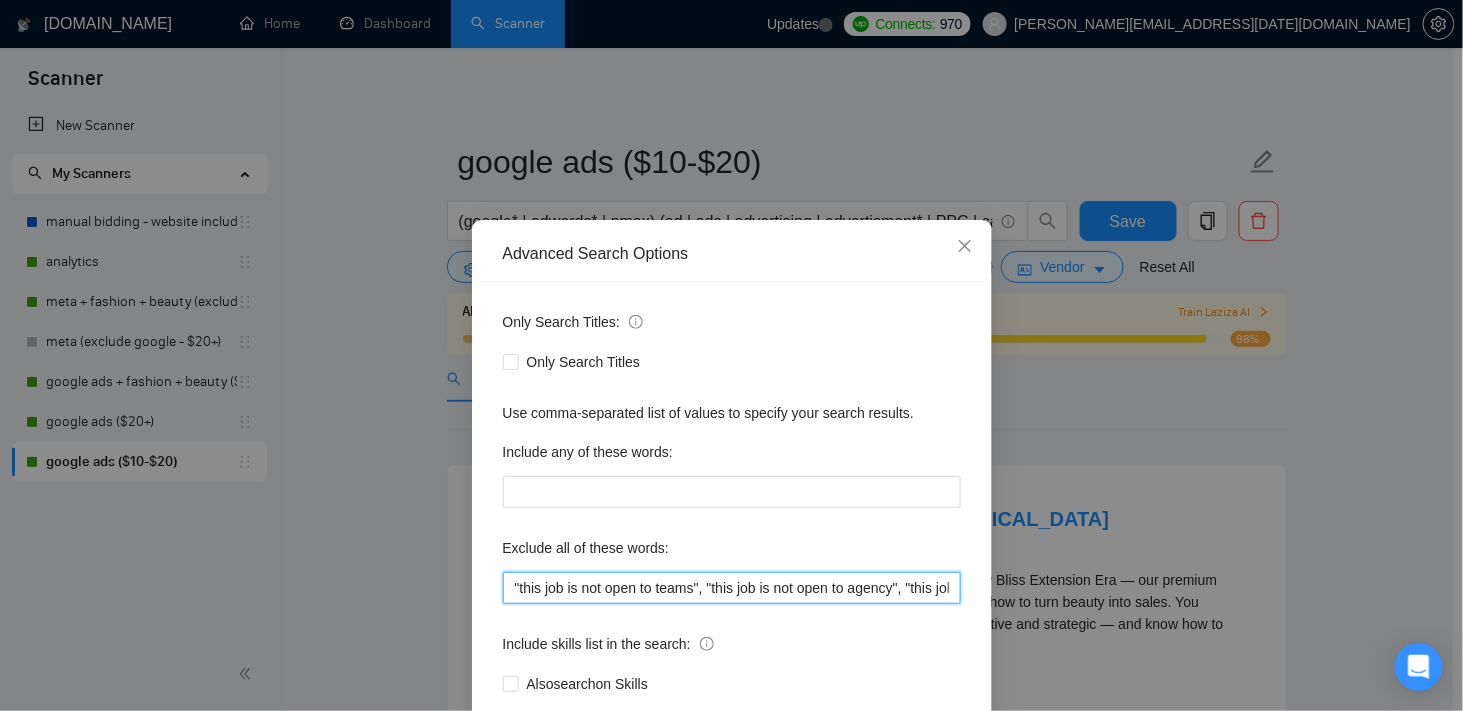 click on ""this job is not open to teams", "this job is not open to agency", "this job is not open to companies", "NO AGENCY", "Freelancers Only", "NOT AGENCY", "no agency", "no agencies", "individual only", "freelancers only", "No Agencies!", "independent contractors only", "***Freelancers Only,", "/Freelancers Only", ".Freelancers Only", ",Freelancers Only.", agency, agencies, (not agency), scratch, hacked, restriction, disapproved, amazon*, "no agencies", "no agency", influencer*, dropshipping, affiliate, cbd, wix, crypto, ebay, suspen*, crowdfunding, misrepresentation, law, estate, outreach, "content creation", backlink, fba, "link building", nft, influencer*, gambling, casino, followers, "cold calling", lead, funnel, app, saas, b2b, "social media manager", review, "blog writing", coach*, full-time, full time, creative designer, assistant*, saas*, [MEDICAL_DATA], pixel*, server-side, capi*, "freelance only", "not agency", "not agencies", "freelancers only"" at bounding box center [732, 588] 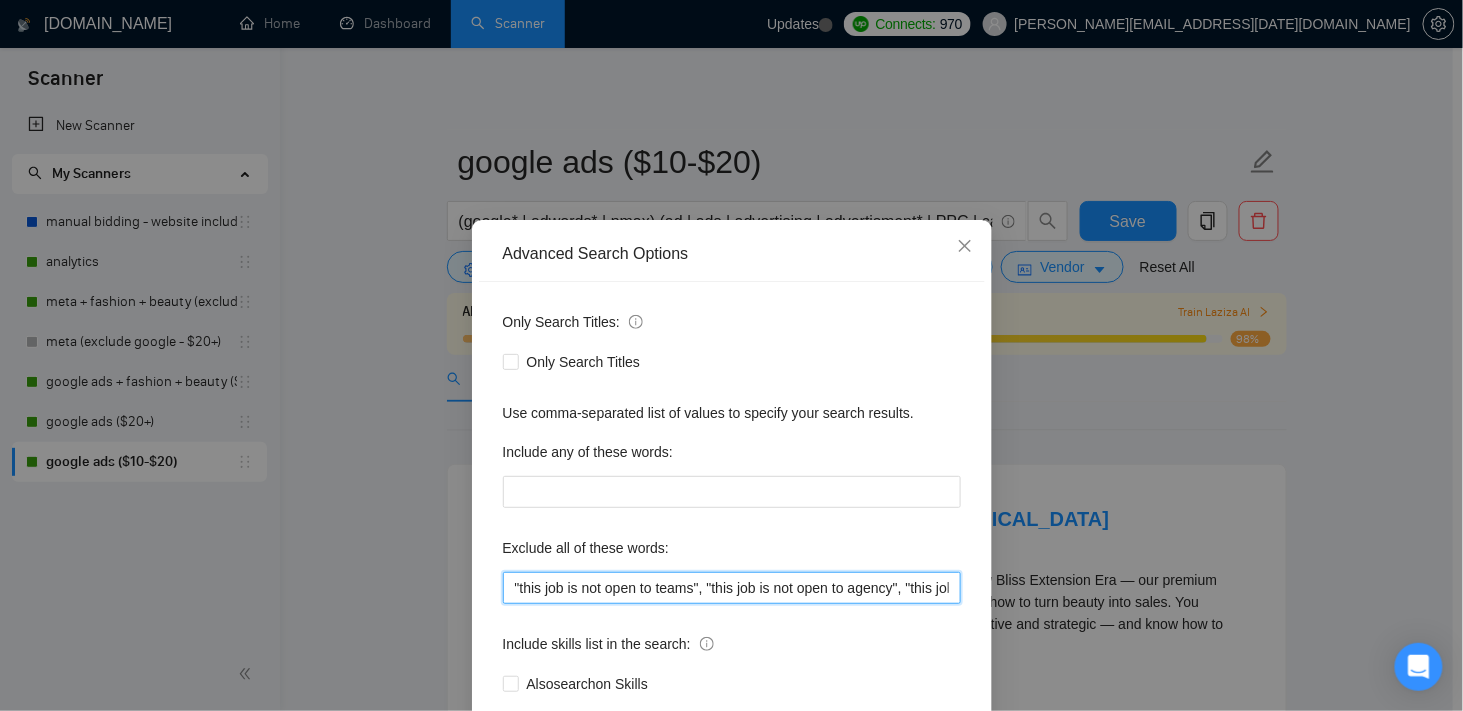 paste on "http*, www*," 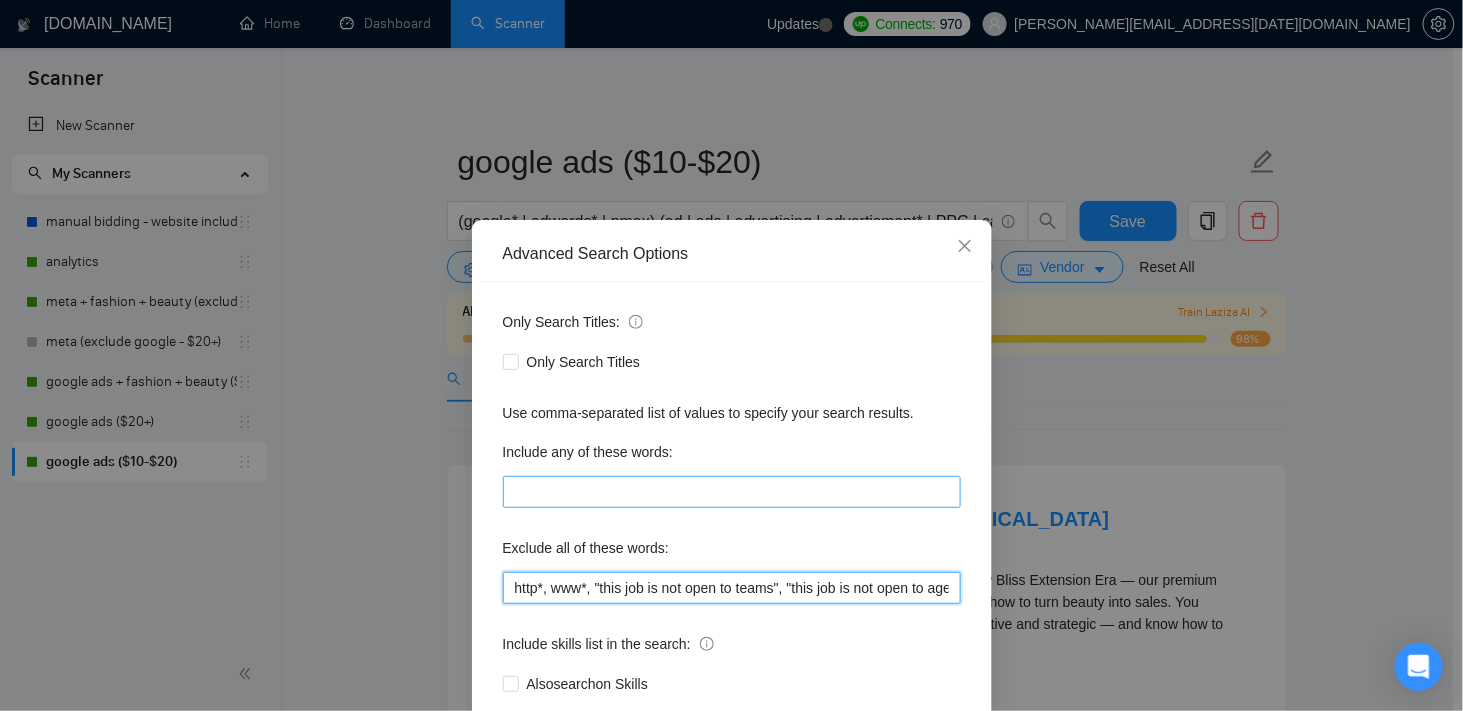 scroll, scrollTop: 120, scrollLeft: 0, axis: vertical 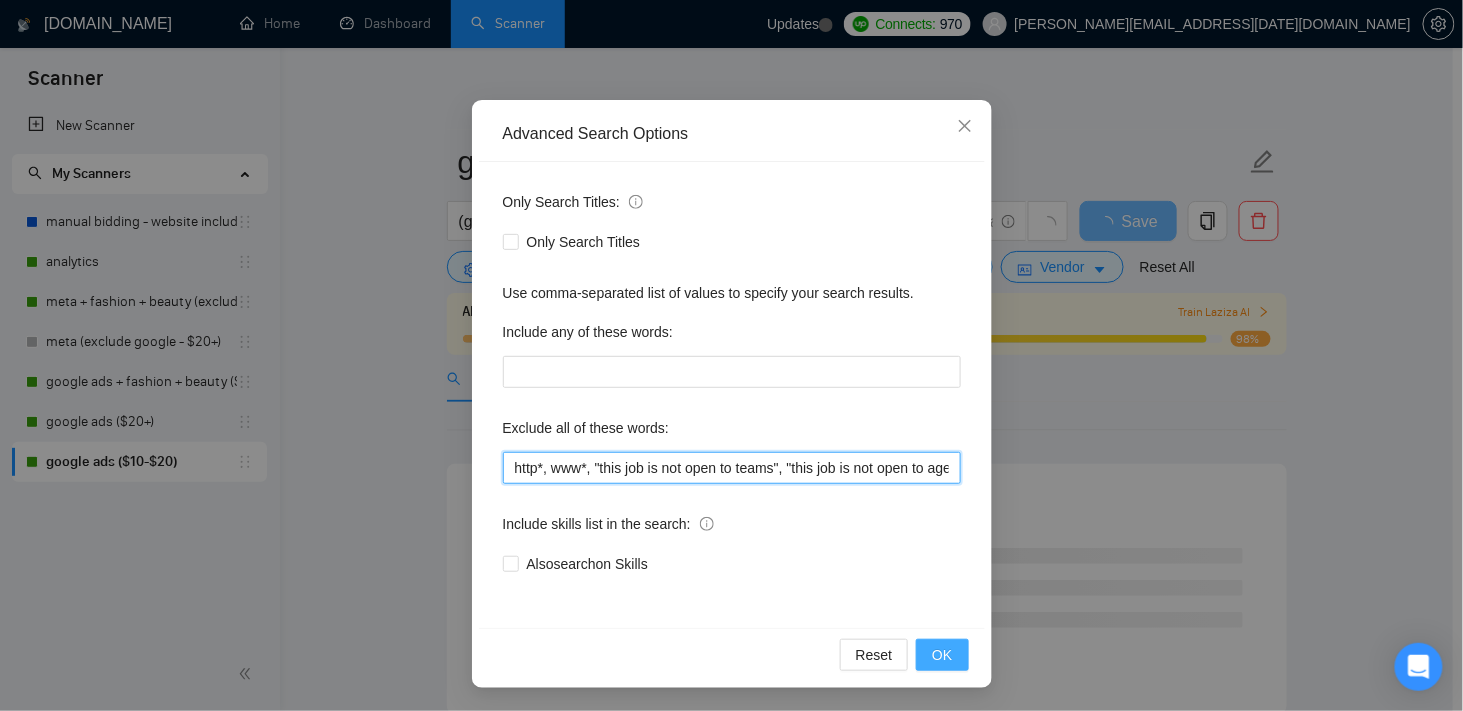 type on "http*, www*, "this job is not open to teams", "this job is not open to agency", "this job is not open to companies", "NO AGENCY", "Freelancers Only", "NOT AGENCY", "no agency", "no agencies", "individual only", "freelancers only", "No Agencies!", "independent contractors only", "***Freelancers Only,", "/Freelancers Only", ".Freelancers Only", ",Freelancers Only.", agency, agencies, (not agency), scratch, hacked, restriction, disapproved, amazon*, "no agencies", "no agency", influencer*, dropshipping, affiliate, cbd, wix, crypto, ebay, suspen*, crowdfunding, misrepresentation, law, estate, outreach, "content creation", backlink, fba, "link building", nft, influencer*, gambling, casino, followers, "cold calling", lead, funnel, app, saas, b2b, "social media manager", review, "blog writing", coach*, full-time, full time, creative designer, assistant*, saas*, lead*, test, pixel*, server-side, capi*, "freelance only", "not agency", "not agencies", "freelancers only"" 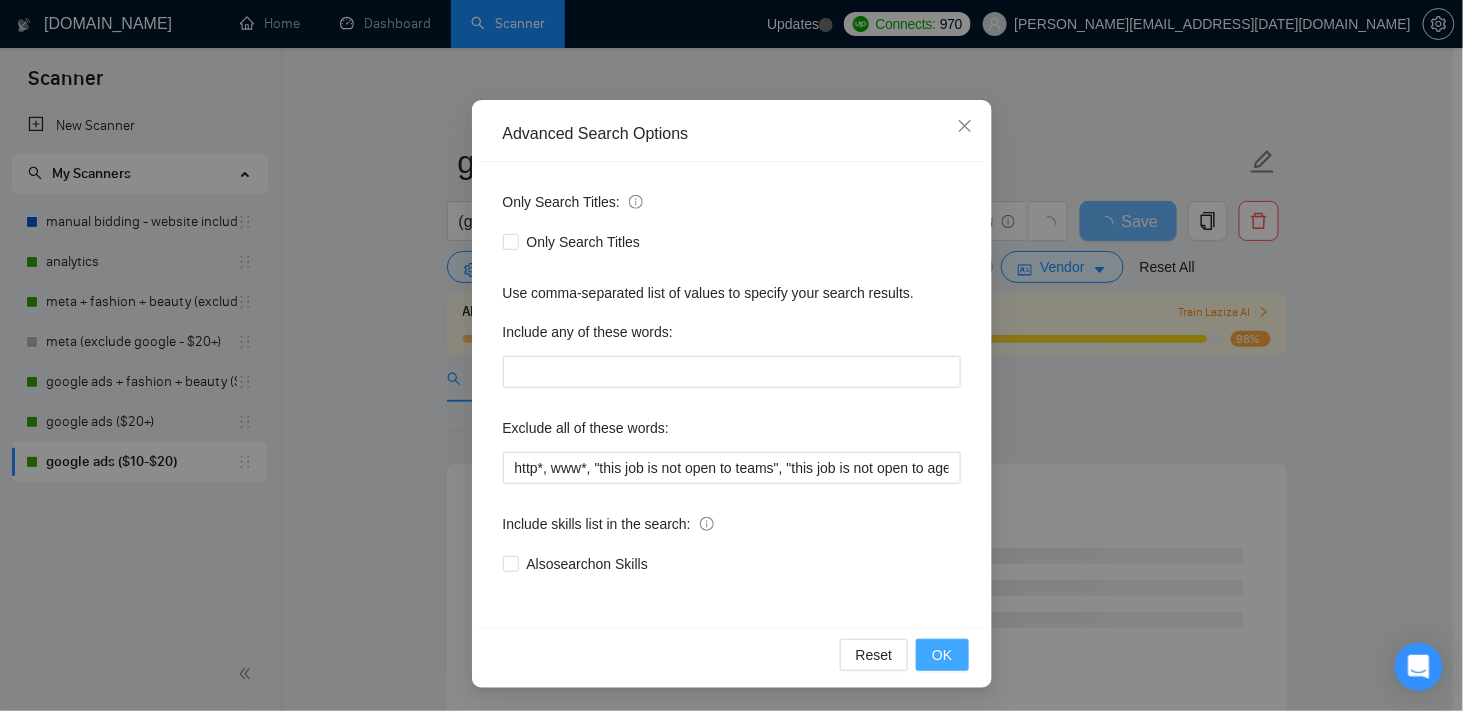 click on "OK" at bounding box center [942, 655] 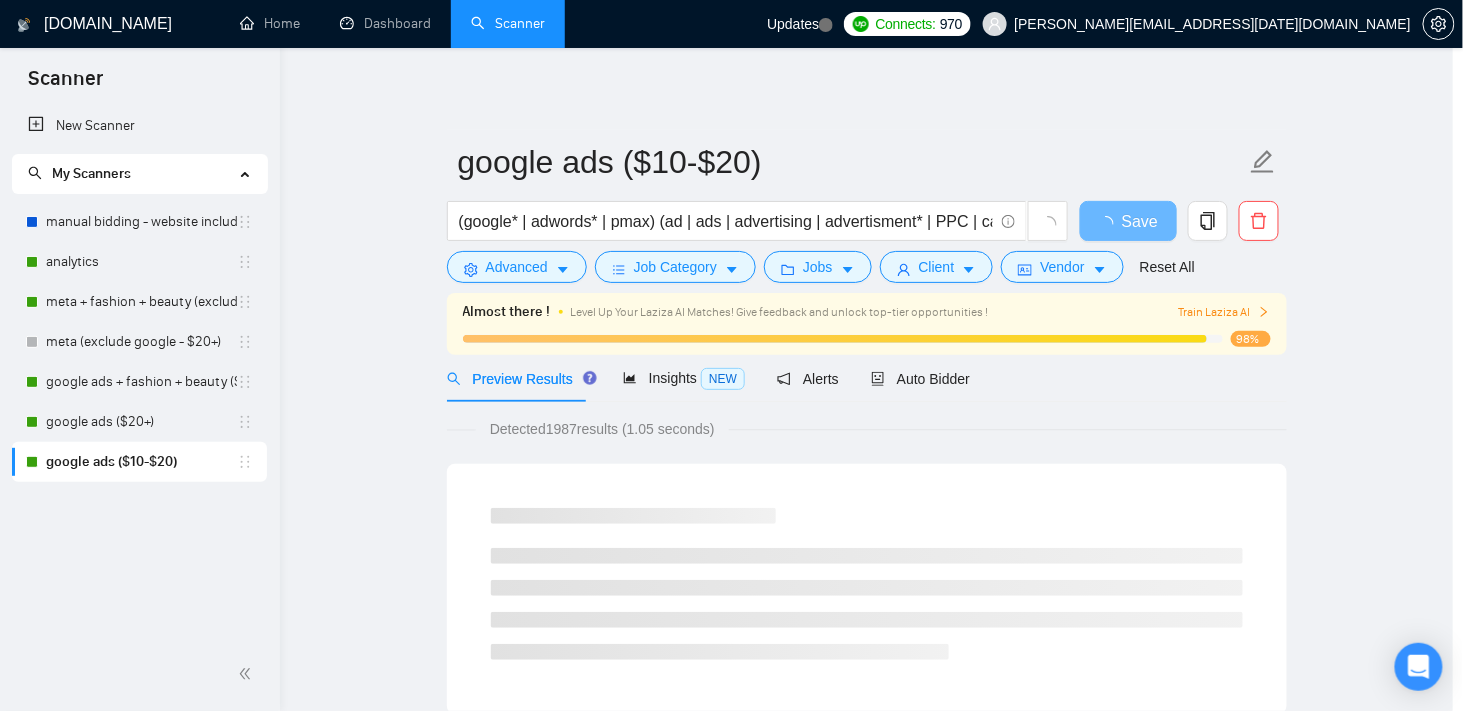 scroll, scrollTop: 20, scrollLeft: 0, axis: vertical 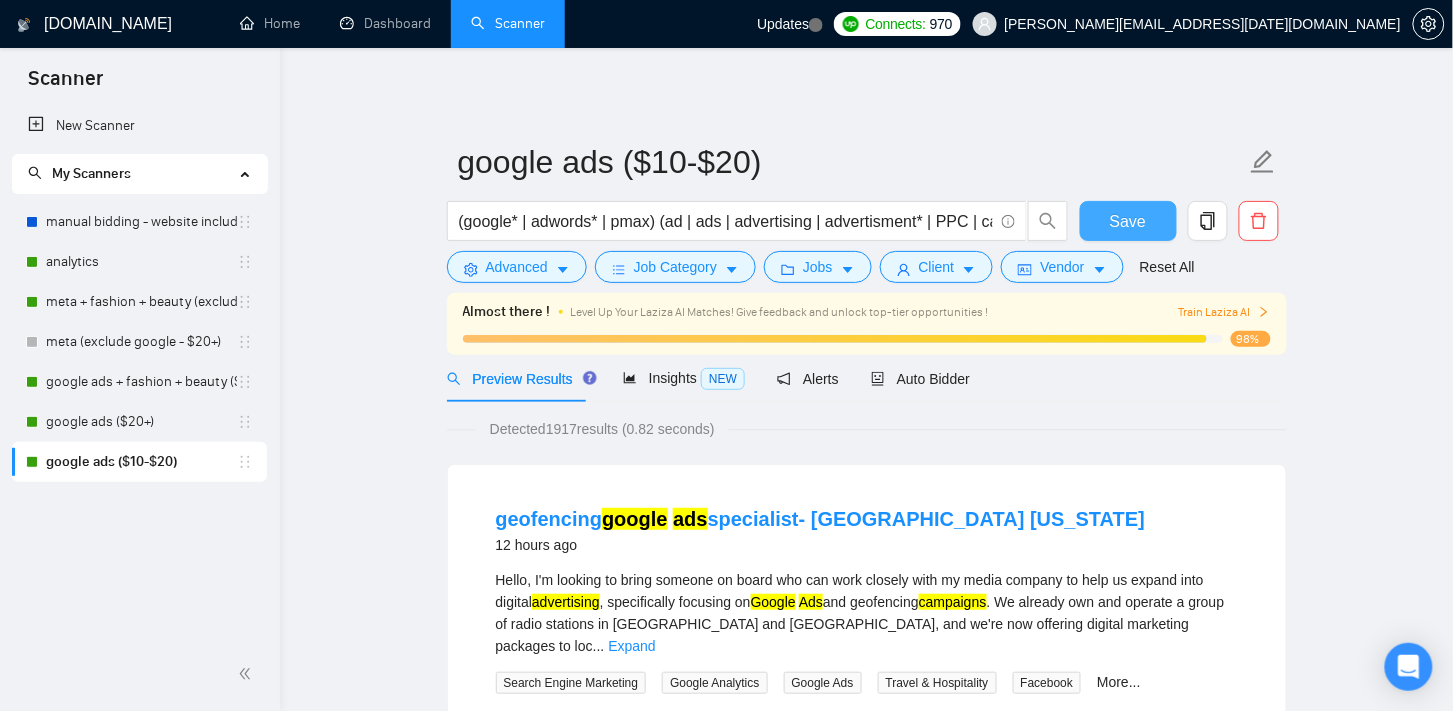 click on "Save" at bounding box center [1128, 221] 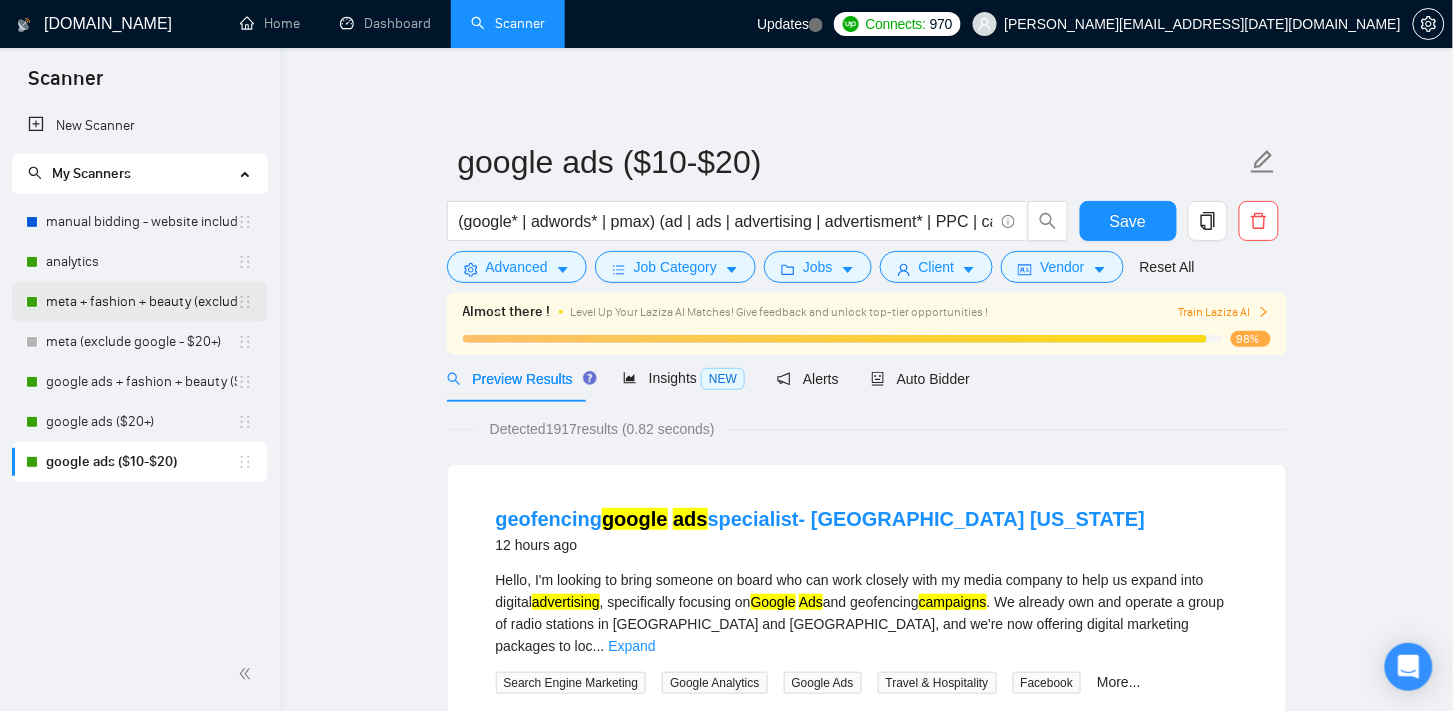 click on "meta + fashion + beauty (exclude google - $20+)" at bounding box center (141, 302) 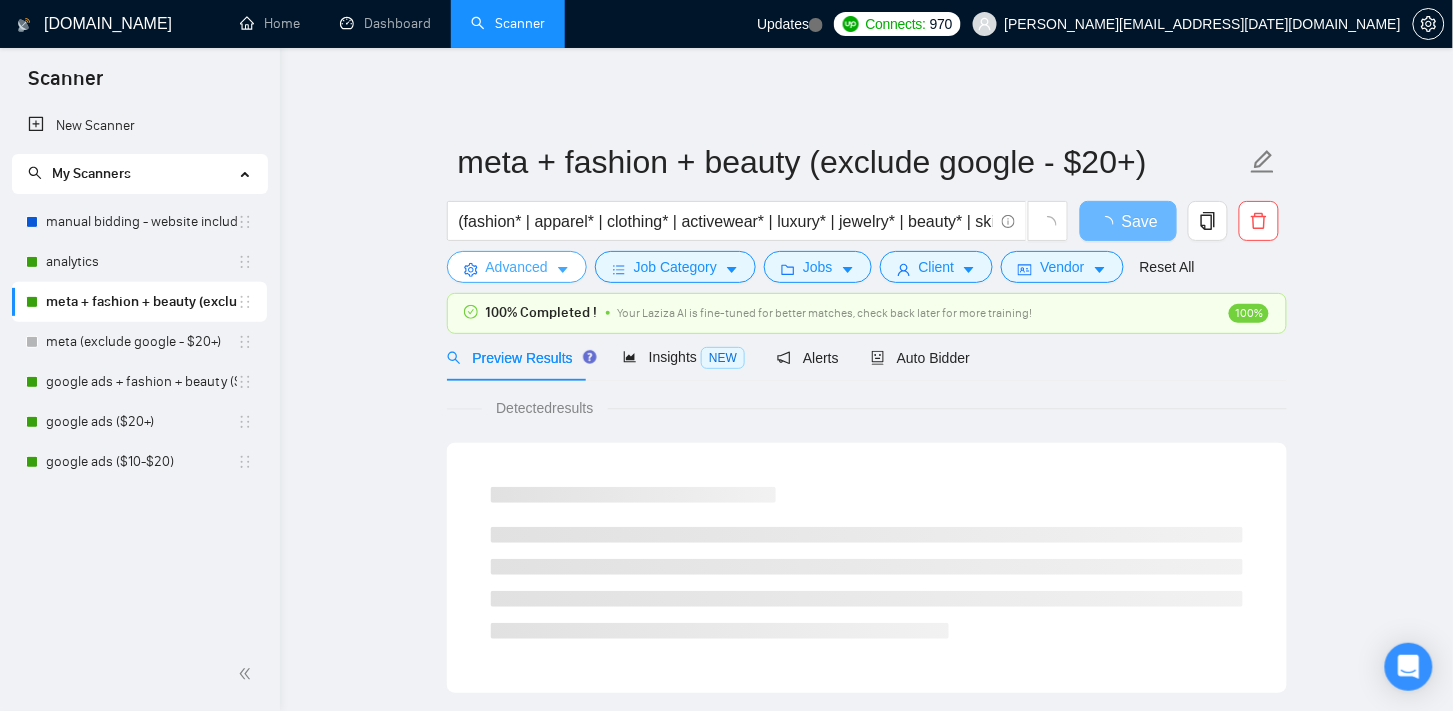 click on "Advanced" at bounding box center [517, 267] 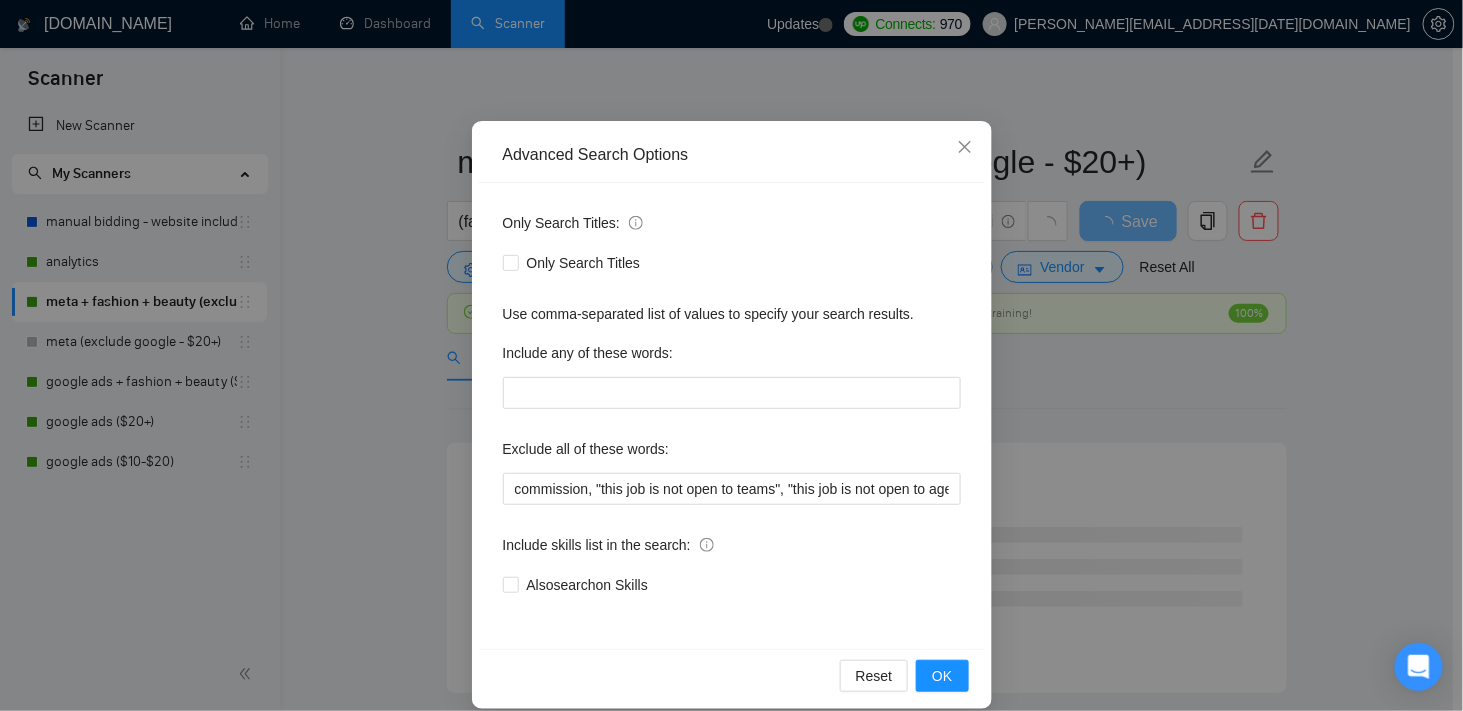 scroll, scrollTop: 120, scrollLeft: 0, axis: vertical 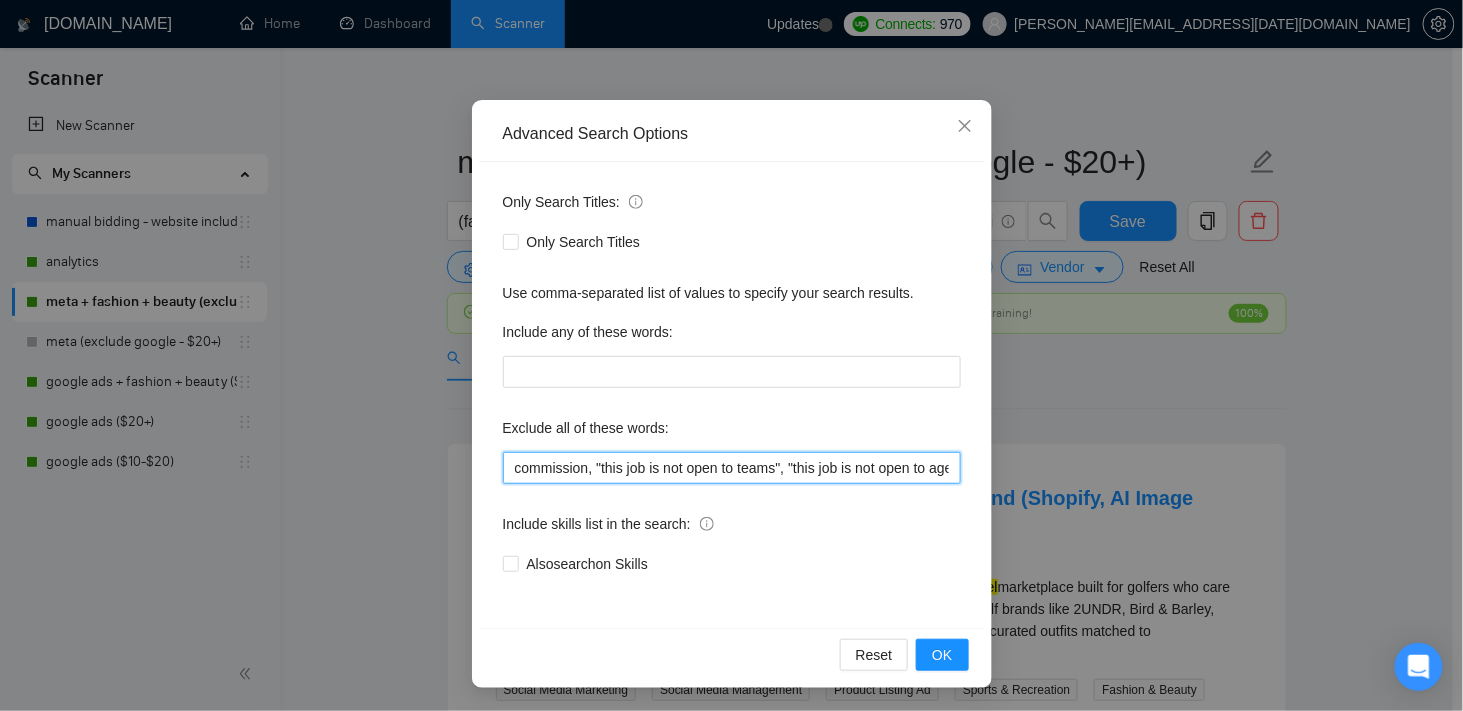 click on "commission, "this job is not open to teams", "this job is not open to agency", "this job is not open to companies", "NO AGENCY", "Freelancers Only", "NOT AGENCY", "no agency", "no agencies", "individual only", "freelancers only", "No Agencies!", "independent contractors only", "***Freelancers Only,", "/Freelancers Only", ".Freelancers Only", ",Freelancers Only.", agency, agencies, (not agency), scratch, hacked, restriction, disapproved, test, comic*, amazon*, "no agencies", "no agency", influencer*, seo, dropshipping, affiliate, cbd, wix, crypto, ebay, suspen*, crowdfunding, misrepresentation, law, estate, outreach, "content creation", backlink, fba, "link building", nft, influencer*, gambling, casino, followers, "cold calling", funnel, app, b2b, "social media manager", review, "blog writing", coach*, full-time, full time, creative designer, assistant*, saas*, lead*, google*, pixel*, track*, server-side, capi*, "freelance only", "not agency", "not agencies", "freelancers only"" at bounding box center (732, 468) 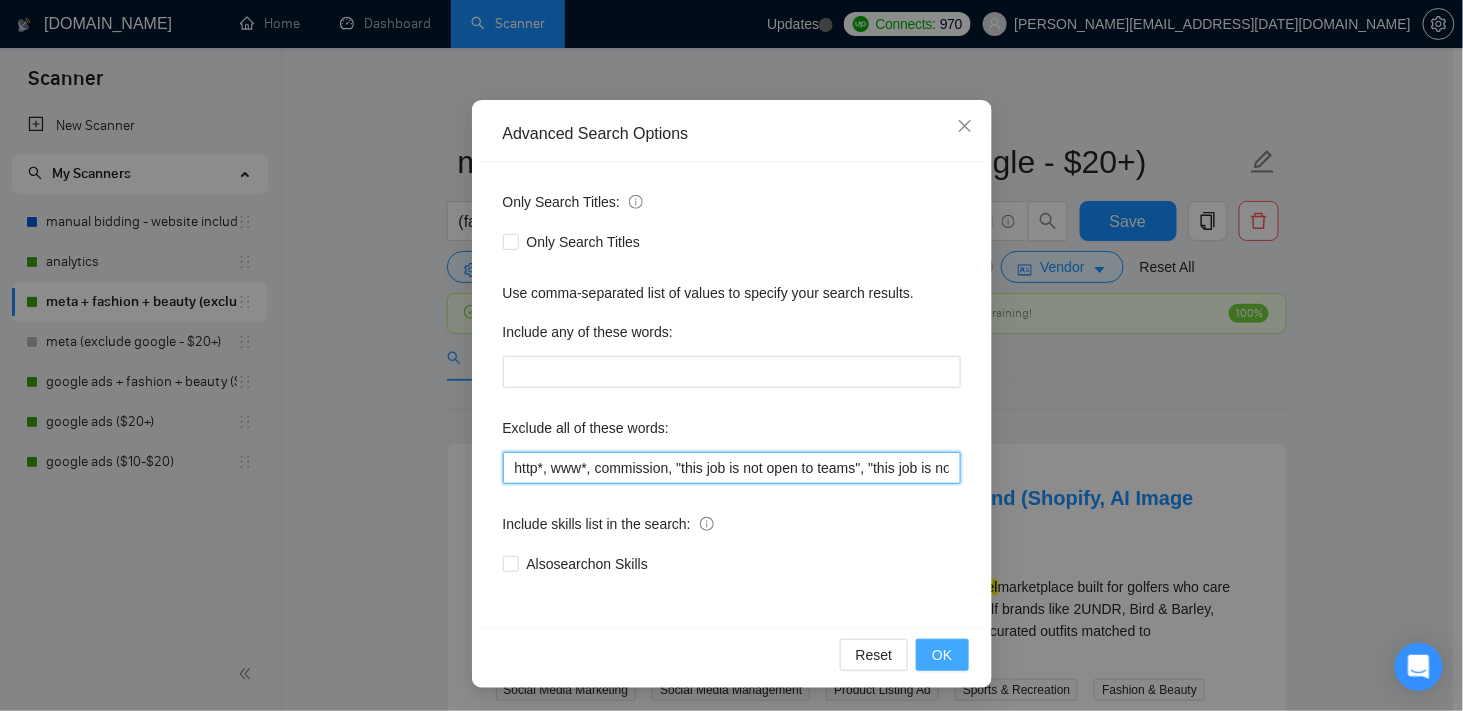type on "http*, www*, commission, "this job is not open to teams", "this job is not open to agency", "this job is not open to companies", "NO AGENCY", "Freelancers Only", "NOT AGENCY", "no agency", "no agencies", "individual only", "freelancers only", "No Agencies!", "independent contractors only", "***Freelancers Only,", "/Freelancers Only", ".Freelancers Only", ",Freelancers Only.", agency, agencies, (not agency), scratch, hacked, restriction, disapproved, test, comic*, amazon*, "no agencies", "no agency", influencer*, seo, dropshipping, affiliate, cbd, wix, crypto, ebay, suspen*, crowdfunding, misrepresentation, law, estate, outreach, "content creation", backlink, fba, "link building", nft, influencer*, gambling, casino, followers, "cold calling", funnel, app, b2b, "social media manager", review, "blog writing", coach*, full-time, full time, creative designer, assistant*, saas*, lead*, google*, pixel*, track*, server-side, capi*, "freelance only", "not agency", "not agencies", "freelancers only"" 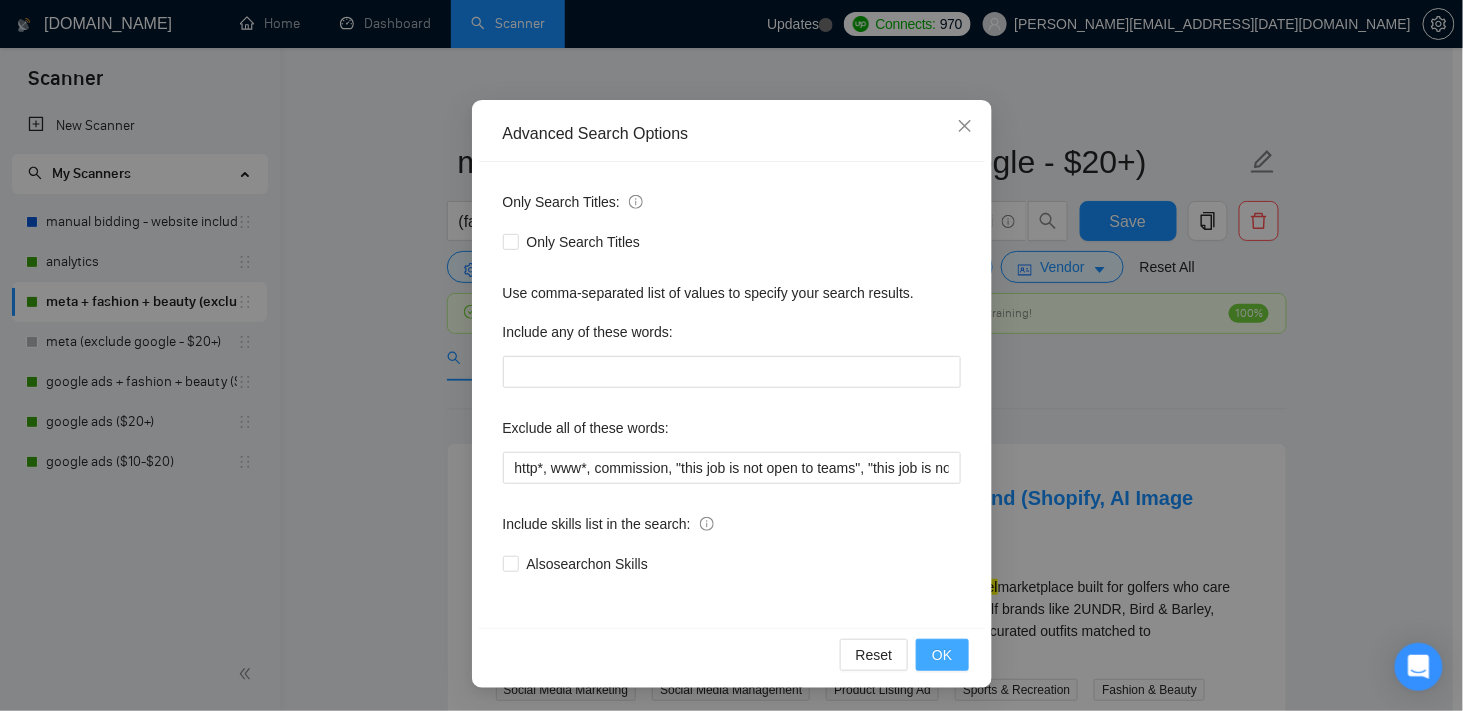 click on "OK" at bounding box center [942, 655] 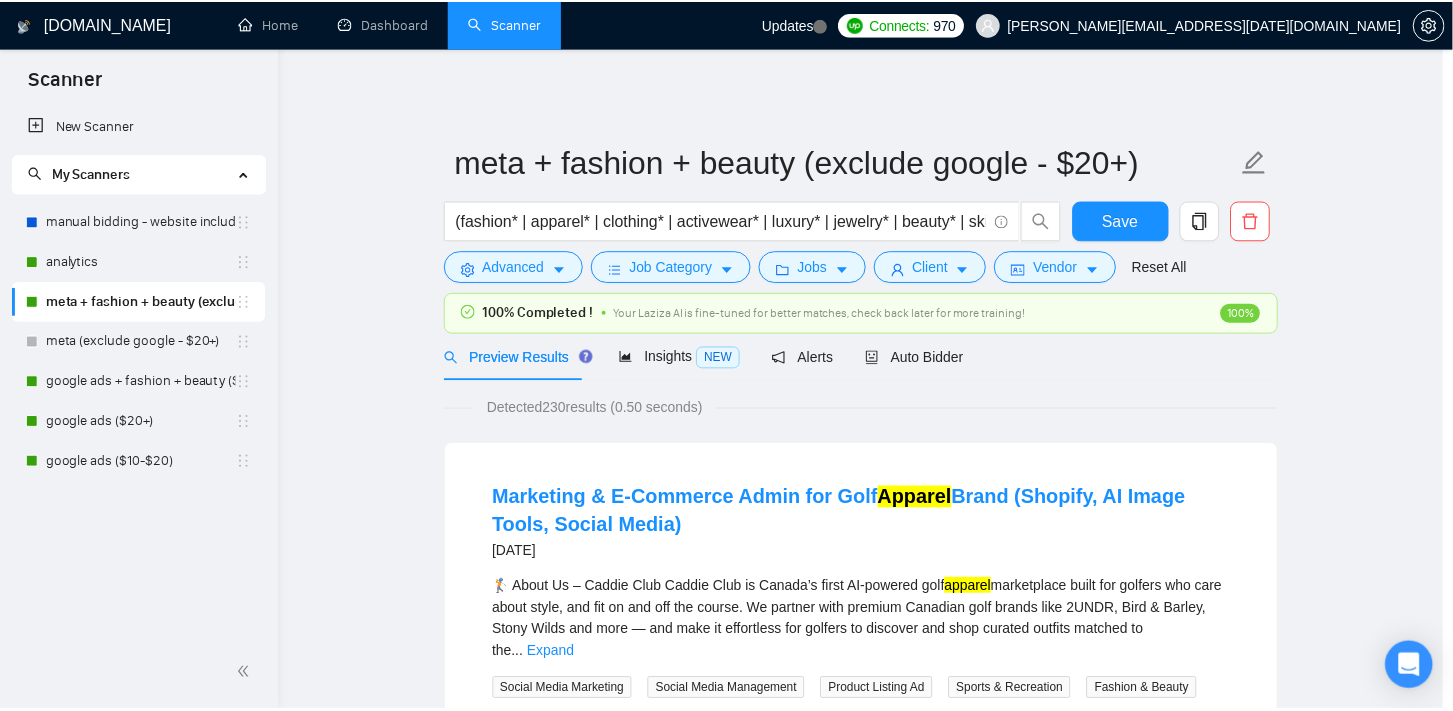 scroll, scrollTop: 20, scrollLeft: 0, axis: vertical 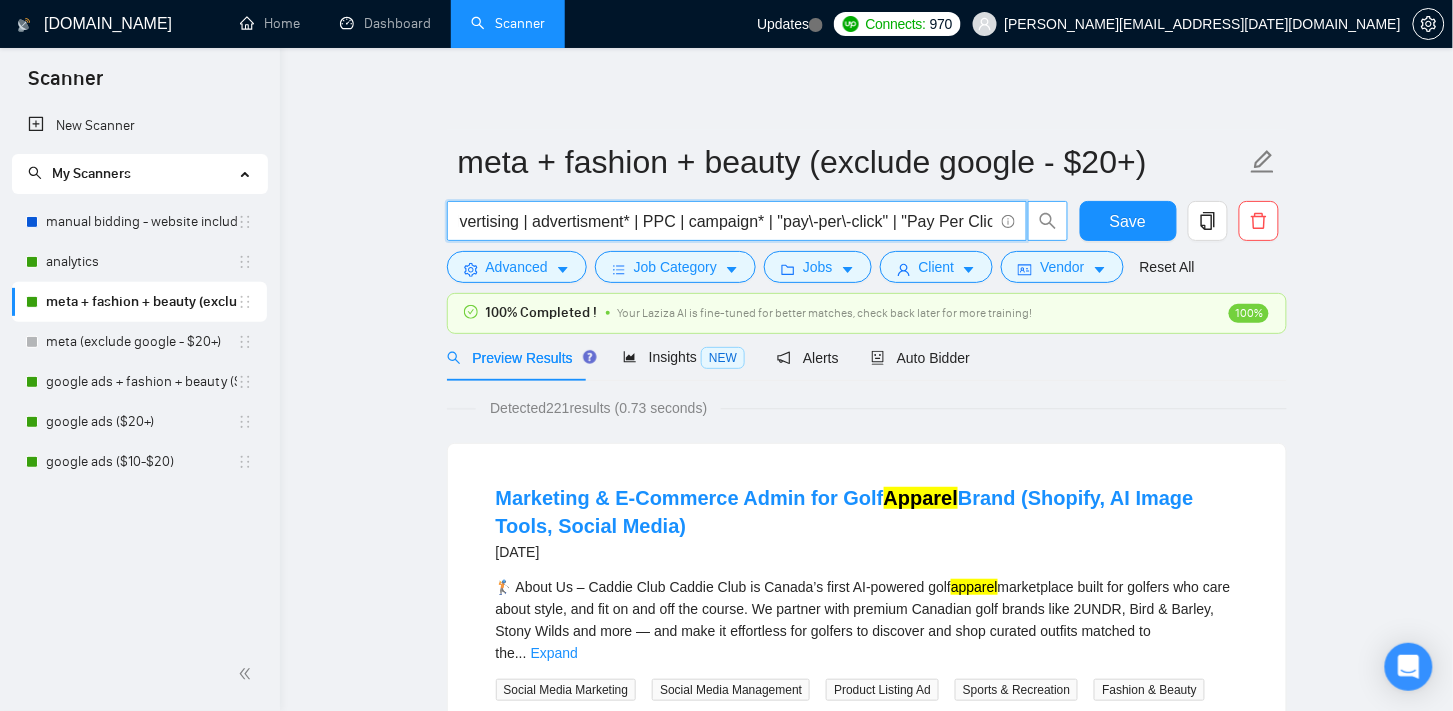 drag, startPoint x: 911, startPoint y: 217, endPoint x: 1060, endPoint y: 210, distance: 149.16434 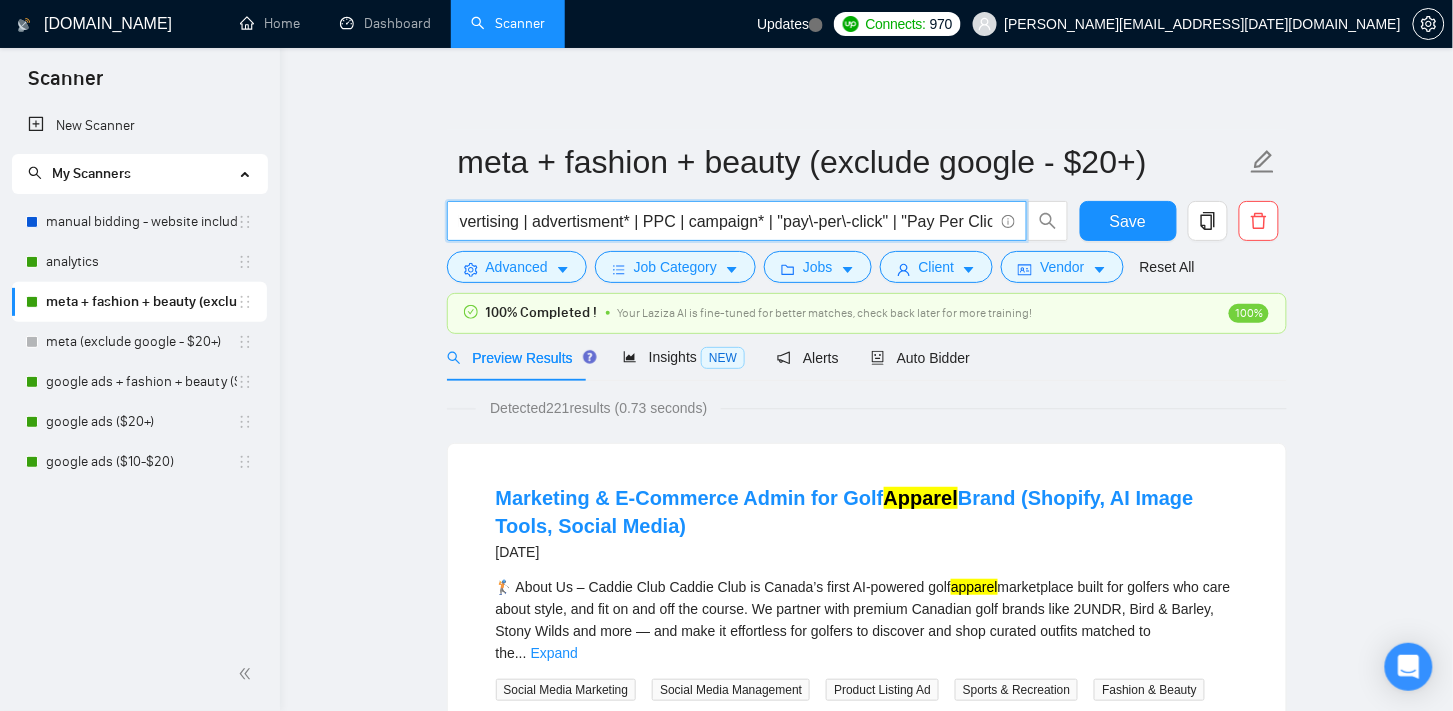 click on "(fashion* | apparel* | clothing* | activewear* | luxury* | jewelry* | beauty* | skincare* | haircare* | wellness* | cosmetic* | bodycare*) (meta* | facebook* | "face book" | instagram) (ad | ads | advertising | advertisment* | PPC | campaign* | "pay\-per\-click" | "Pay Per Click")" at bounding box center (726, 221) 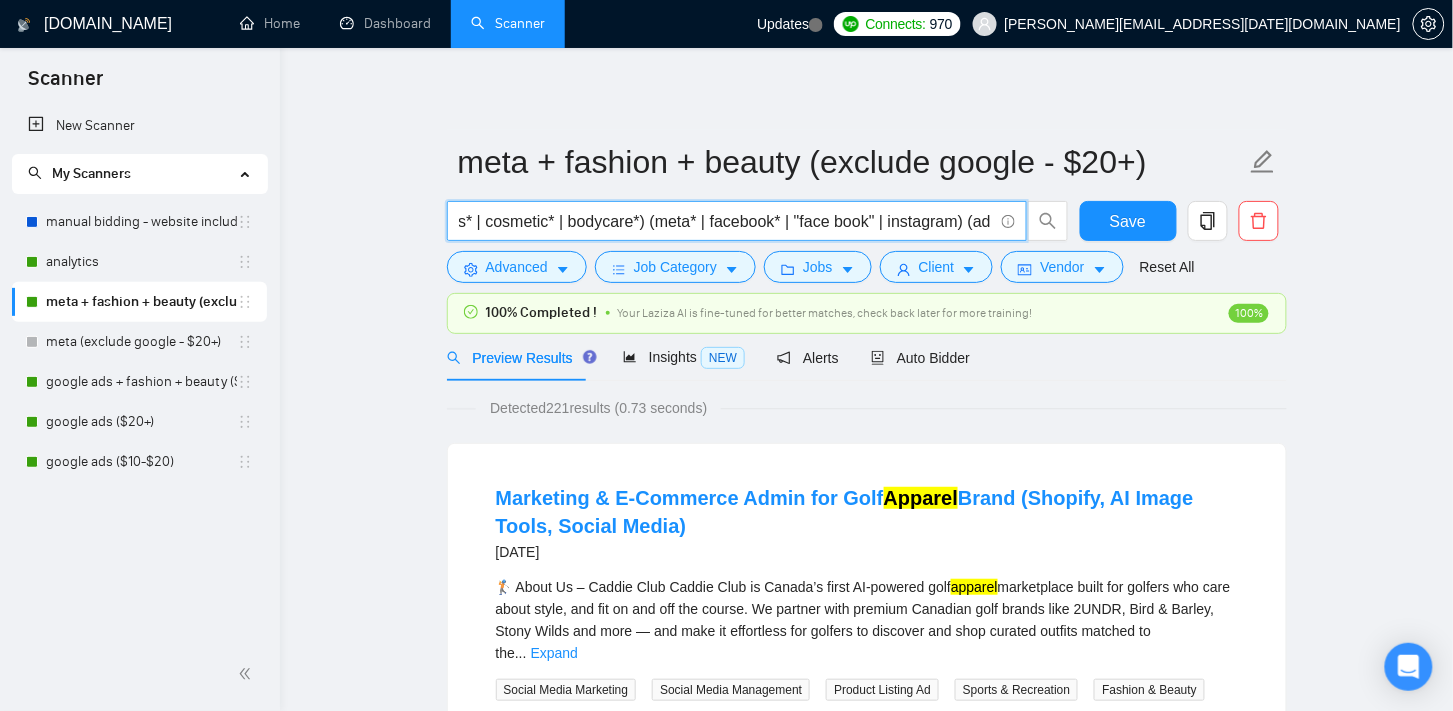 scroll, scrollTop: 0, scrollLeft: 756, axis: horizontal 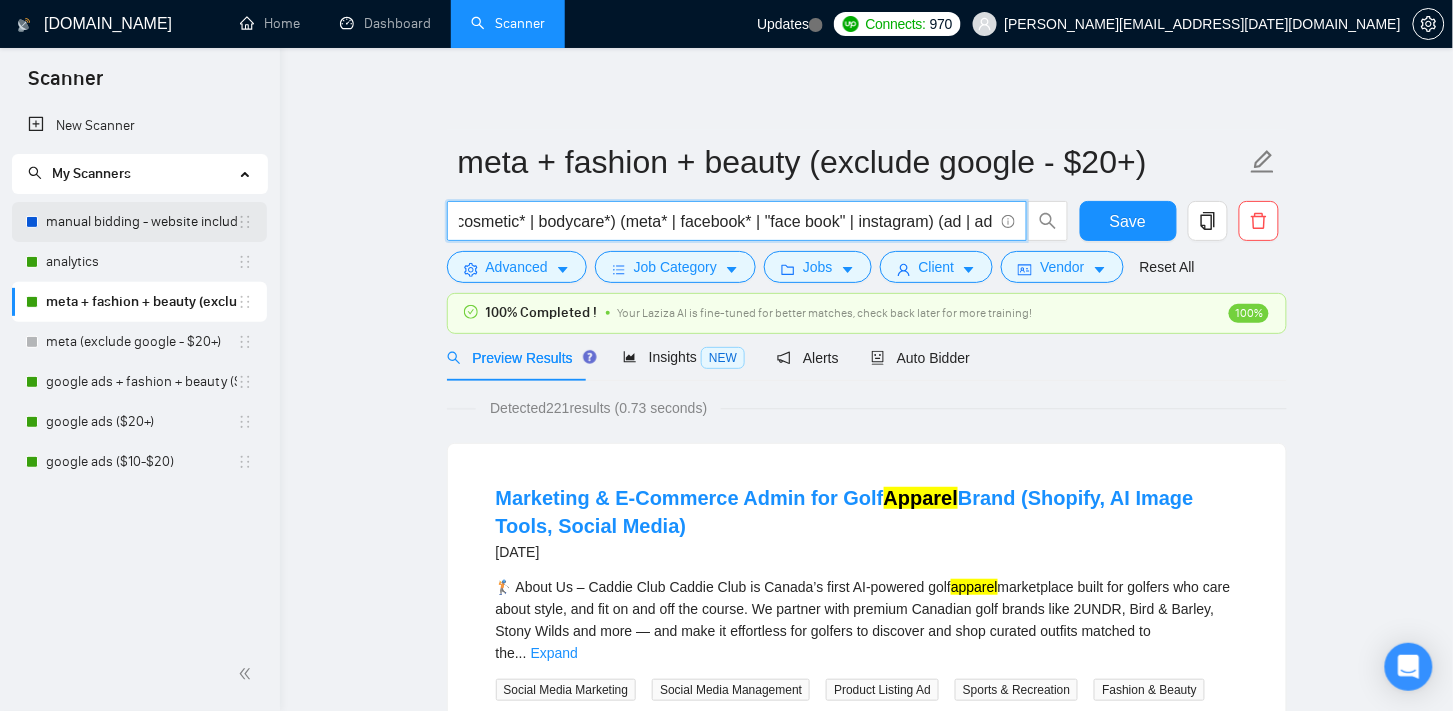 click on "manual bidding - website included" at bounding box center [141, 222] 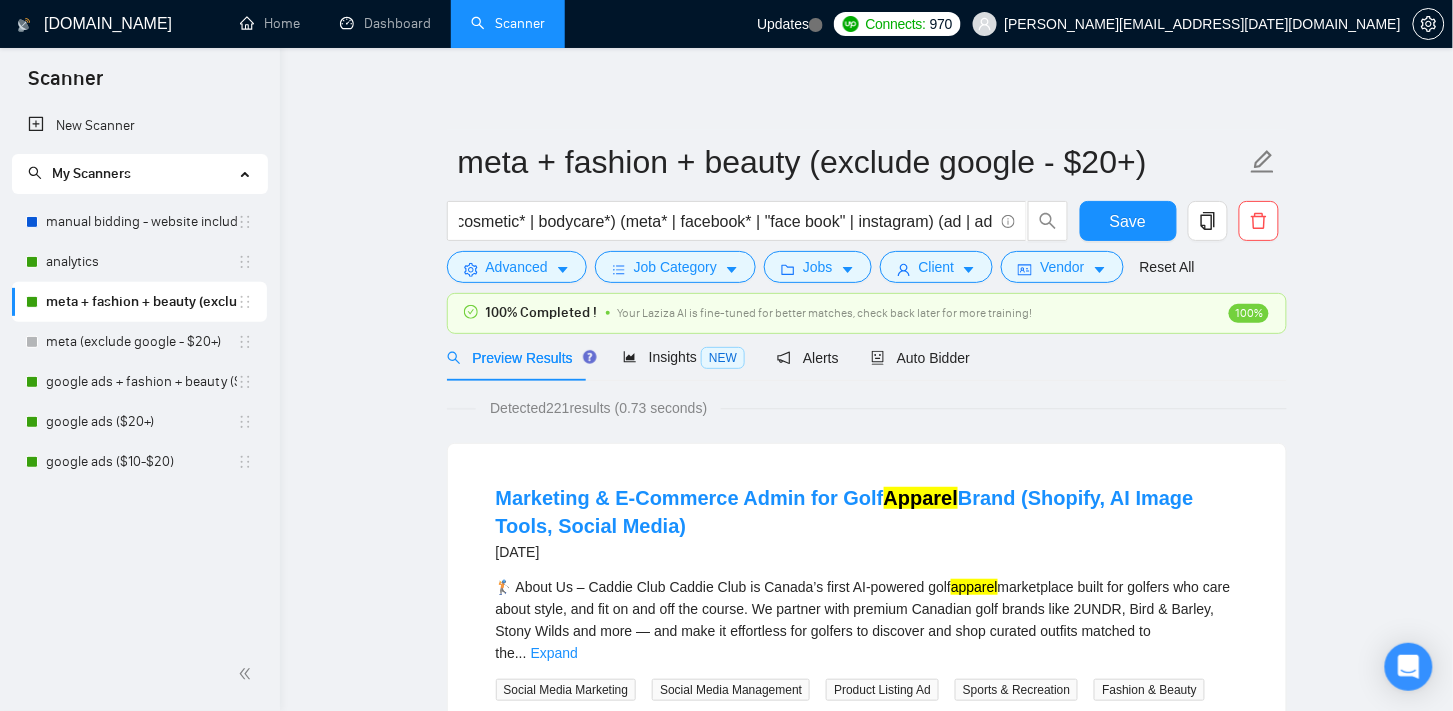 scroll, scrollTop: 0, scrollLeft: 0, axis: both 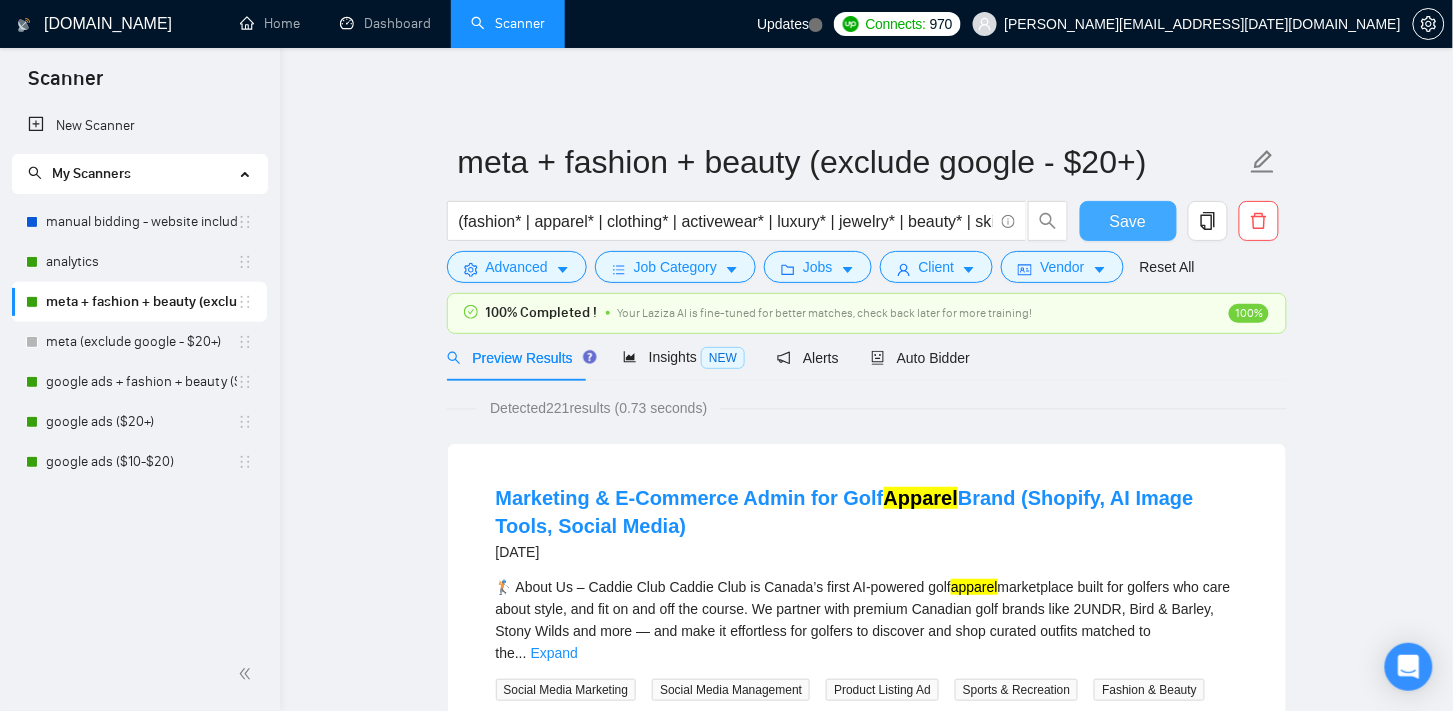click on "Save" at bounding box center (1128, 221) 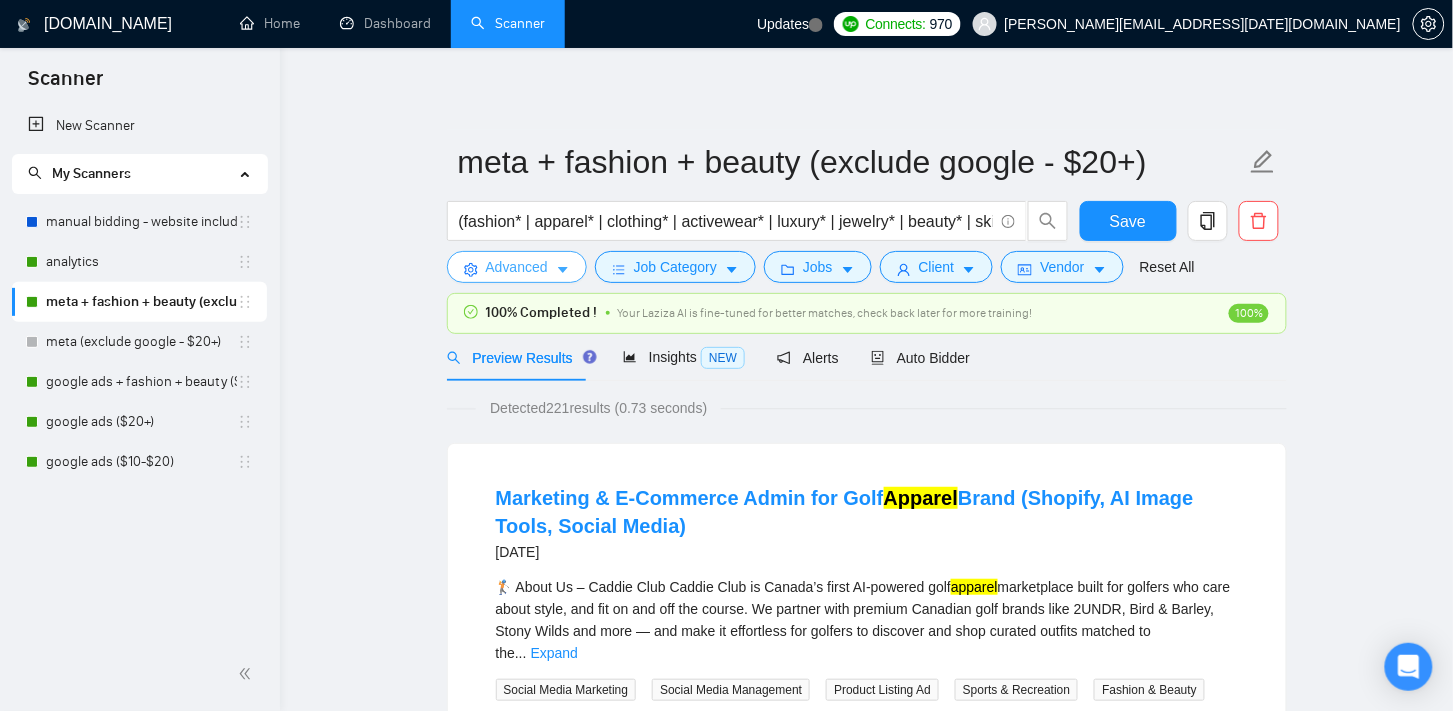 click on "Advanced" at bounding box center (517, 267) 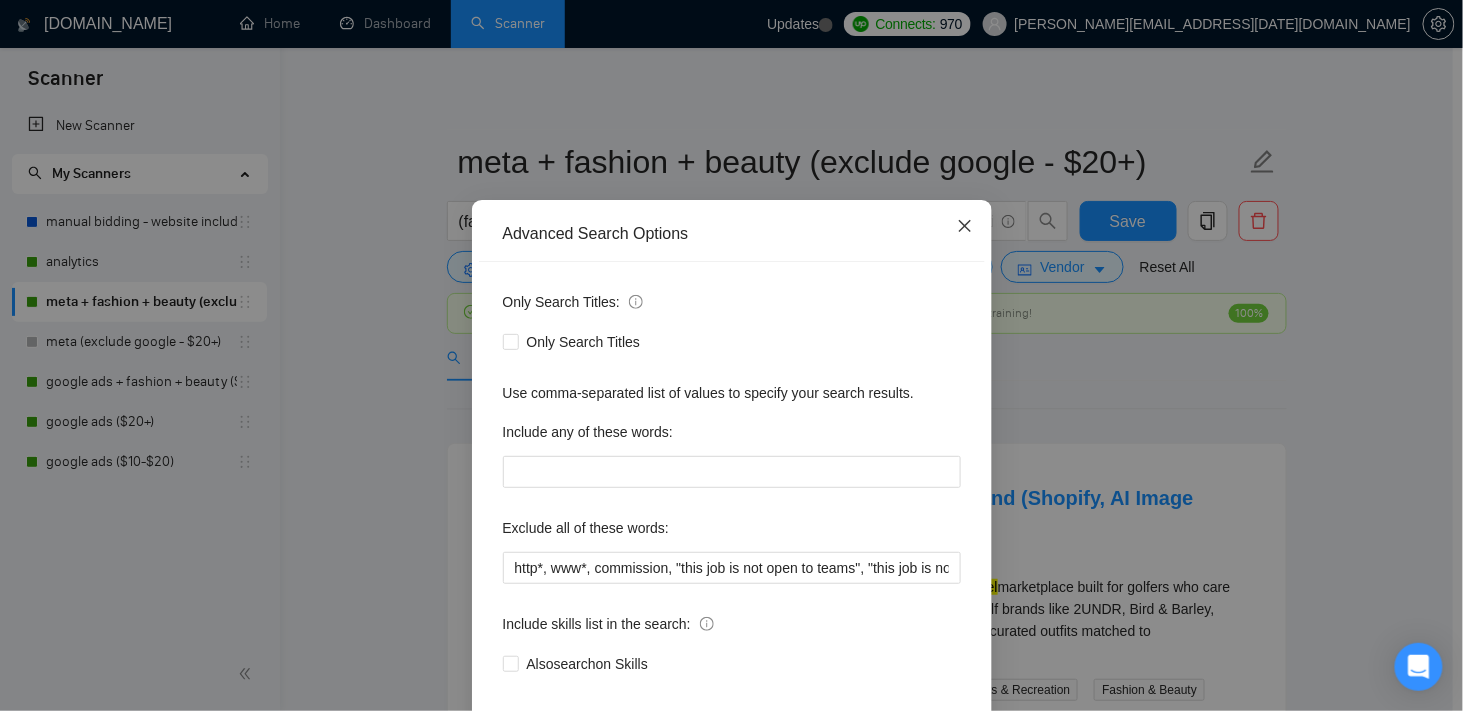 click 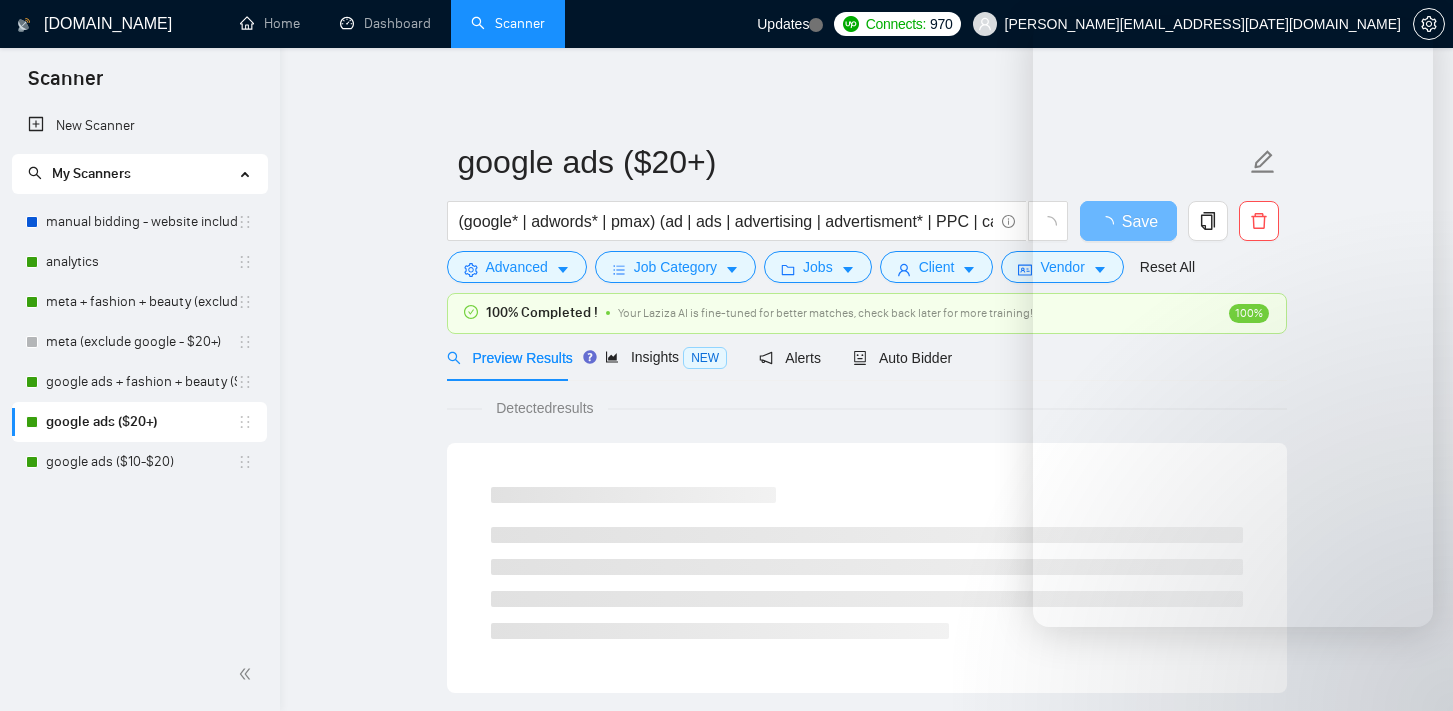 scroll, scrollTop: 0, scrollLeft: 0, axis: both 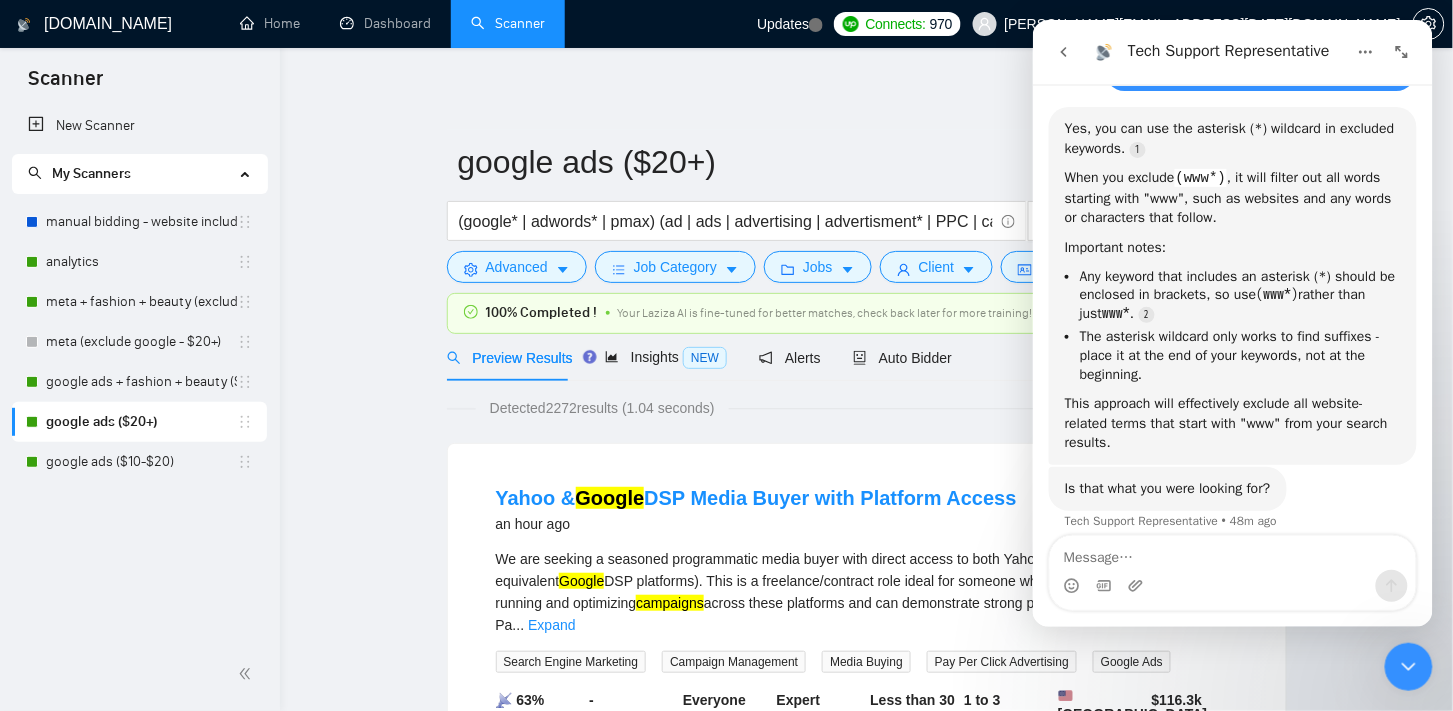 click 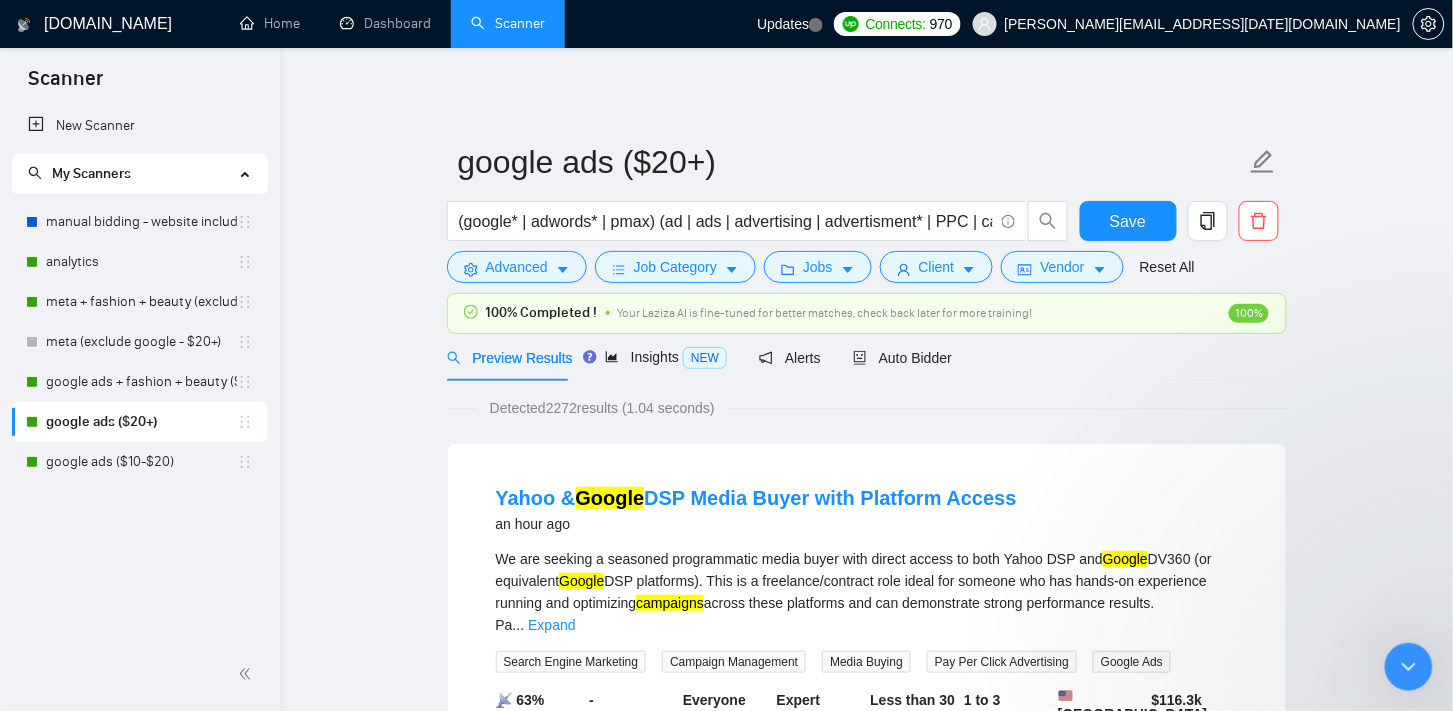 scroll, scrollTop: 0, scrollLeft: 0, axis: both 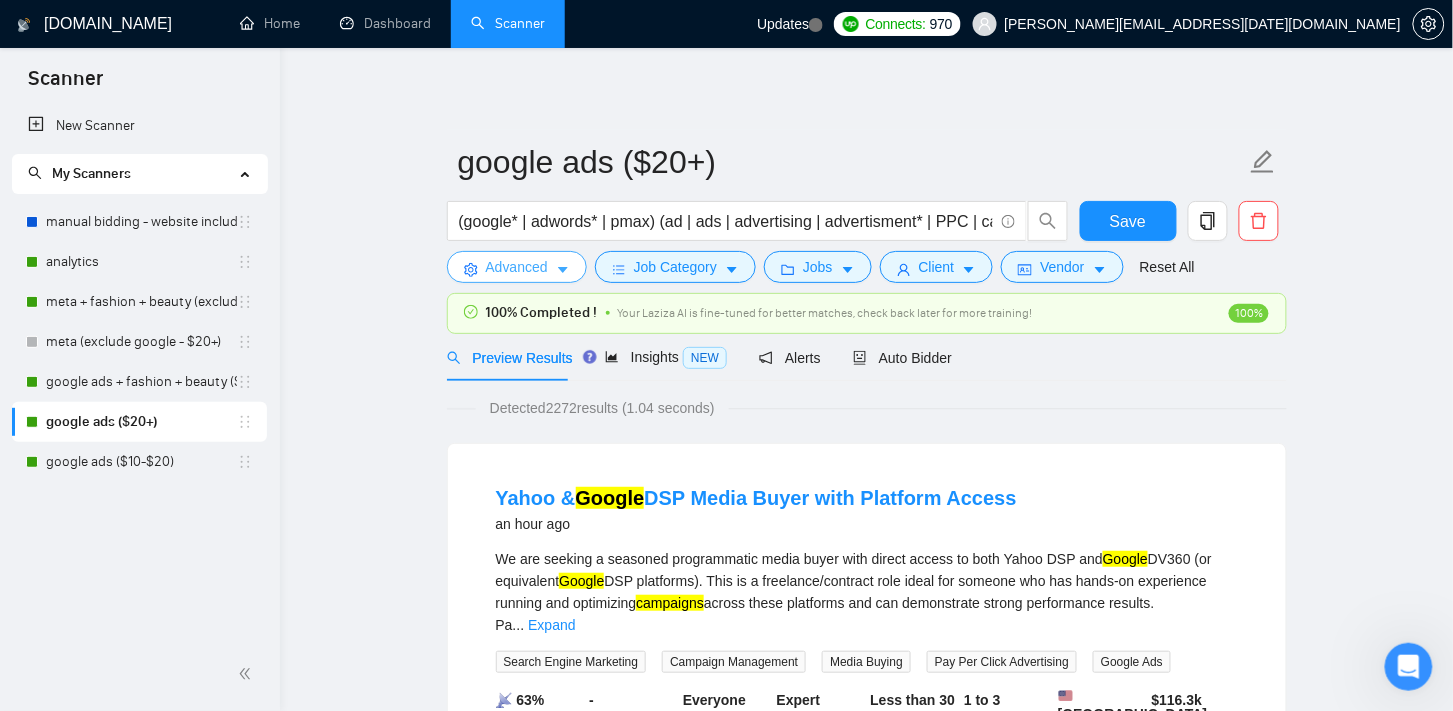 click 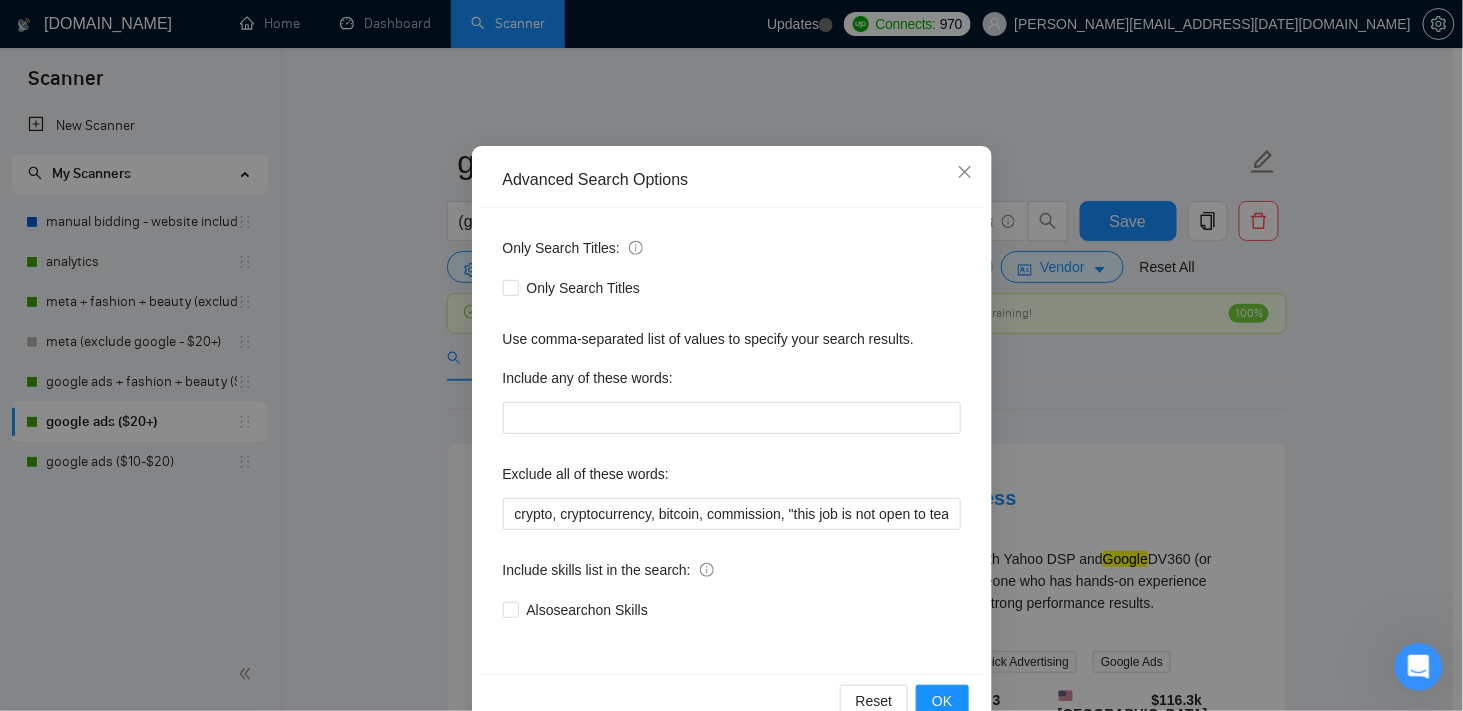 scroll, scrollTop: 120, scrollLeft: 0, axis: vertical 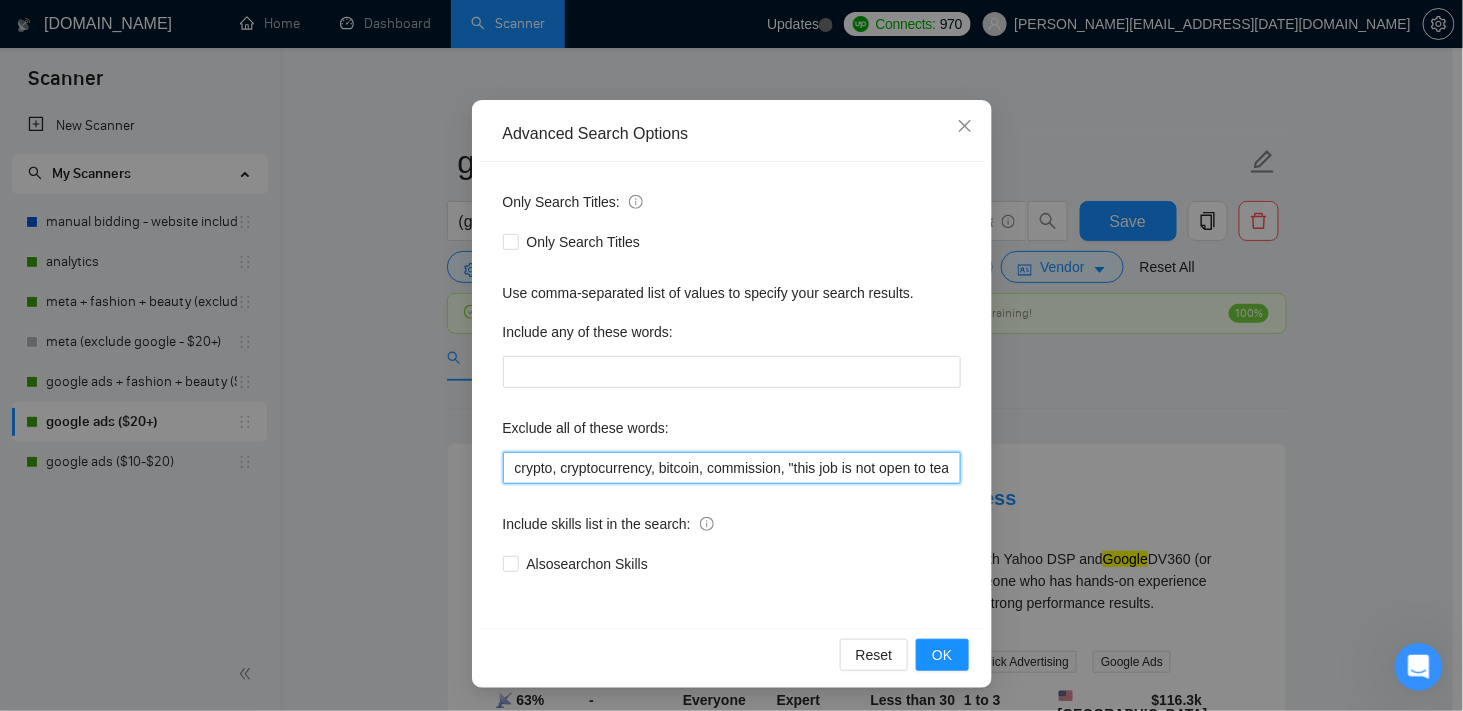 click on "crypto, cryptocurrency, bitcoin, commission, "this job is not open to teams", "this job is not open to agency", "this job is not open to companies", "NO AGENCY", "Freelancers Only", "NOT AGENCY", "no agency", "no agencies", "individual only", "freelancers only", "No Agencies!", "independent contractors only", "***Freelancers Only,", "/Freelancers Only", ".Freelancers Only", ",Freelancers Only.", agency, agencies, (not agency), scratch, hacked, restriction, disapproved, amazon*, "no agencies", "no agency", influencer*, dropshipping, affiliate, cbd, wix, crypto, ebay, suspen*, crowdfunding, misrepresentation, law, estate, outreach, "content creation", backlink, fba, "link building", nft, influencer*, gambling, casino, followers, "cold calling", lead, funnel, app, saas, b2b, "social media manager", review, "blog writing", coach*, full-time, full time, creative designer, assistant*, saas*, [MEDICAL_DATA], pixel*, server-side, capi*, "freelance only", "not agency", "not agencies", "freelancers only"" at bounding box center [732, 468] 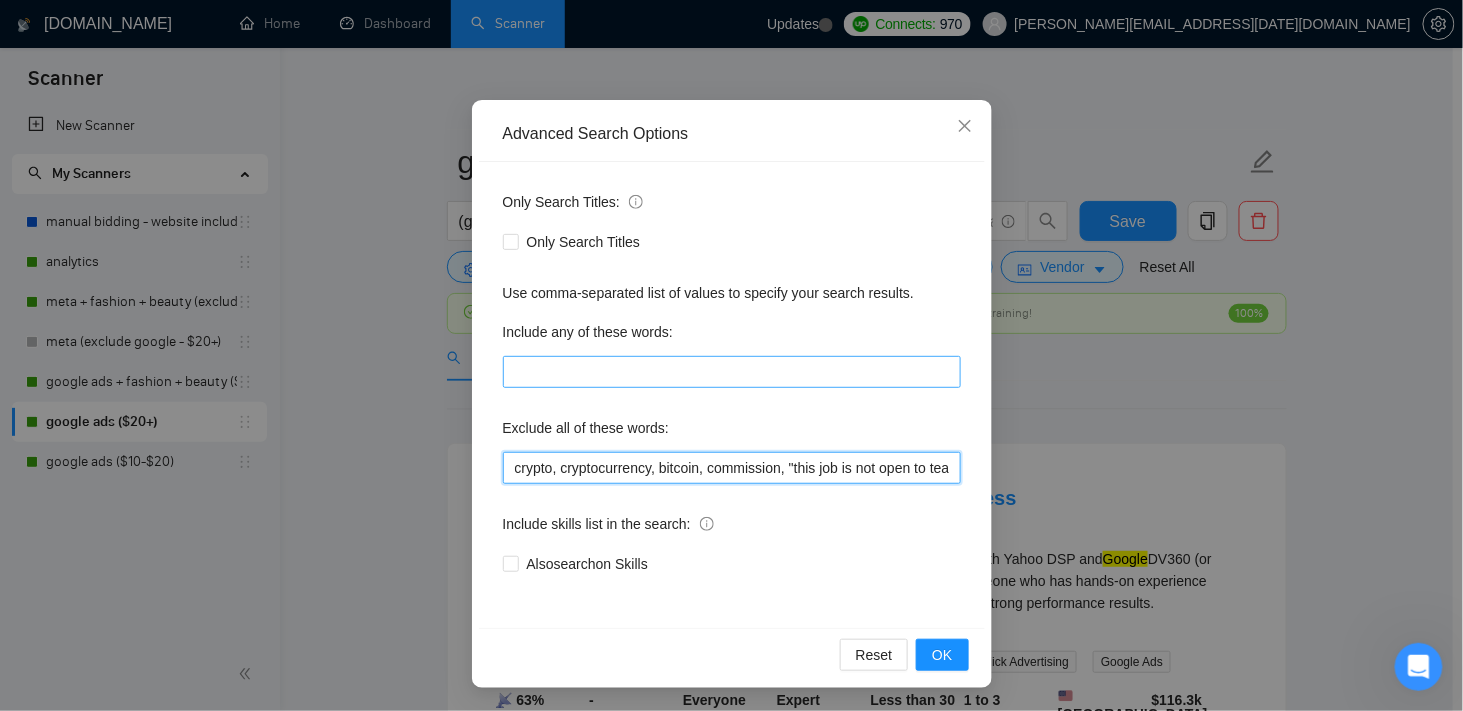 paste on "http*, www*," 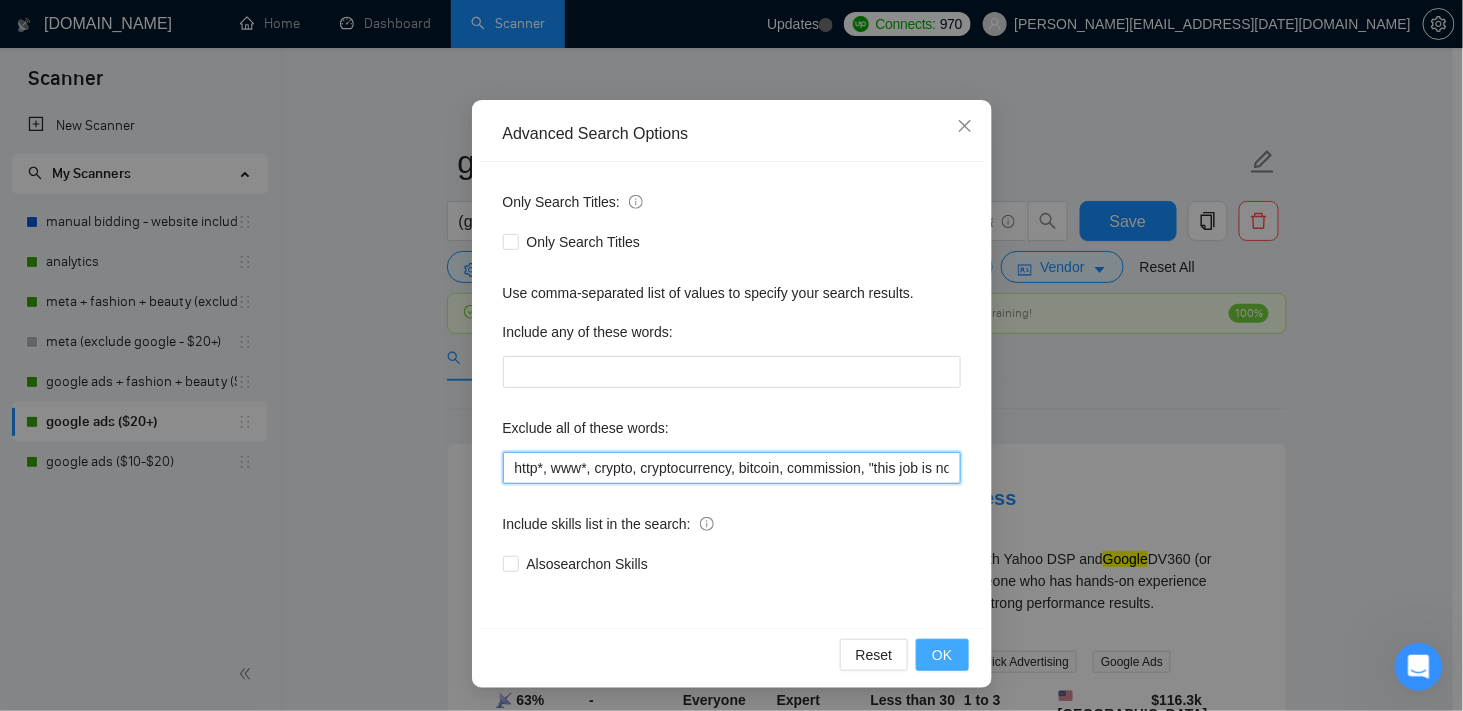 type on "http*, www*, crypto, cryptocurrency, bitcoin, commission, "this job is not open to teams", "this job is not open to agency", "this job is not open to companies", "NO AGENCY", "Freelancers Only", "NOT AGENCY", "no agency", "no agencies", "individual only", "freelancers only", "No Agencies!", "independent contractors only", "***Freelancers Only,", "/Freelancers Only", ".Freelancers Only", ",Freelancers Only.", agency, agencies, (not agency), scratch, hacked, restriction, disapproved, amazon*, "no agencies", "no agency", influencer*, dropshipping, affiliate, cbd, wix, crypto, ebay, suspen*, crowdfunding, misrepresentation, law, estate, outreach, "content creation", backlink, fba, "link building", nft, influencer*, gambling, casino, followers, "cold calling", lead, funnel, app, saas, b2b, "social media manager", review, "blog writing", coach*, full-time, full time, creative designer, assistant*, saas*, [MEDICAL_DATA], pixel*, server-side, capi*, "freelance only", "not agency", "not agencies", "freelancers only"" 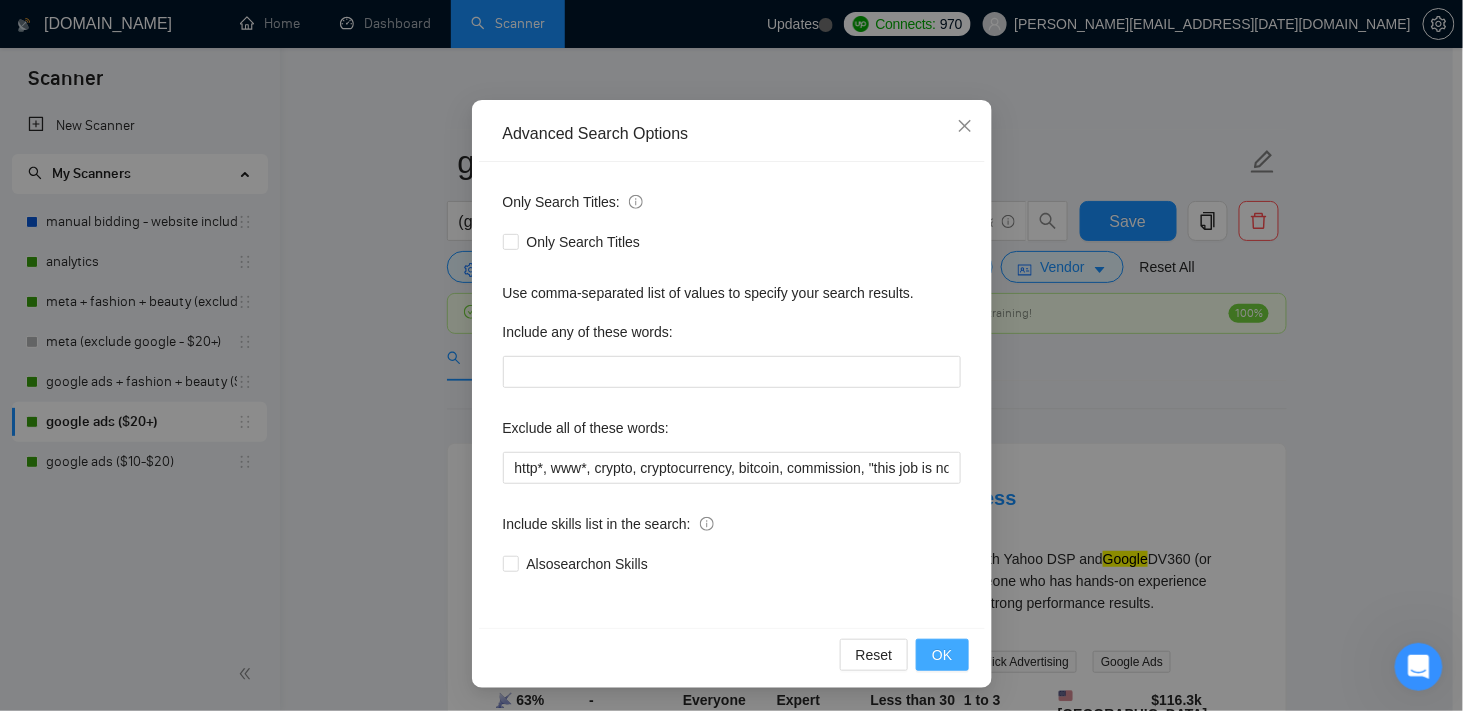 click on "OK" at bounding box center (942, 655) 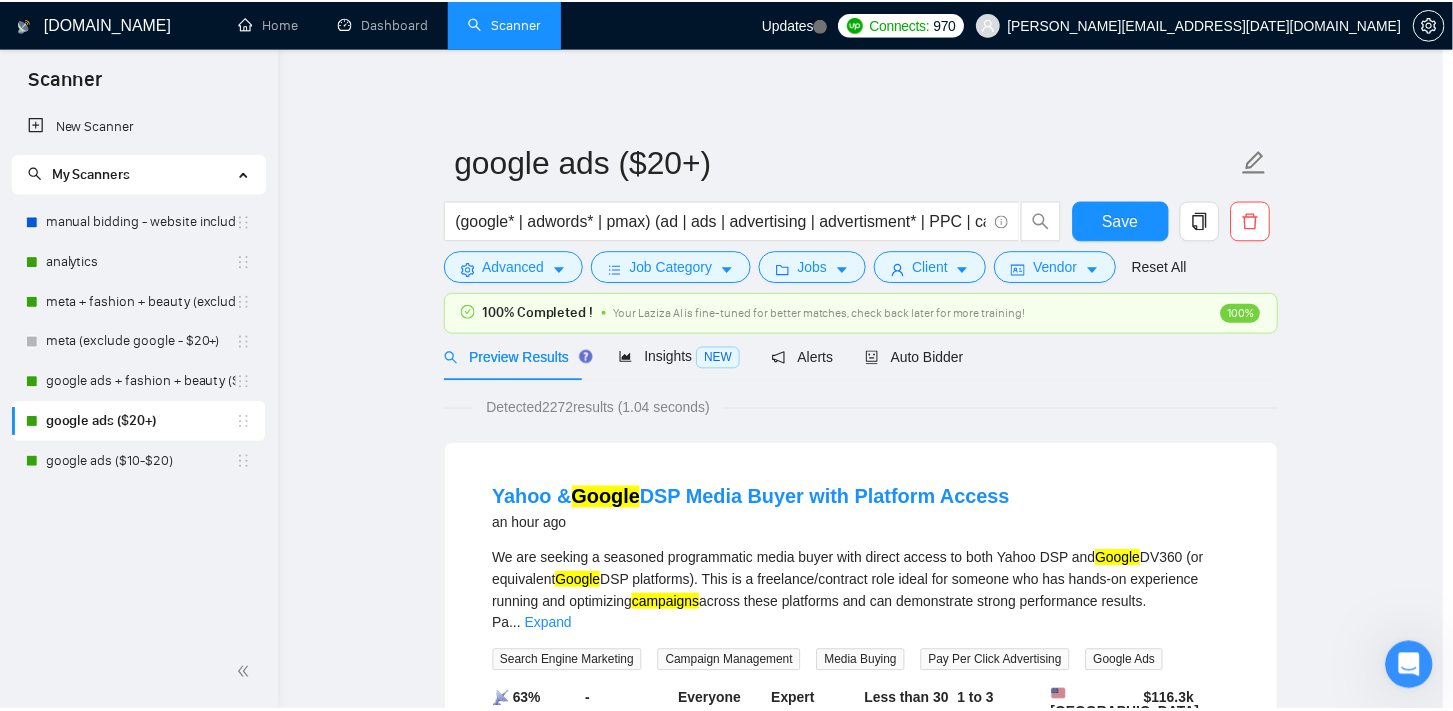scroll, scrollTop: 20, scrollLeft: 0, axis: vertical 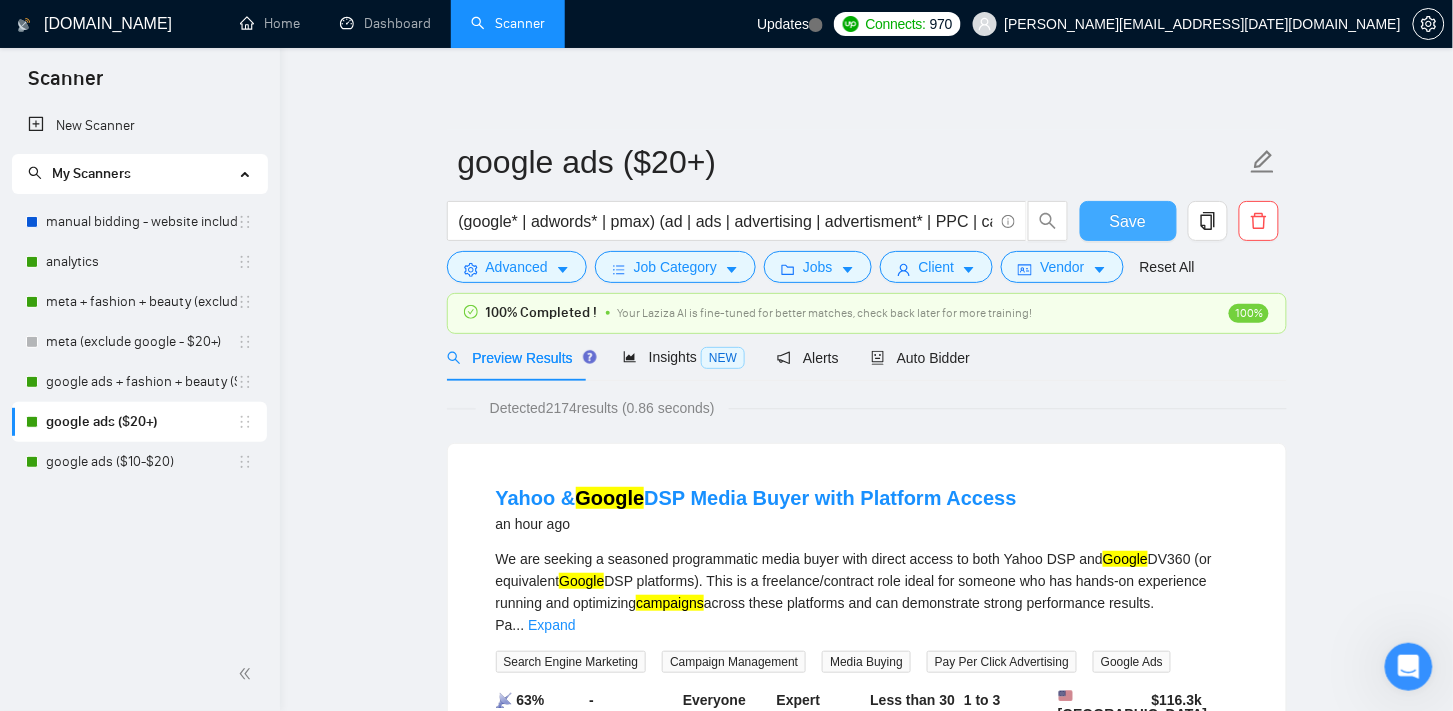 click on "Save" at bounding box center (1128, 221) 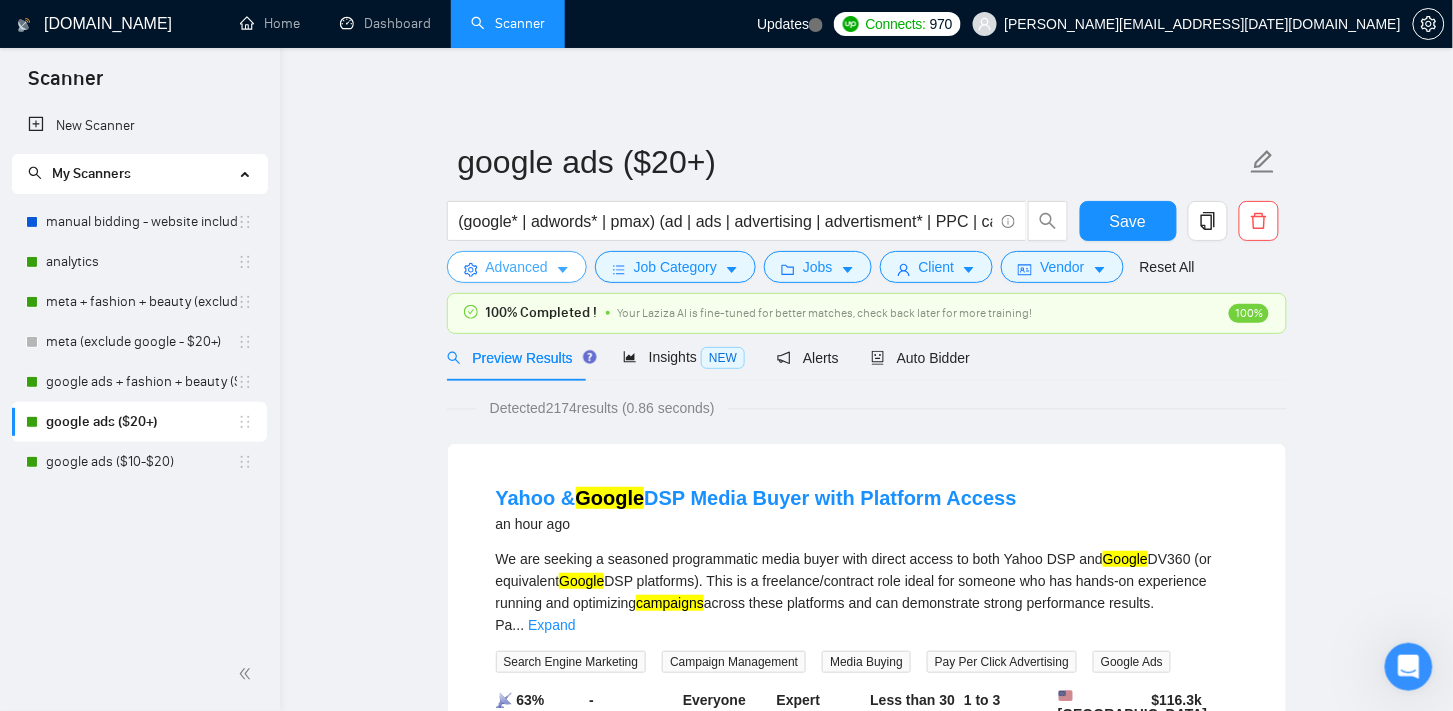 click on "Advanced" at bounding box center (517, 267) 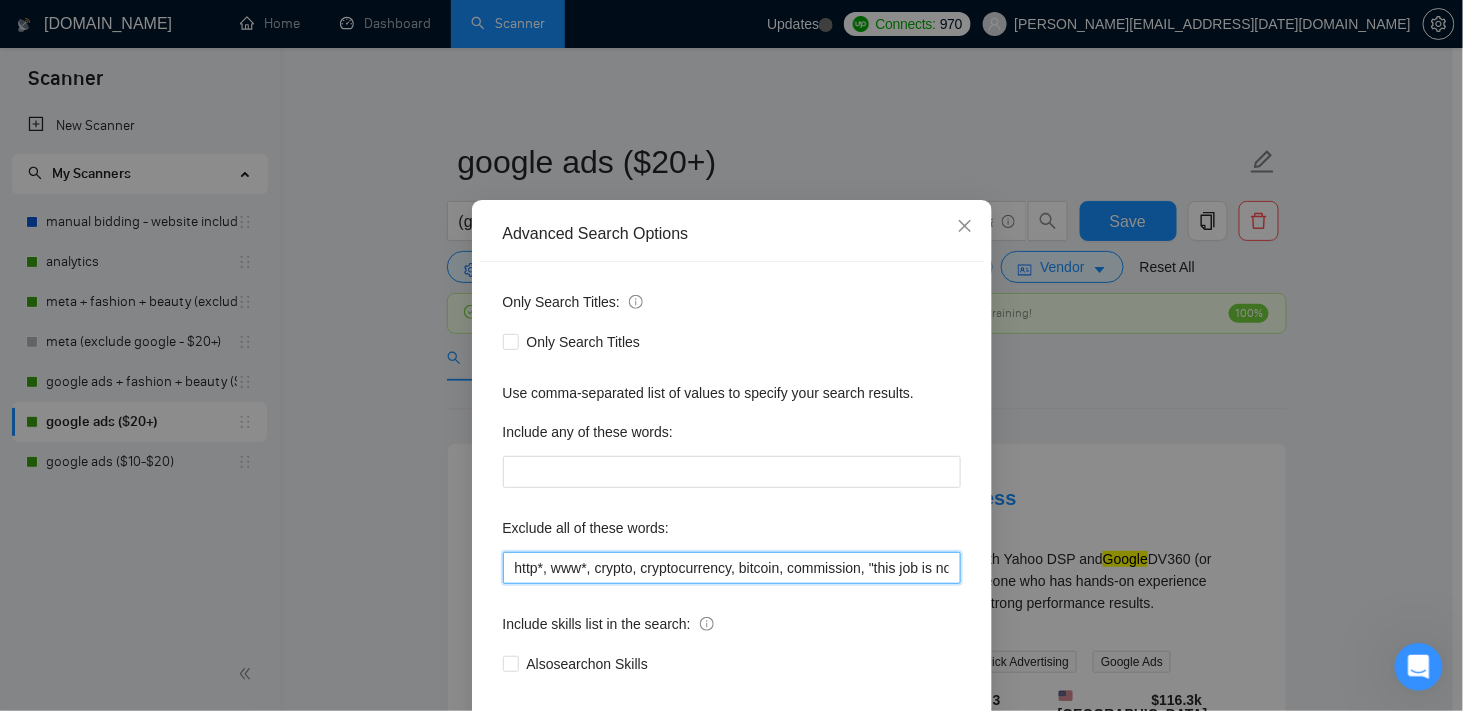 drag, startPoint x: 589, startPoint y: 591, endPoint x: 379, endPoint y: 587, distance: 210.03809 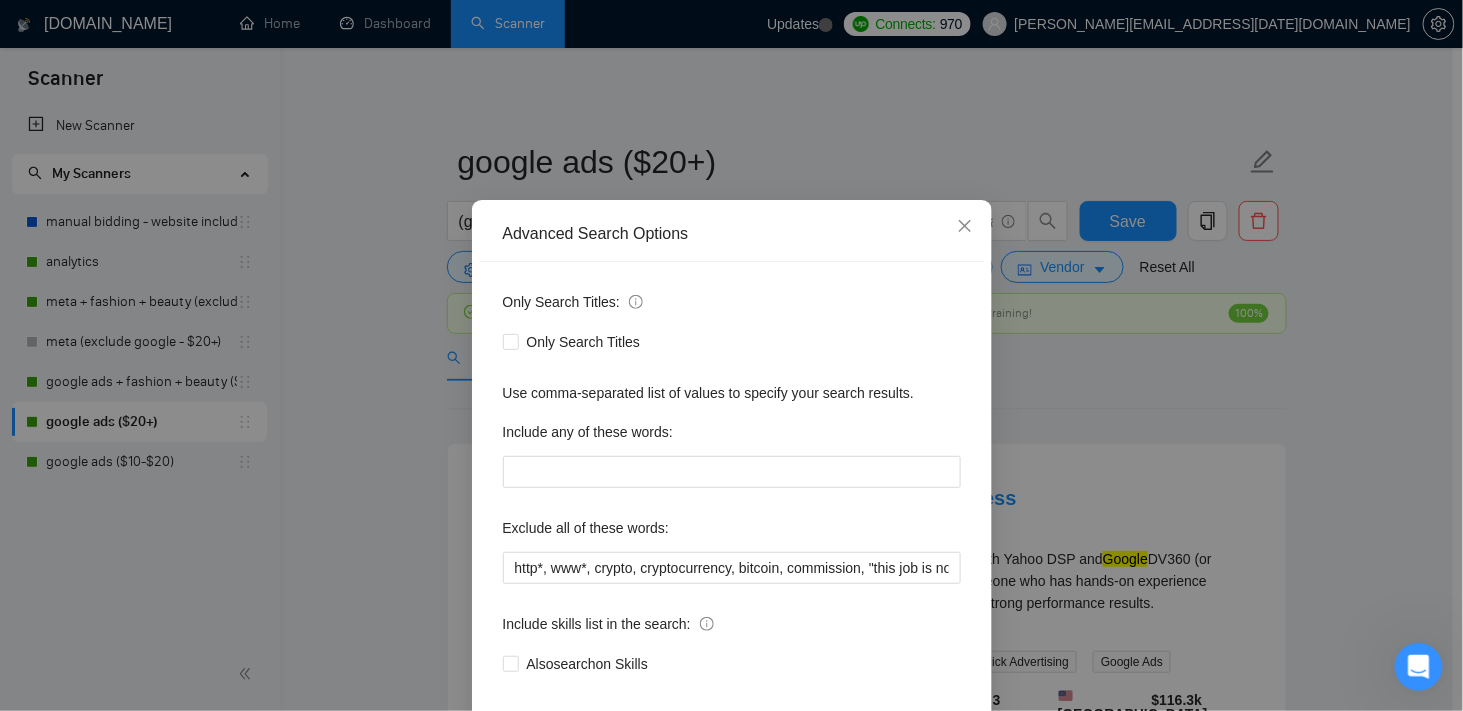 click on "Advanced Search Options Only Search Titles:   Only Search Titles Use comma-separated list of values to specify your search results. Include any of these words: Exclude all of these words: Include skills list in the search:   Also  search  on Skills Reset OK" at bounding box center [731, 355] 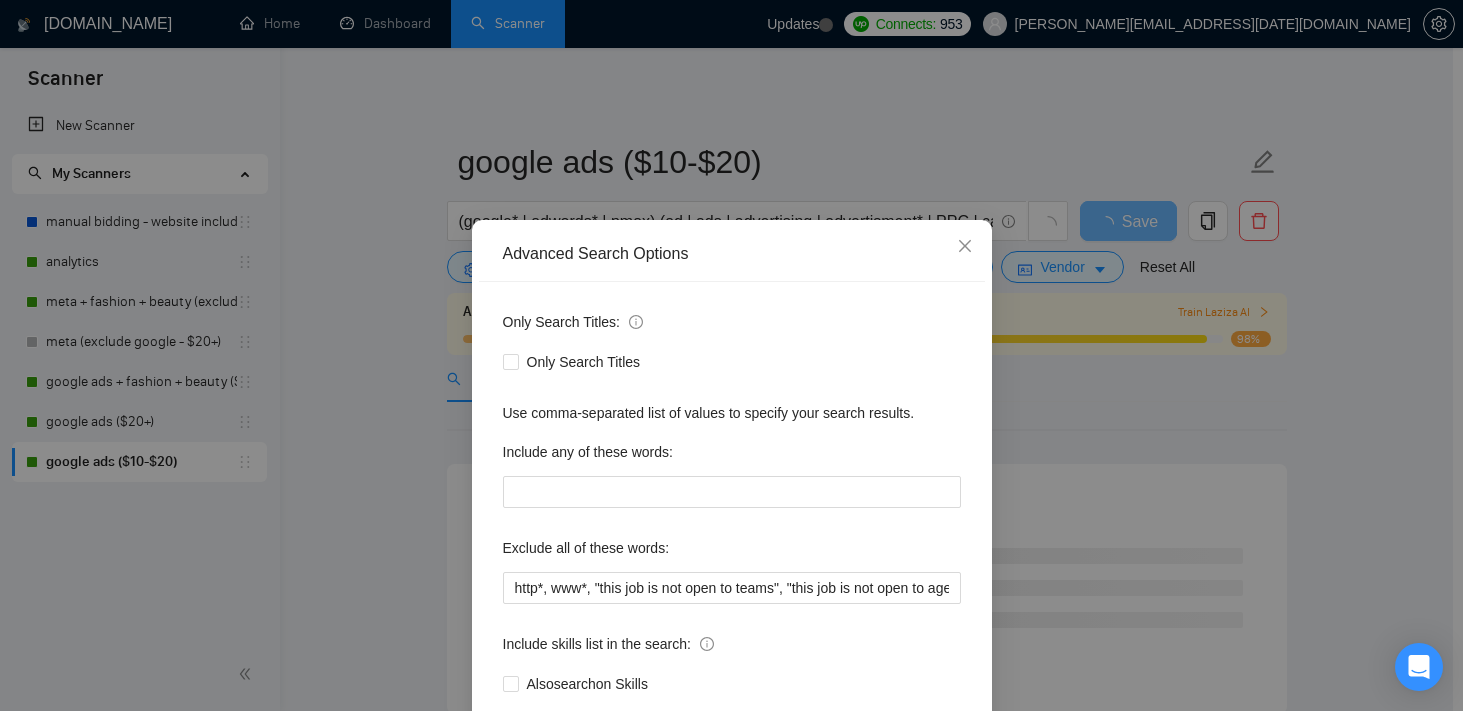scroll, scrollTop: 0, scrollLeft: 0, axis: both 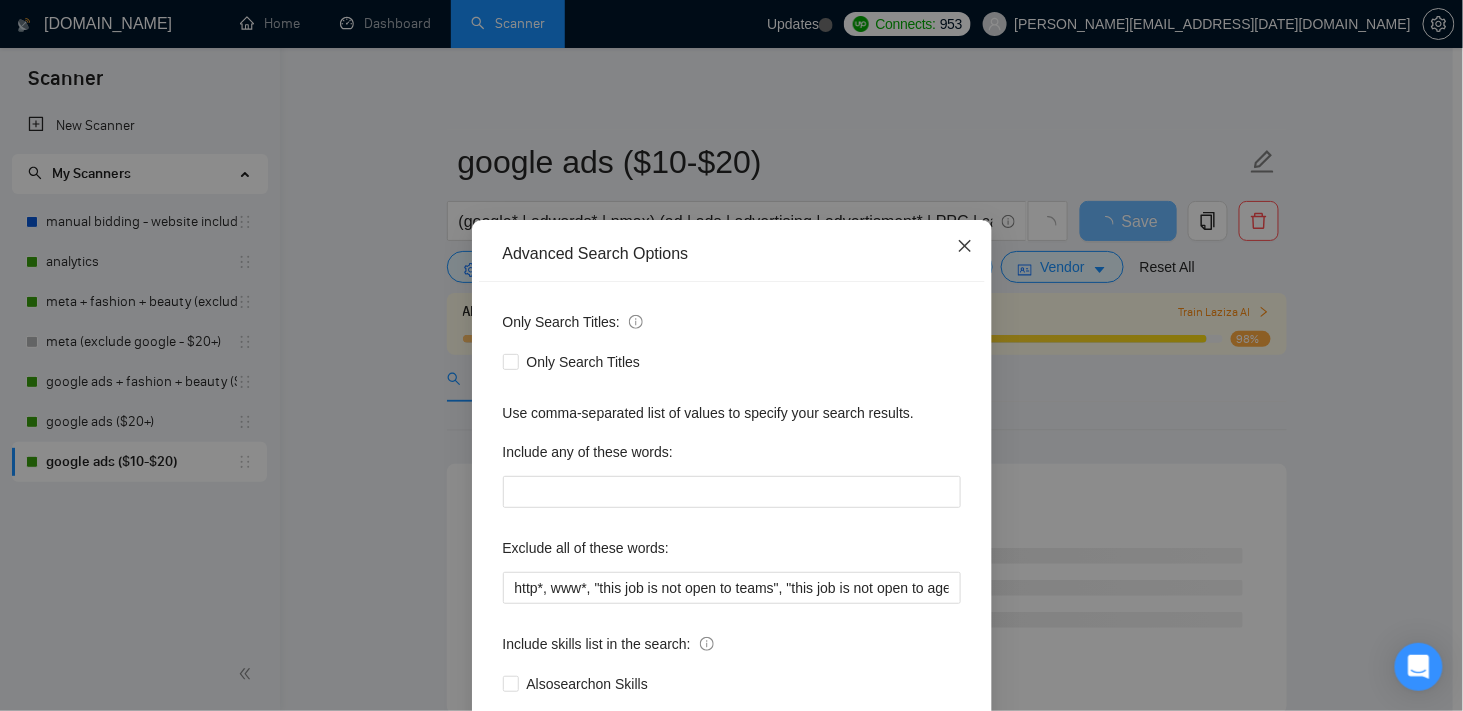 click 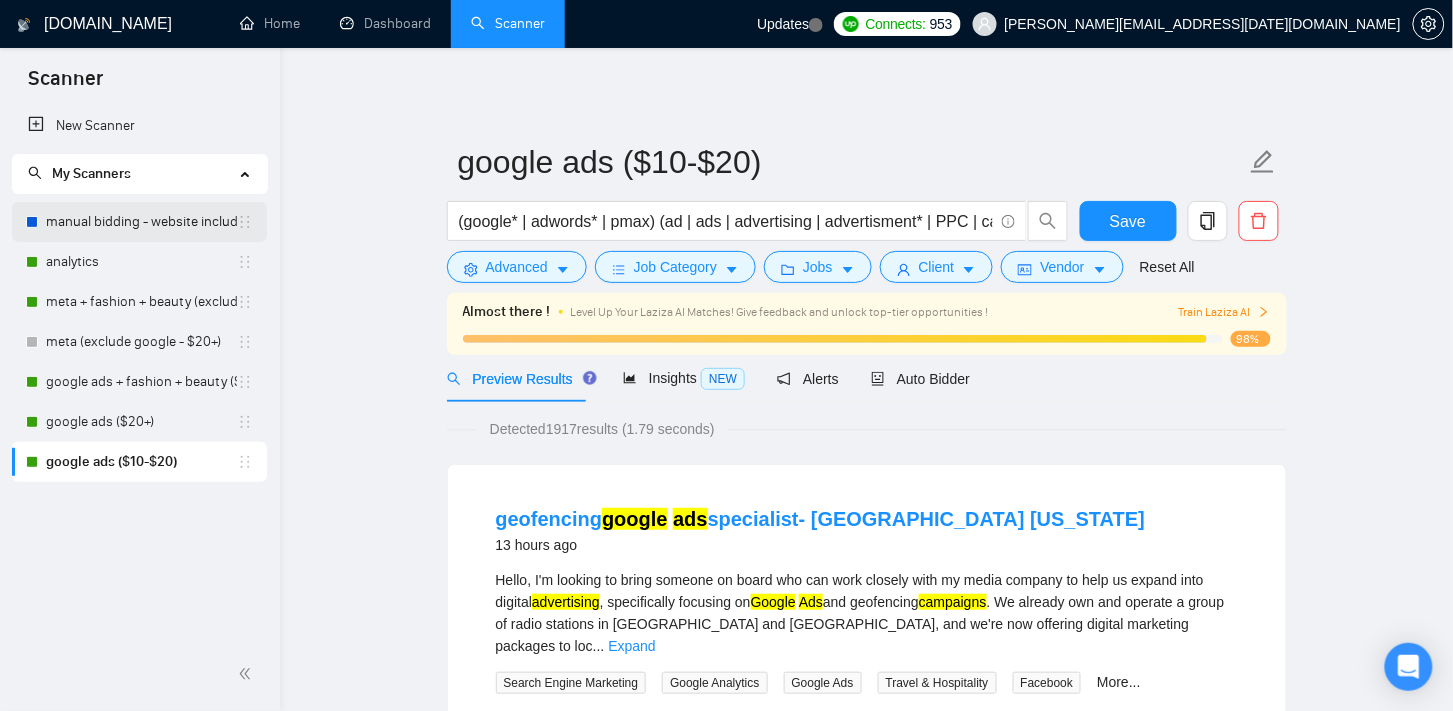 click on "manual bidding - website included" at bounding box center [141, 222] 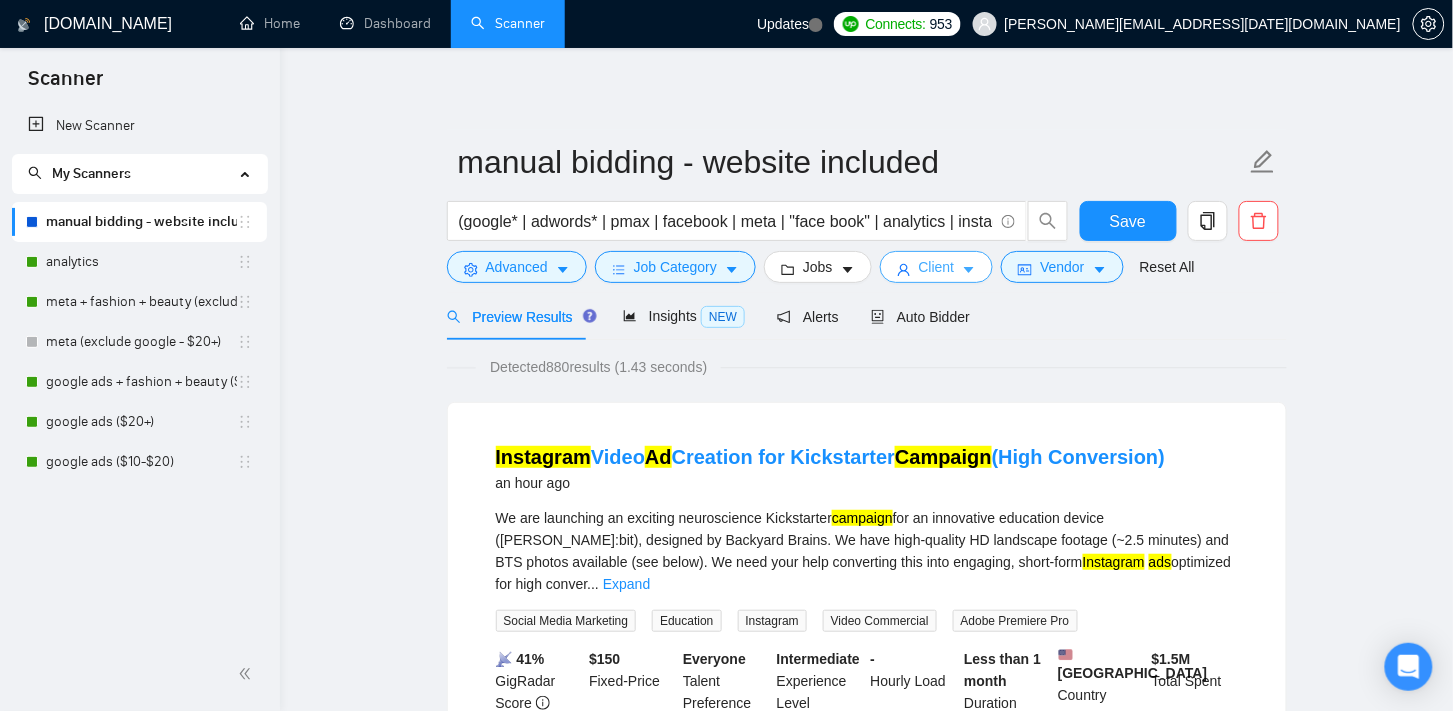 click on "Client" at bounding box center [937, 267] 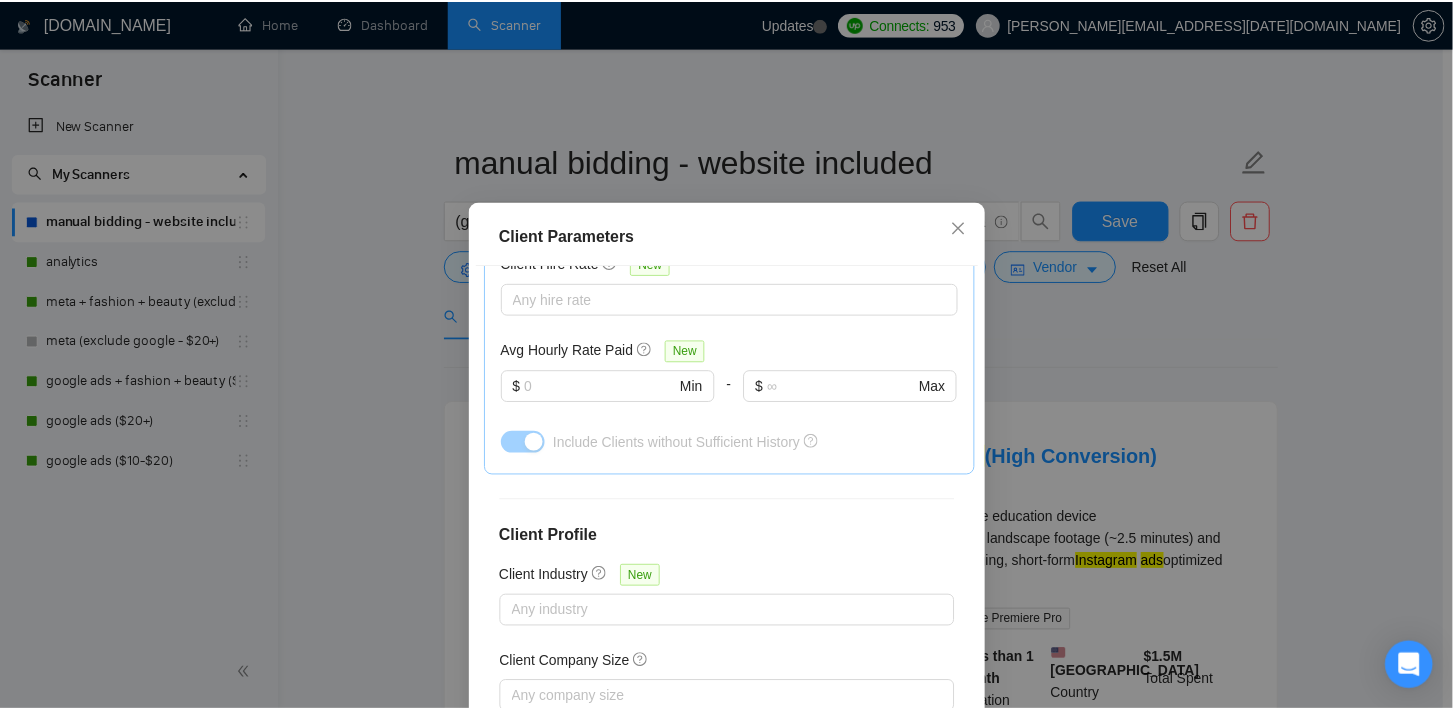 scroll, scrollTop: 733, scrollLeft: 0, axis: vertical 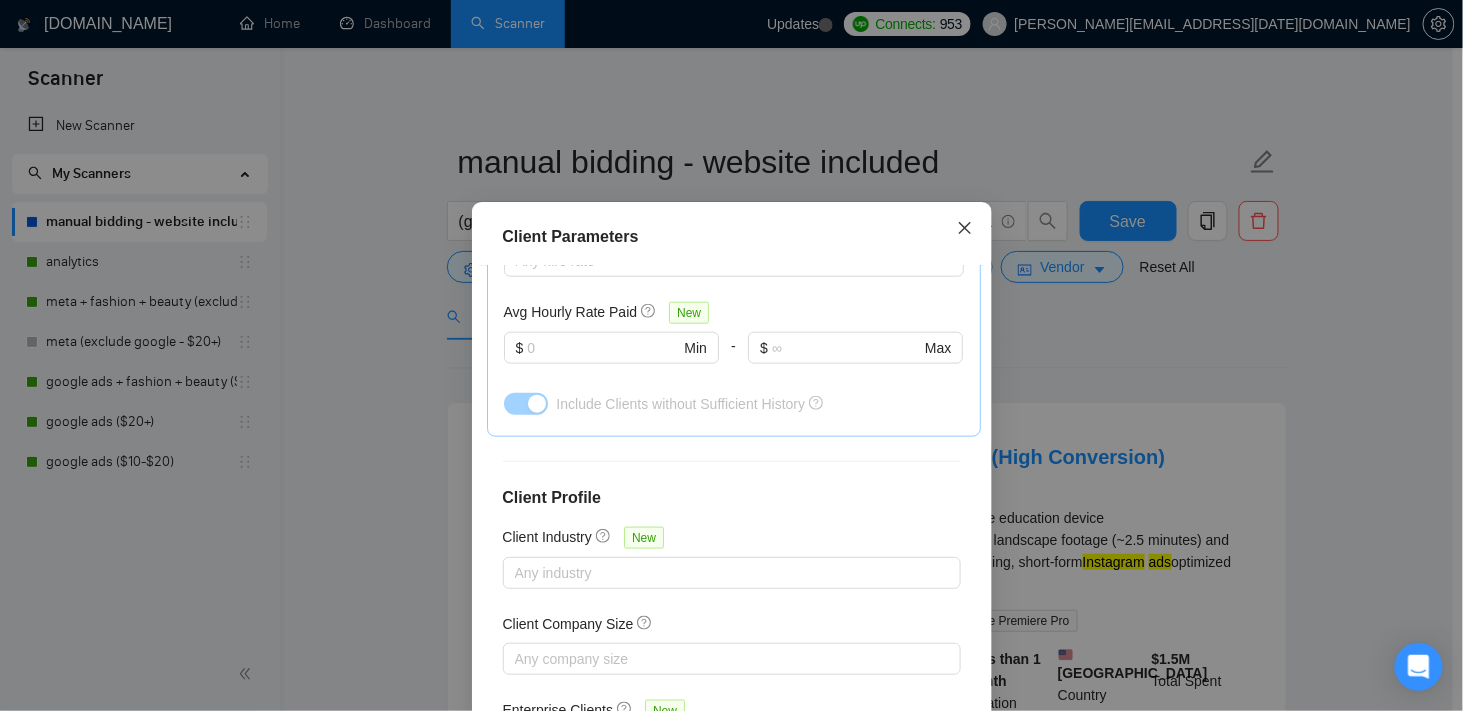 click 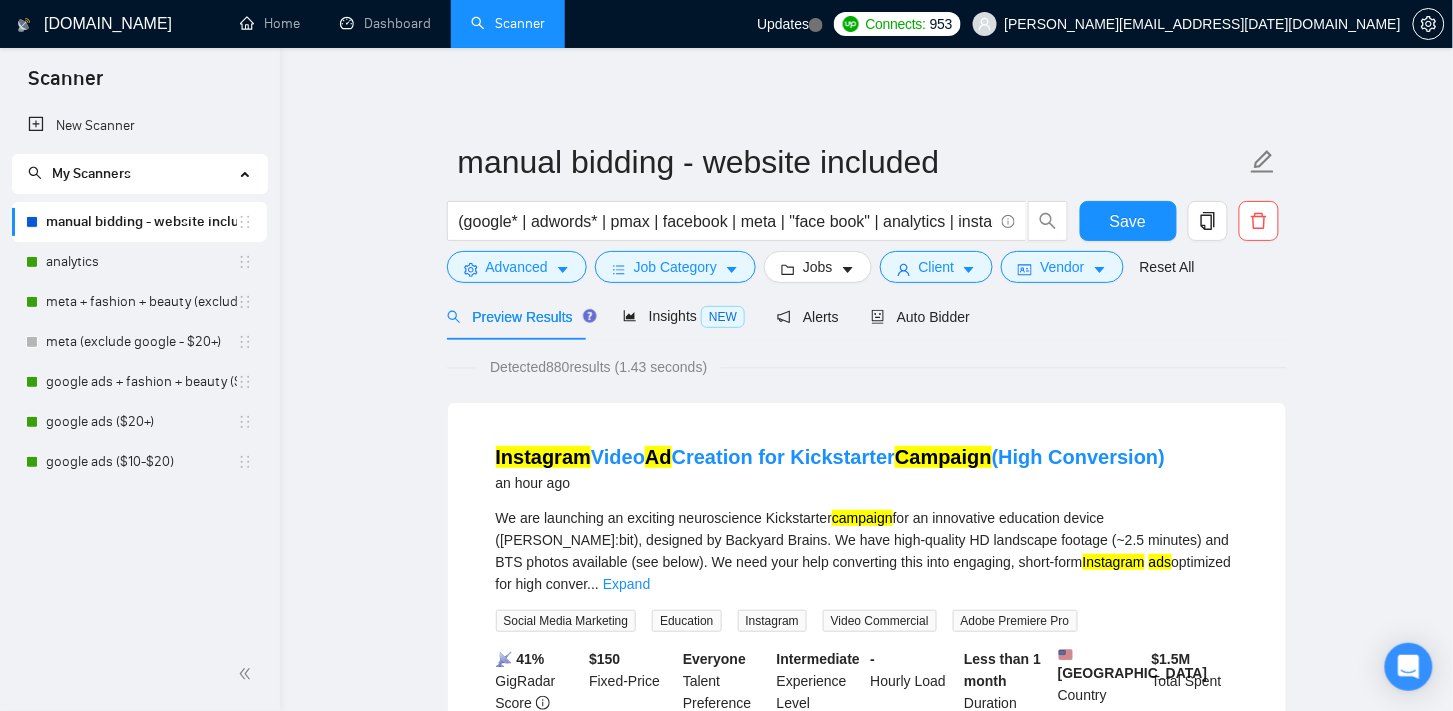 click on "manual bidding - website included" at bounding box center (141, 222) 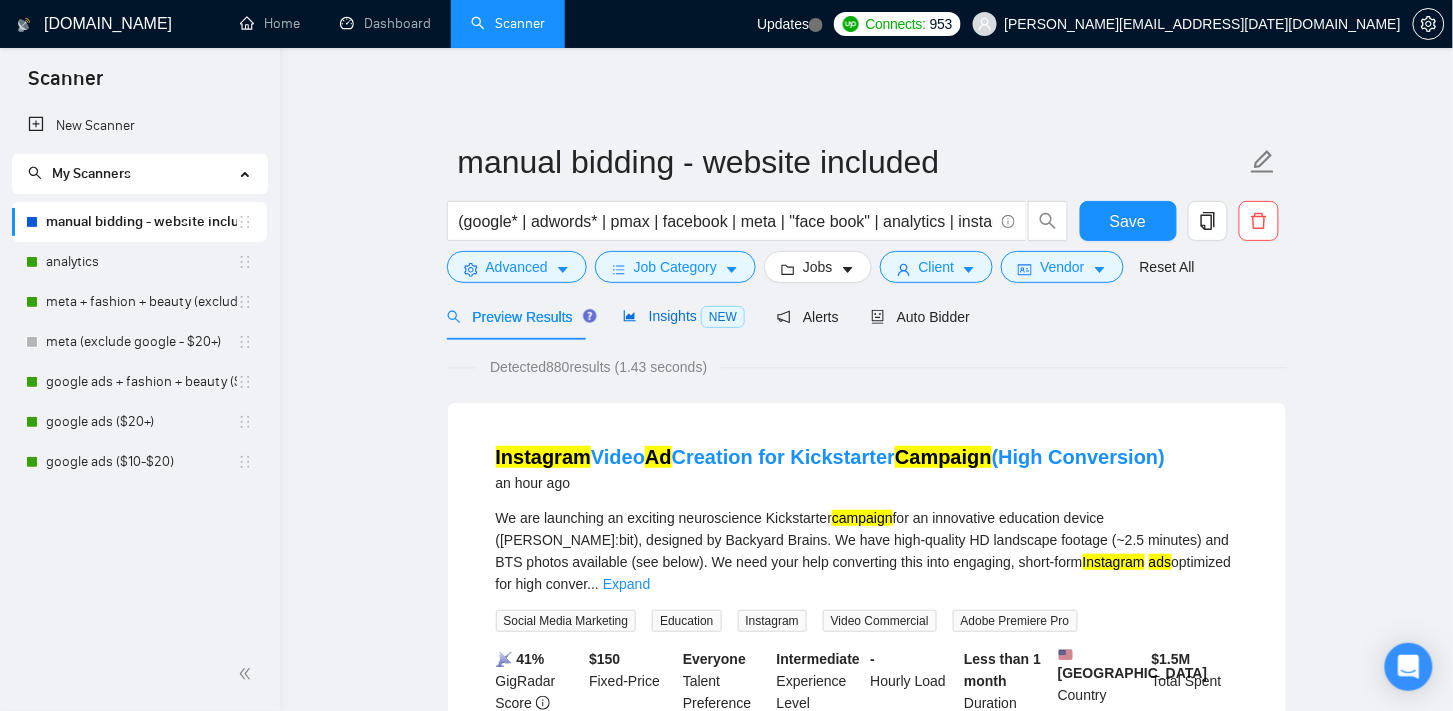 click on "Insights NEW" at bounding box center (684, 316) 